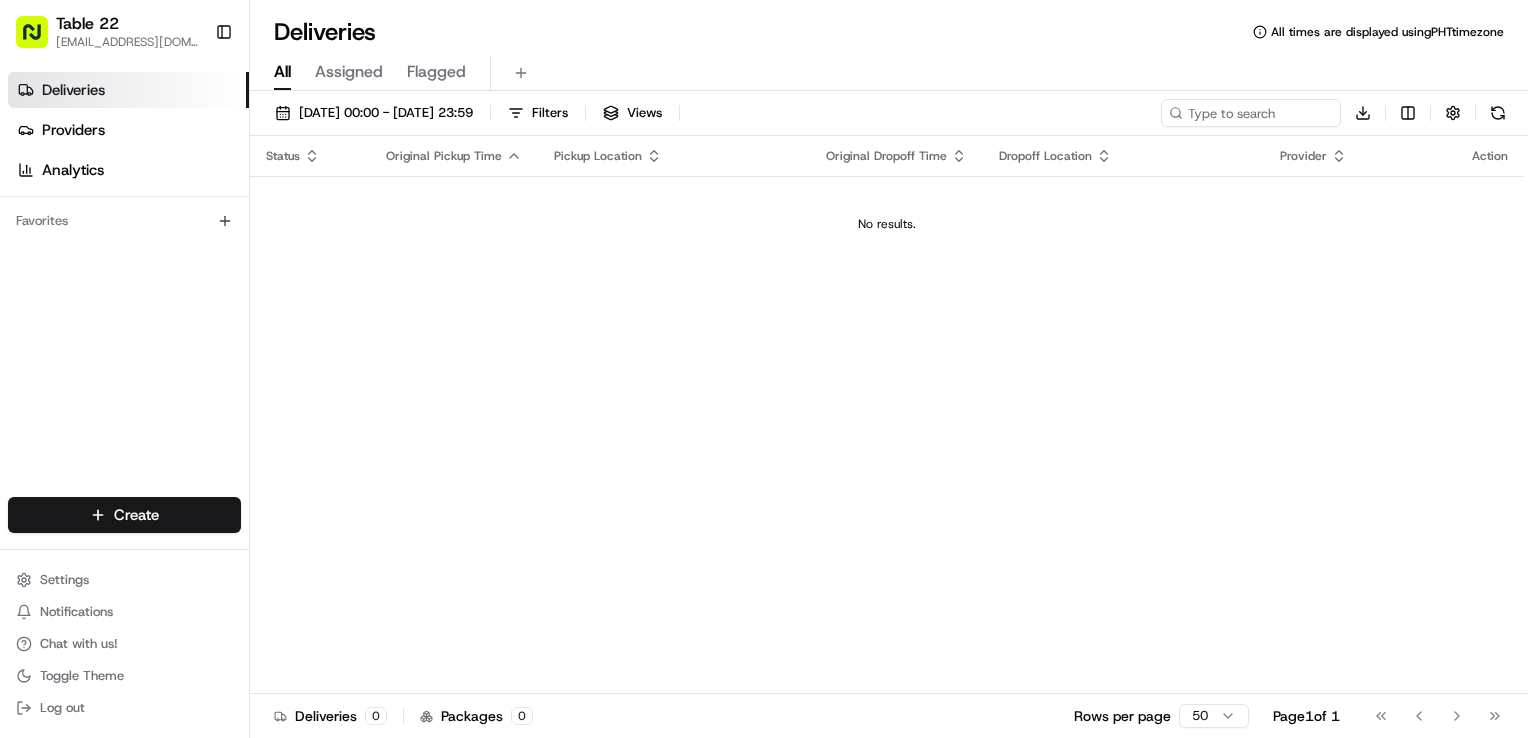 scroll, scrollTop: 0, scrollLeft: 0, axis: both 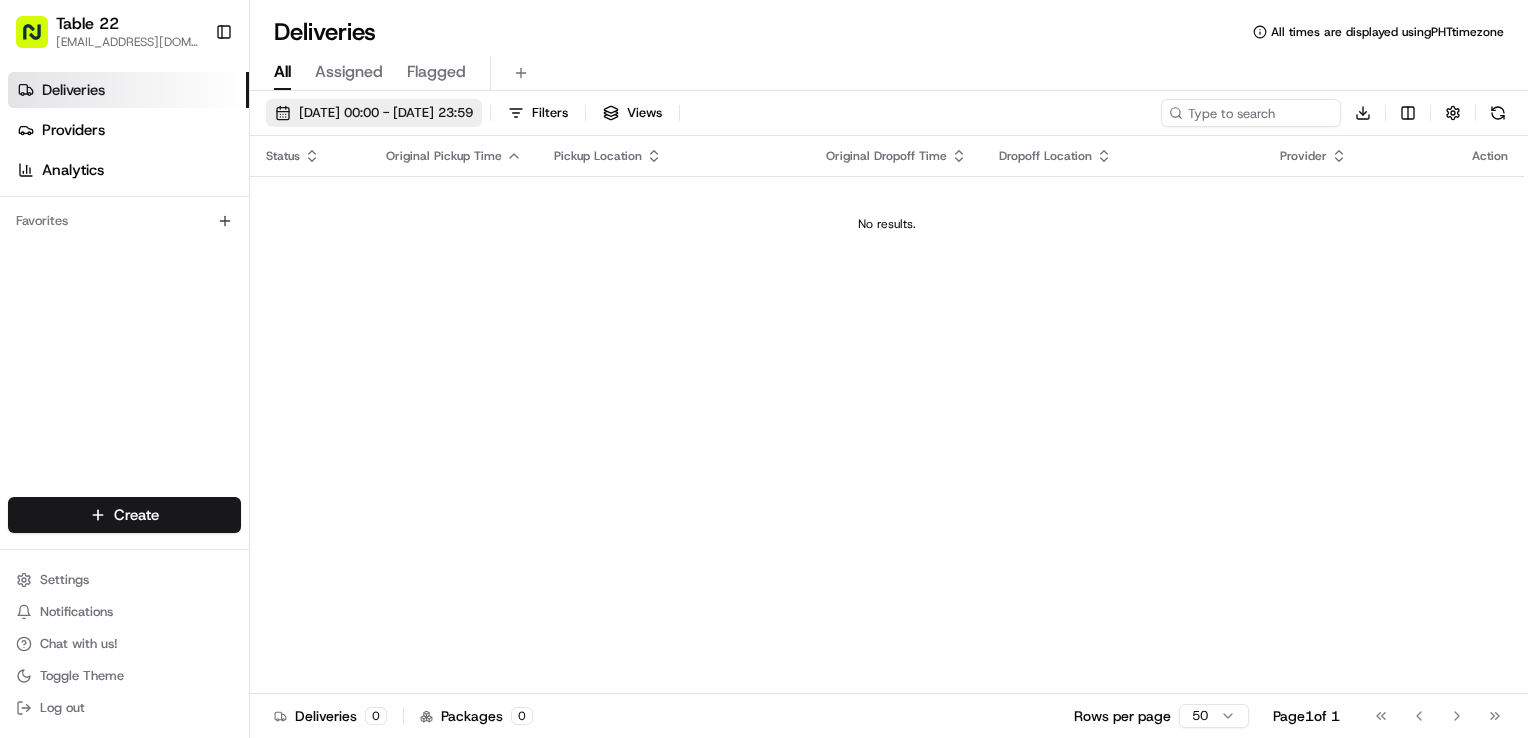 click on "[DATE] 00:00 - [DATE] 23:59" at bounding box center (386, 113) 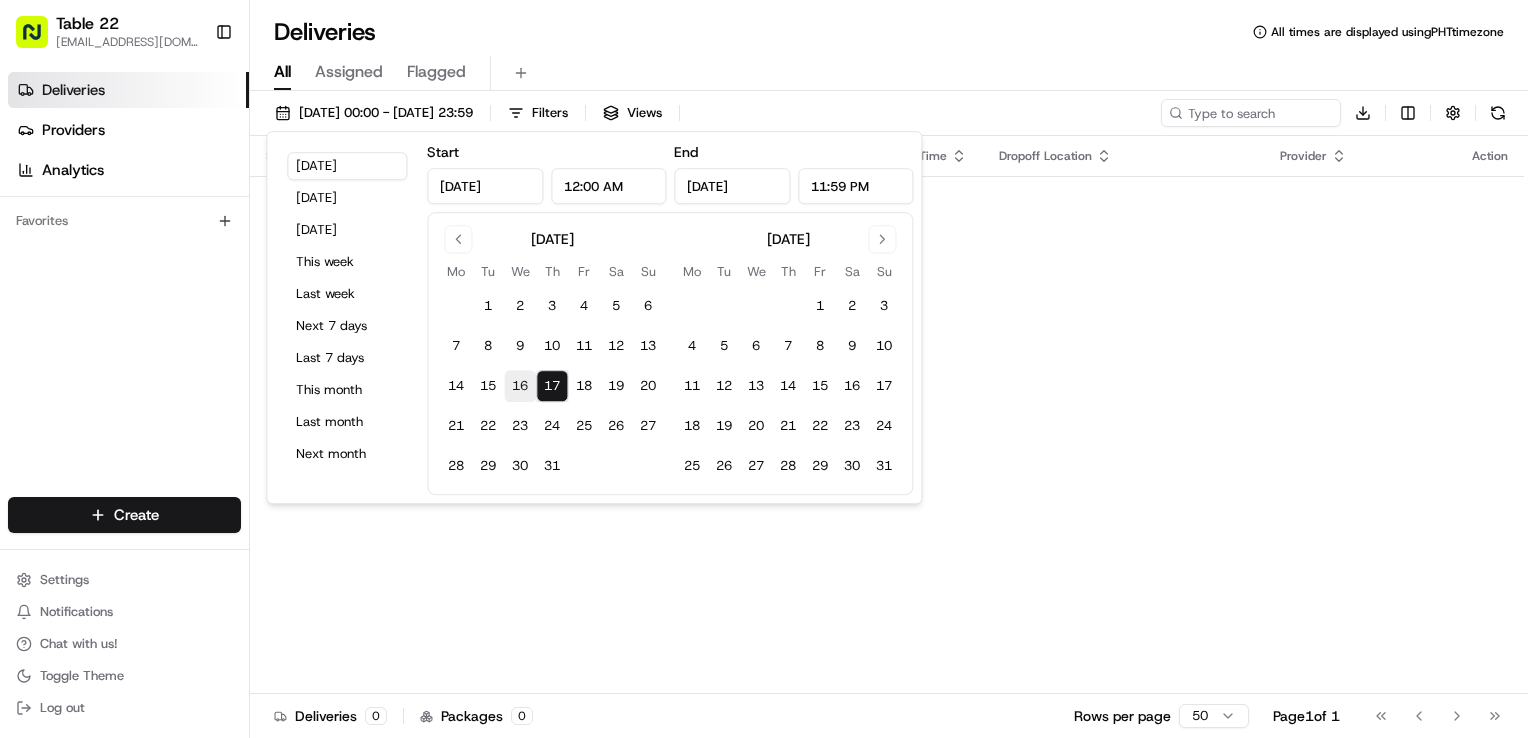 click on "16" at bounding box center [520, 386] 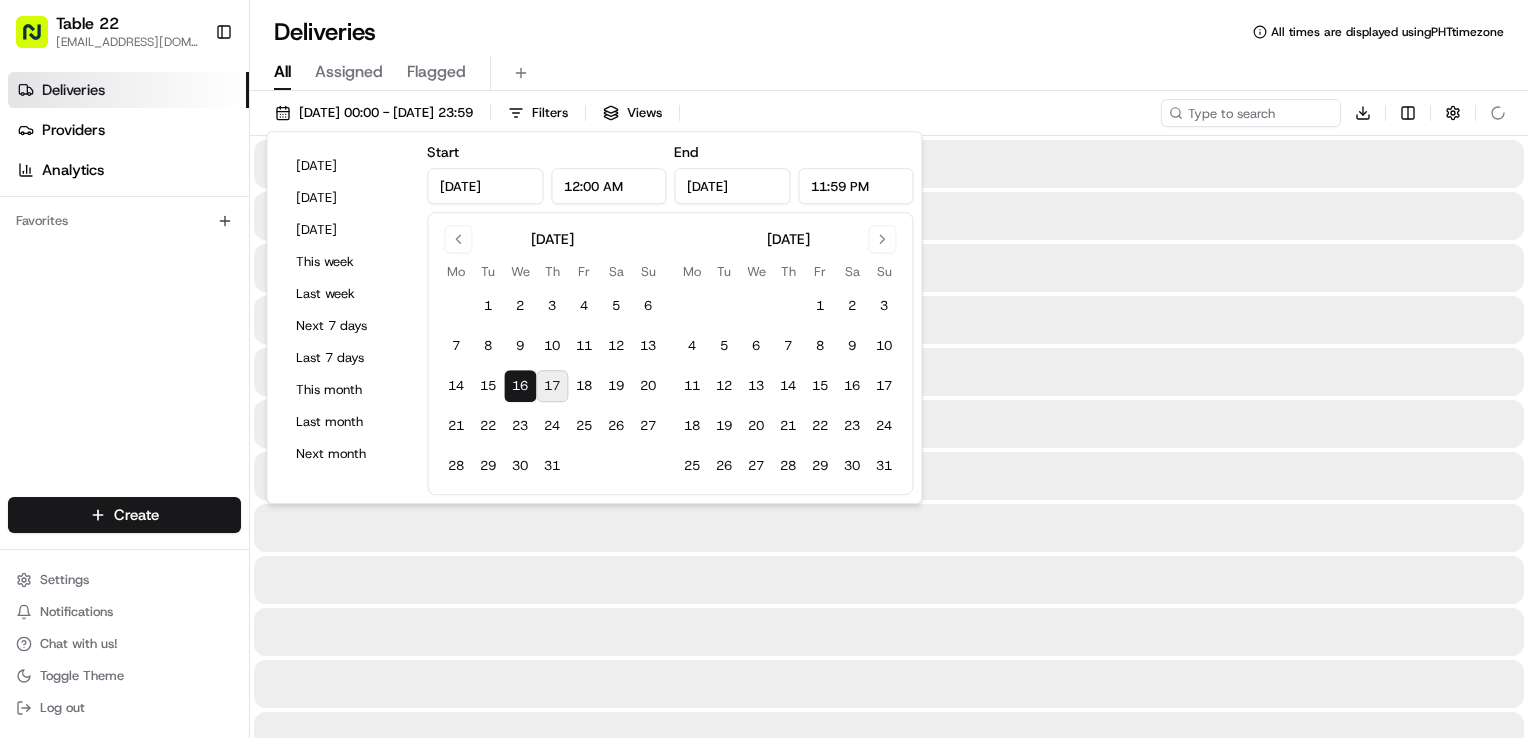 type on "Jul 16, 2025" 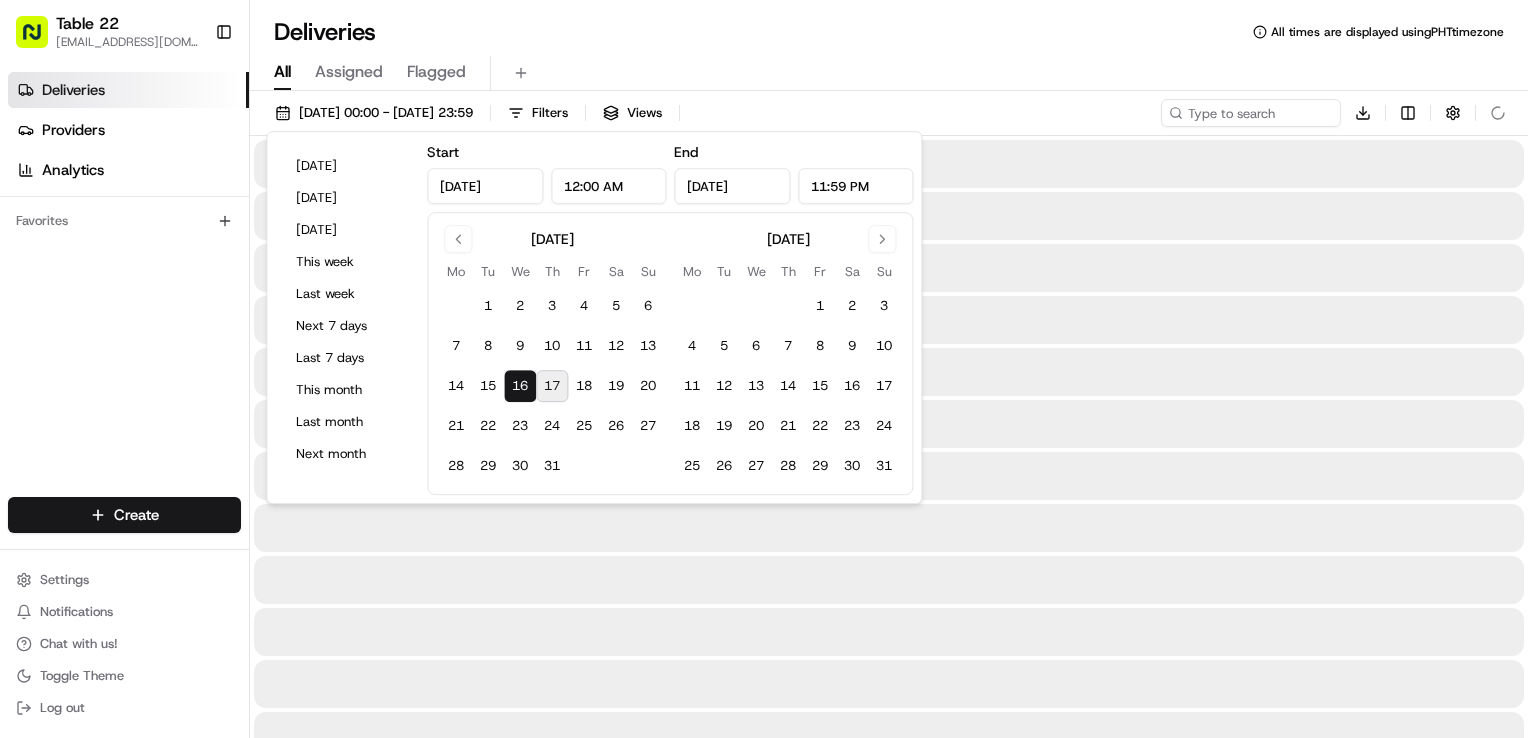 click on "Deliveries Providers Analytics Favorites" at bounding box center (124, 288) 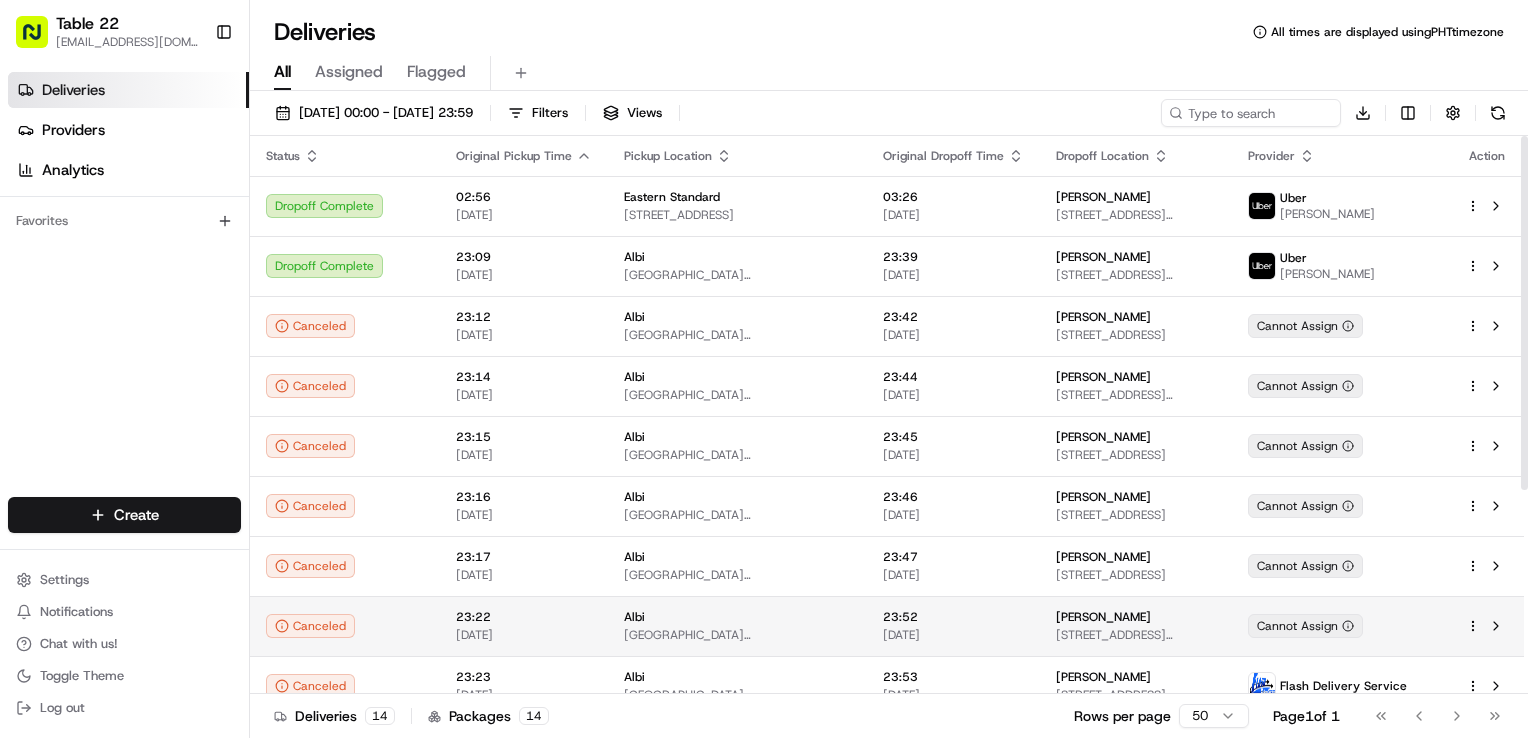 scroll, scrollTop: 321, scrollLeft: 0, axis: vertical 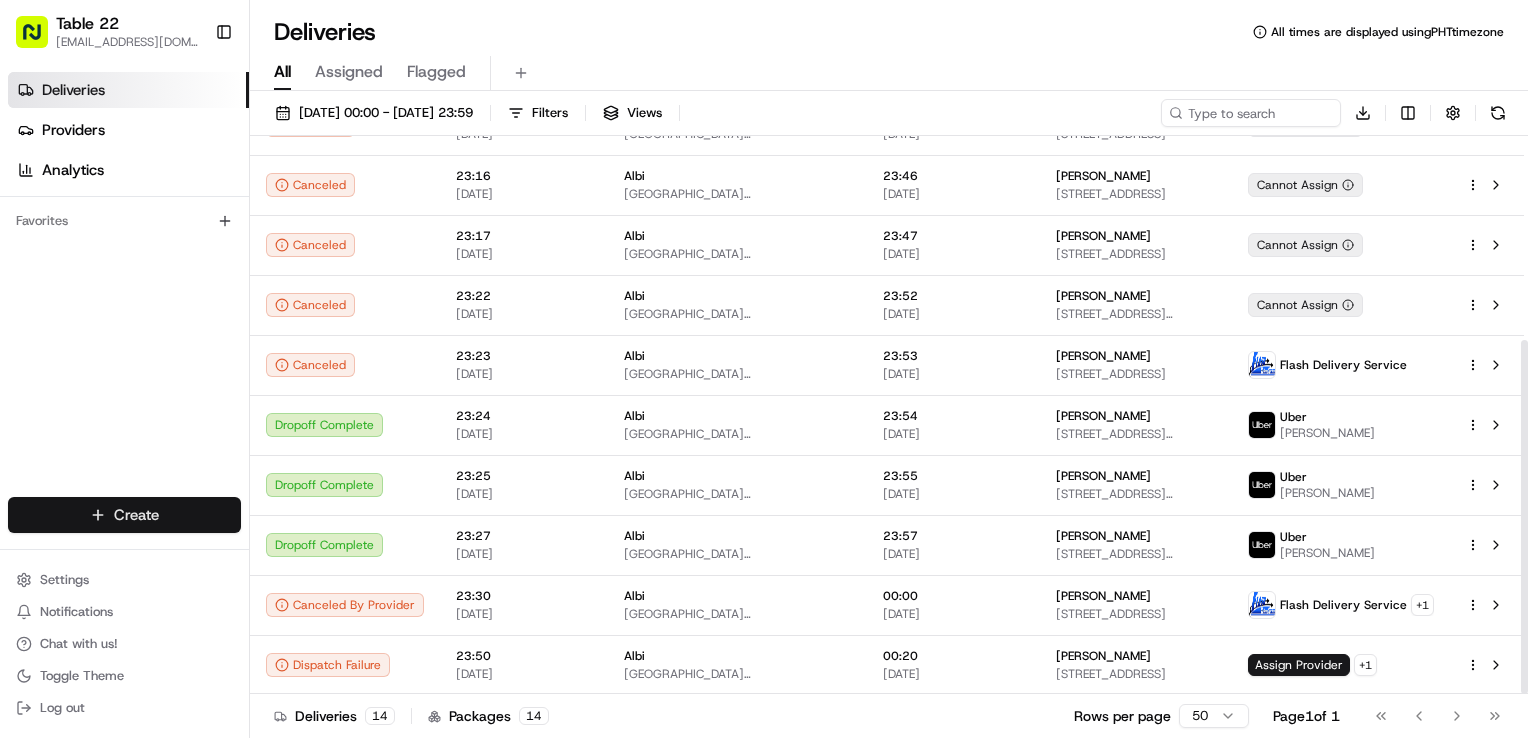 click on "Table 22 nikos@table22.com Toggle Sidebar Deliveries Providers Analytics Favorites Main Menu Members & Organization Organization Users Roles Preferences Customization Tracking Orchestration Automations Dispatch Strategy Locations Pickup Locations Dropoff Locations Billing Billing Refund Requests Integrations Notification Triggers Webhooks API Keys Request Logs Create Settings Notifications Chat with us! Toggle Theme Log out Deliveries All times are displayed using  PHT  timezone All Assigned Flagged 16/07/2025 00:00 - 16/07/2025 23:59 Filters Views Download Status Original Pickup Time Pickup Location Original Dropoff Time Dropoff Location Provider Action Dropoff Complete 02:56 16/07/2025 Eastern Standard 775 Beacon St, Boston, MA 02215, USA 03:26 16/07/2025 Jonathan Otting 56 Farlow Rd, Newton, MA 02458, USA Uber Noah P. Dropoff Complete 23:09 16/07/2025 Albi 1346 4th St SE, Washington, DC 20003, USA 23:39 16/07/2025 Kirstin Leighton-Lucas 1849 Mintwood Pl NW, Washington, DC 20009, USA Uber +" at bounding box center [764, 369] 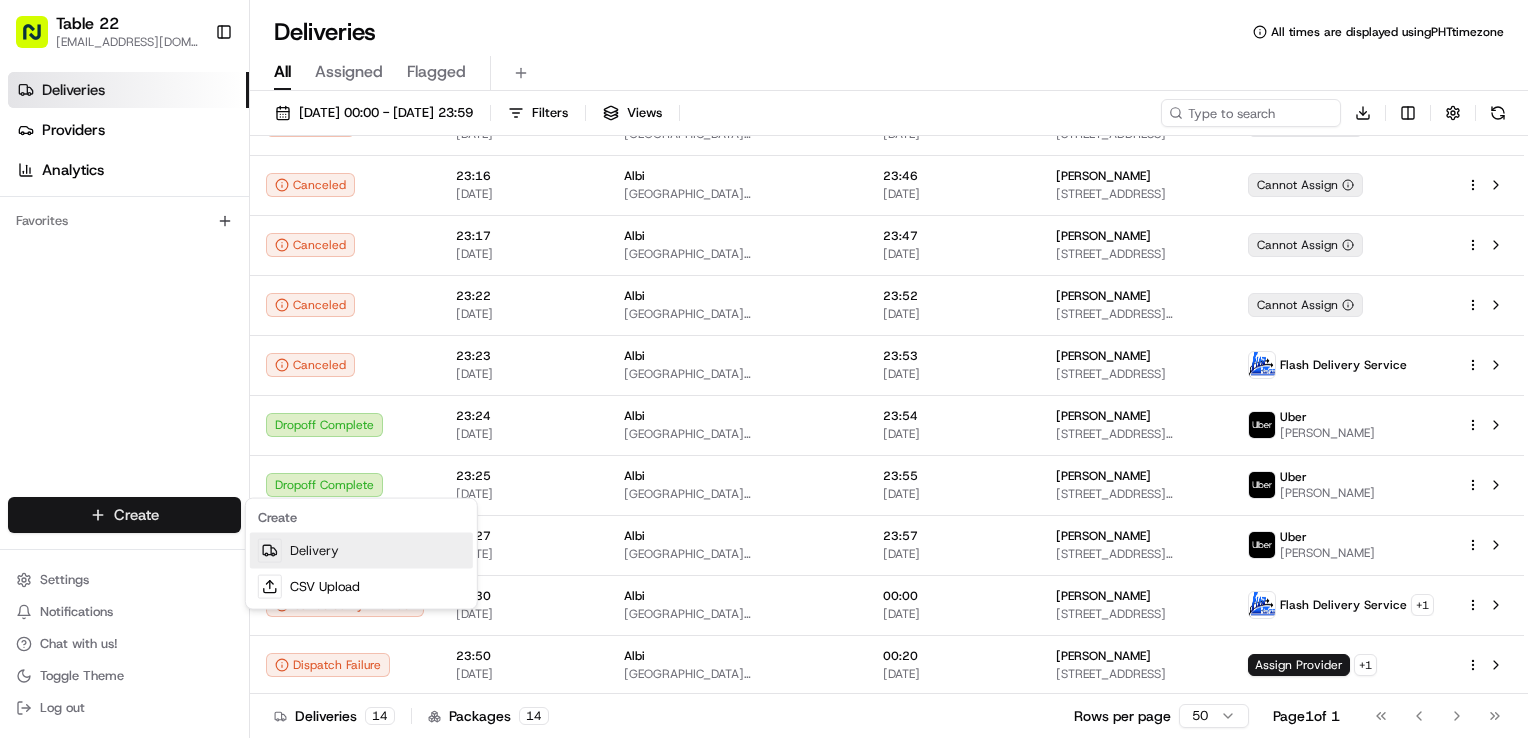 click on "Delivery" at bounding box center (361, 551) 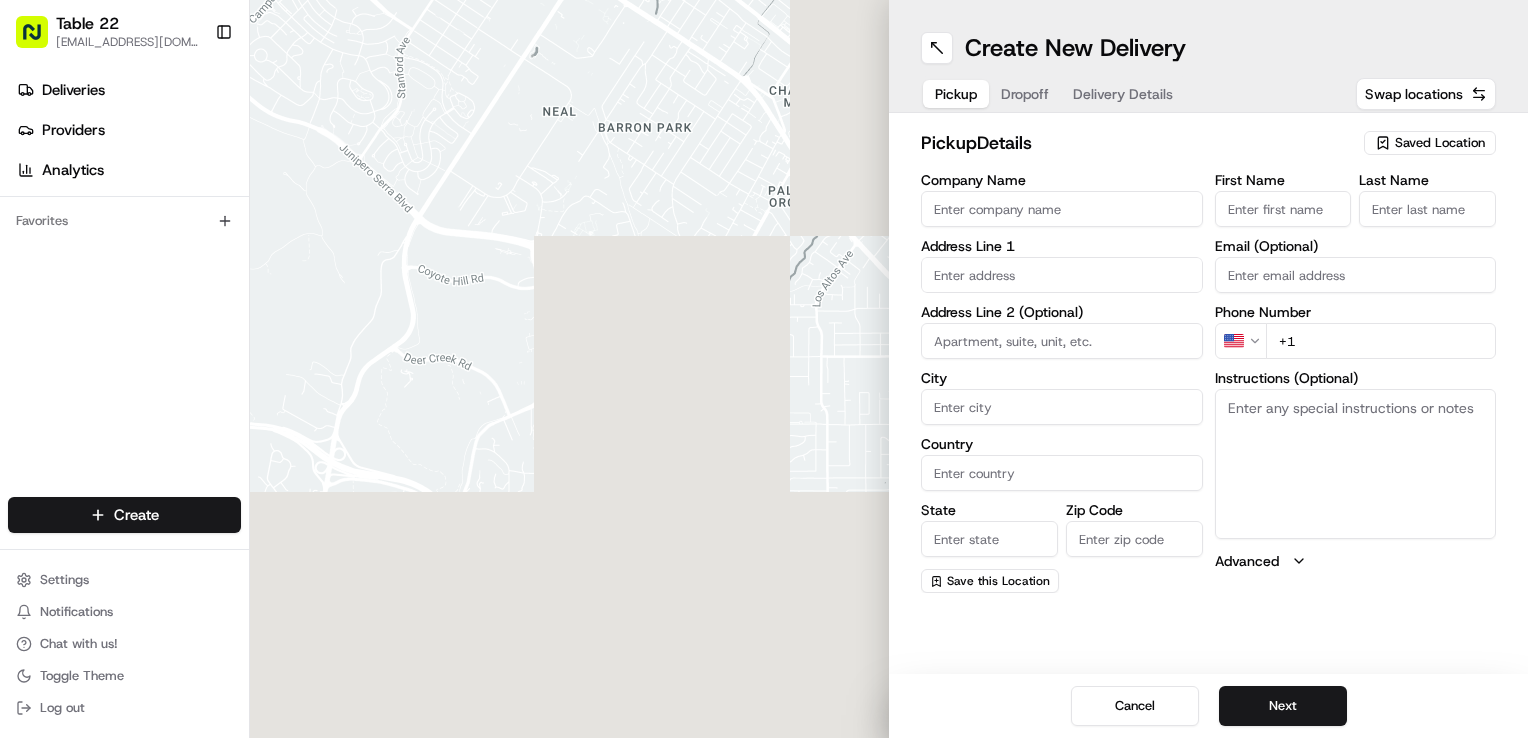 click on "Saved Location" at bounding box center [1440, 143] 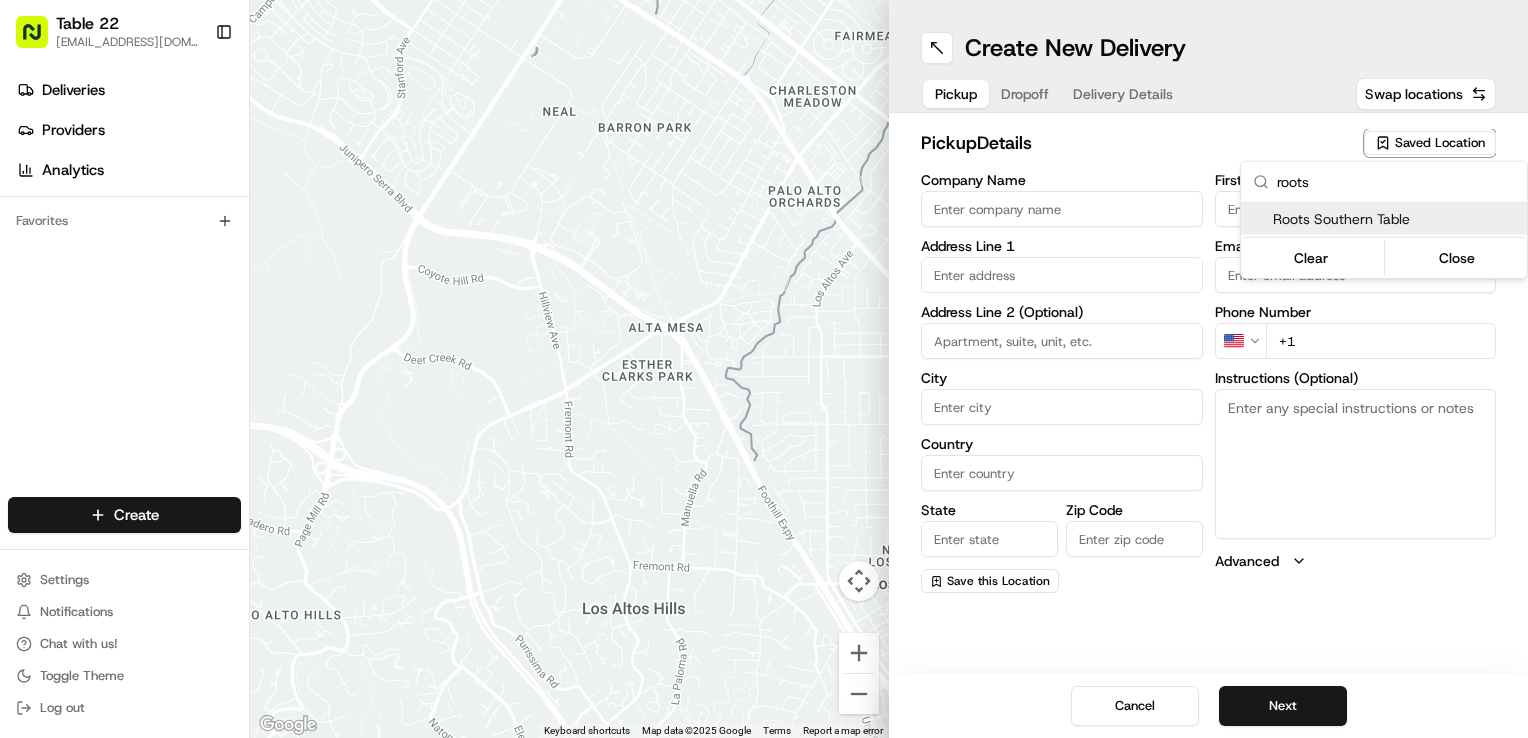 type on "roots" 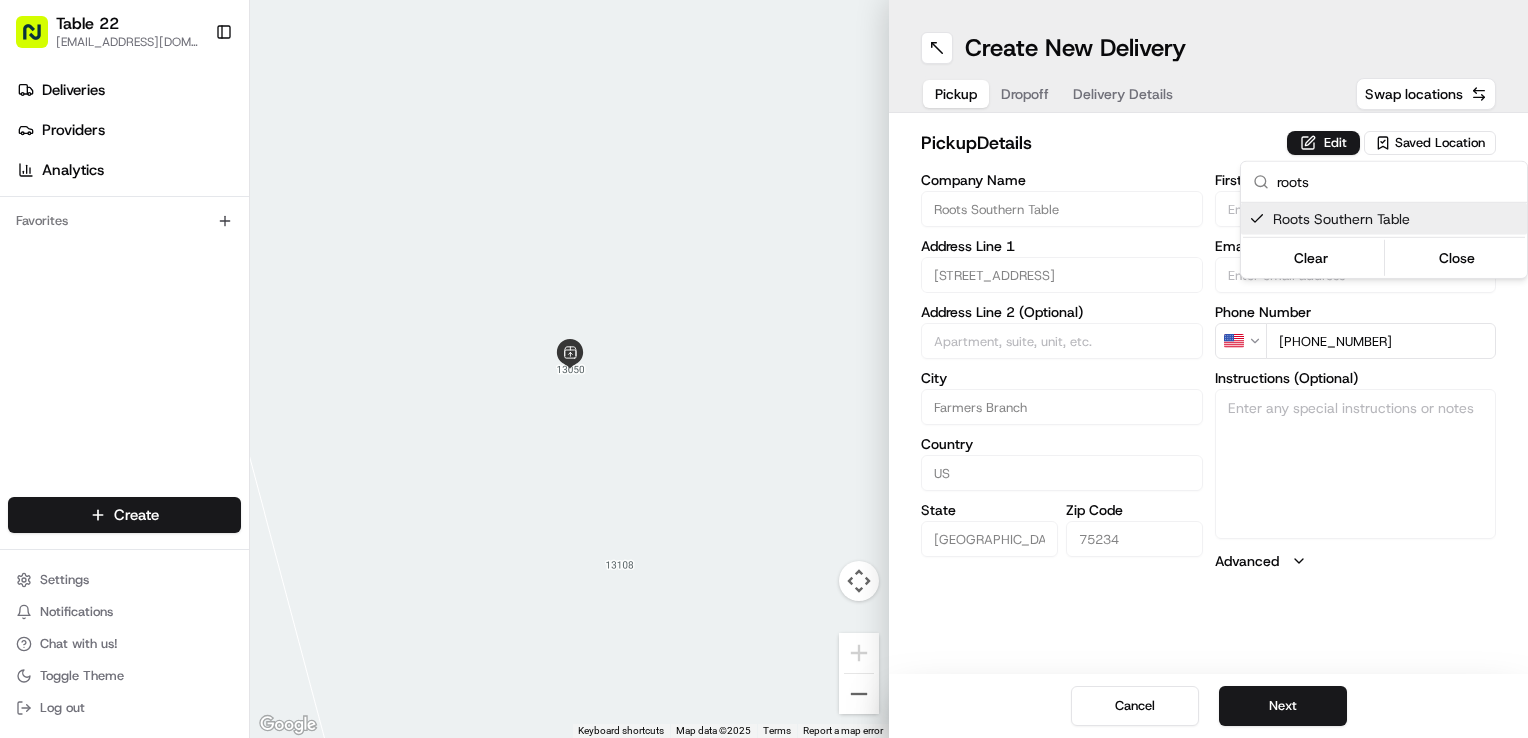 click on "Table 22 nikos@table22.com Toggle Sidebar Deliveries Providers Analytics Favorites Main Menu Members & Organization Organization Users Roles Preferences Customization Tracking Orchestration Automations Dispatch Strategy Locations Pickup Locations Dropoff Locations Billing Billing Refund Requests Integrations Notification Triggers Webhooks API Keys Request Logs Create Settings Notifications Chat with us! Toggle Theme Log out ← Move left → Move right ↑ Move up ↓ Move down + Zoom in - Zoom out Home Jump left by 75% End Jump right by 75% Page Up Jump up by 75% Page Down Jump down by 75% Keyboard shortcuts Map Data Map data ©2025 Map data ©2025 2 m  Click to toggle between metric and imperial units Terms Report a map error Create New Delivery Pickup Dropoff Delivery Details Swap locations pickup  Details  Edit Saved Location Company Name Roots Southern Table Address Line 1 13050 Bee St Address Line 2 (Optional) City Farmers Branch Country US State TX Zip Code 75234 First Name Last Name" at bounding box center [764, 369] 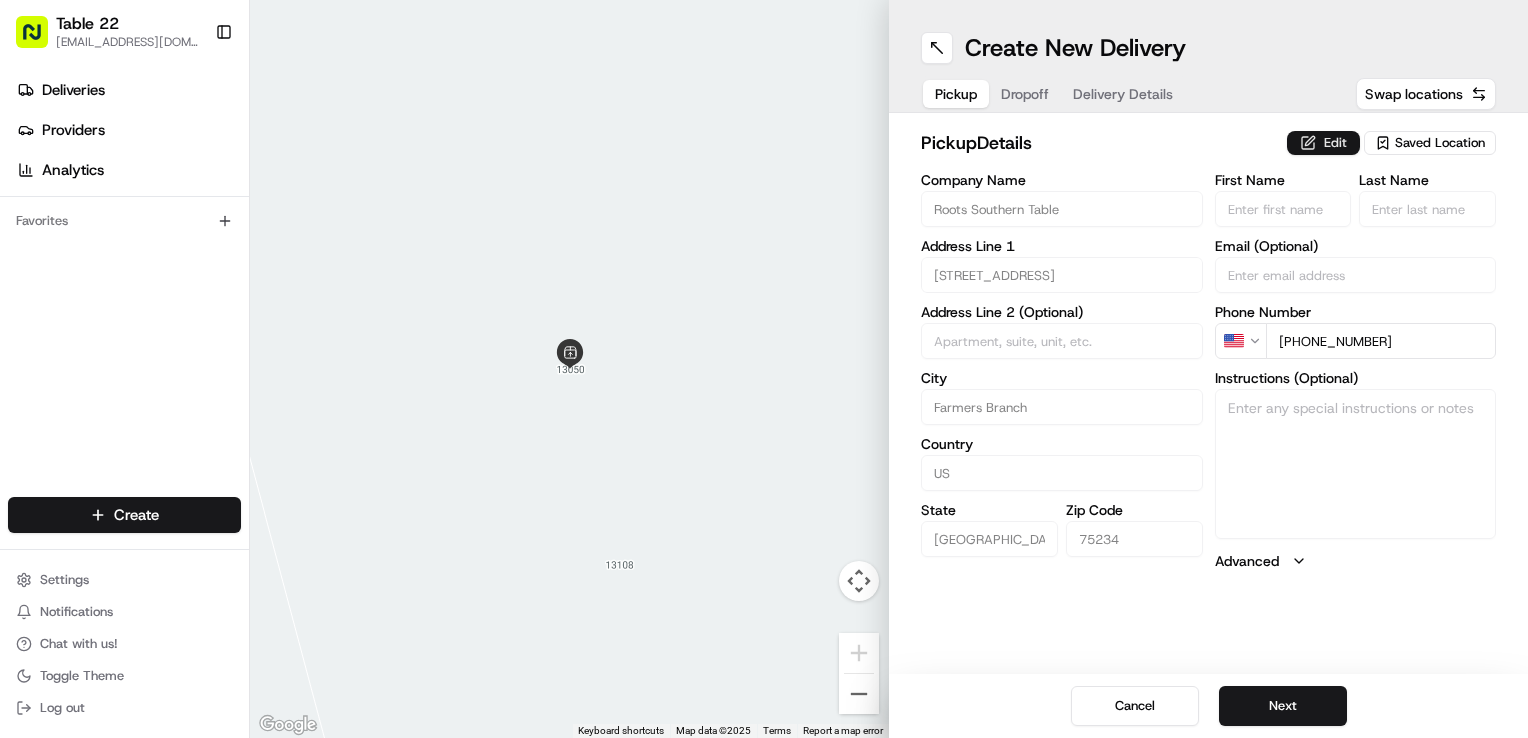 click on "Edit" at bounding box center (1323, 143) 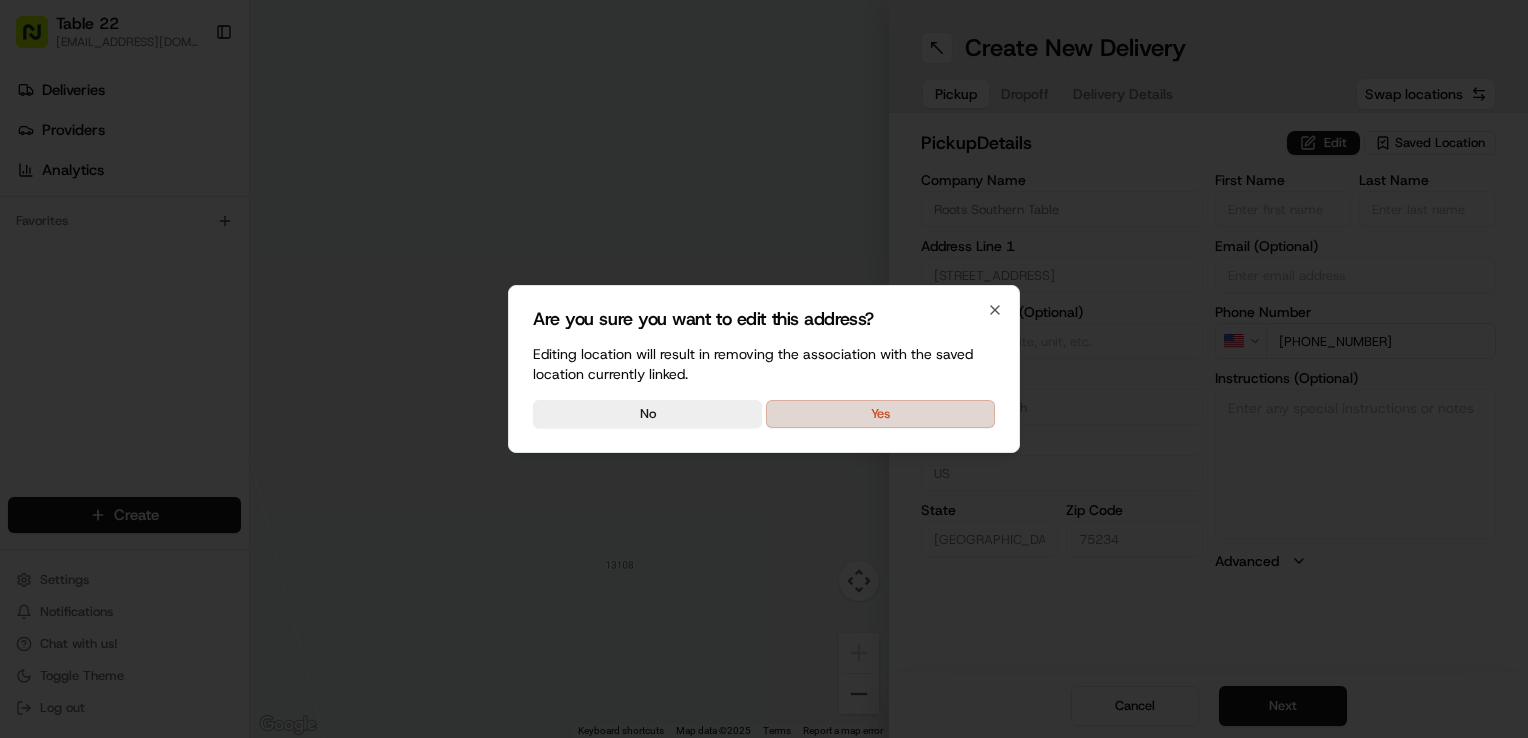 click on "Yes" at bounding box center [880, 414] 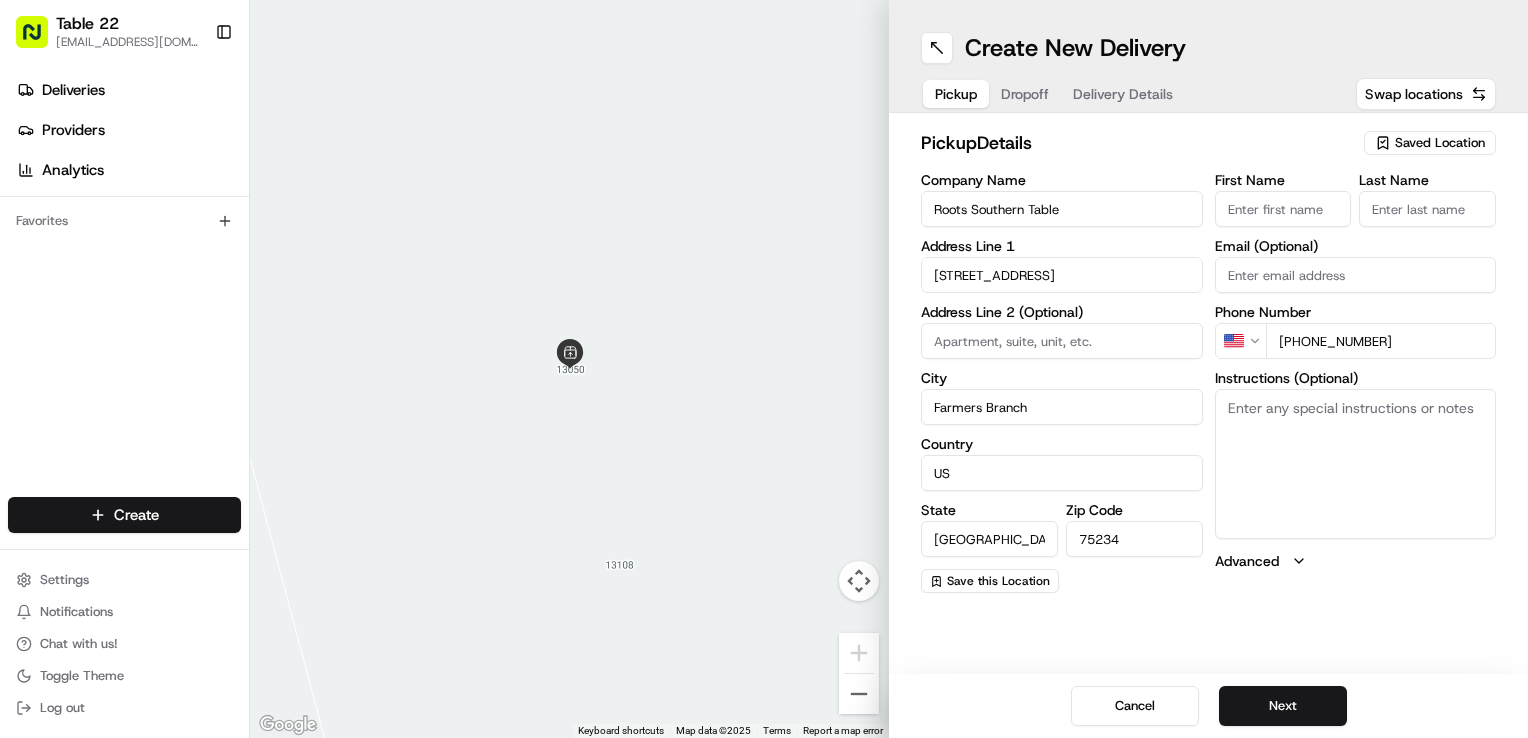 click on "Instructions (Optional)" at bounding box center [1356, 464] 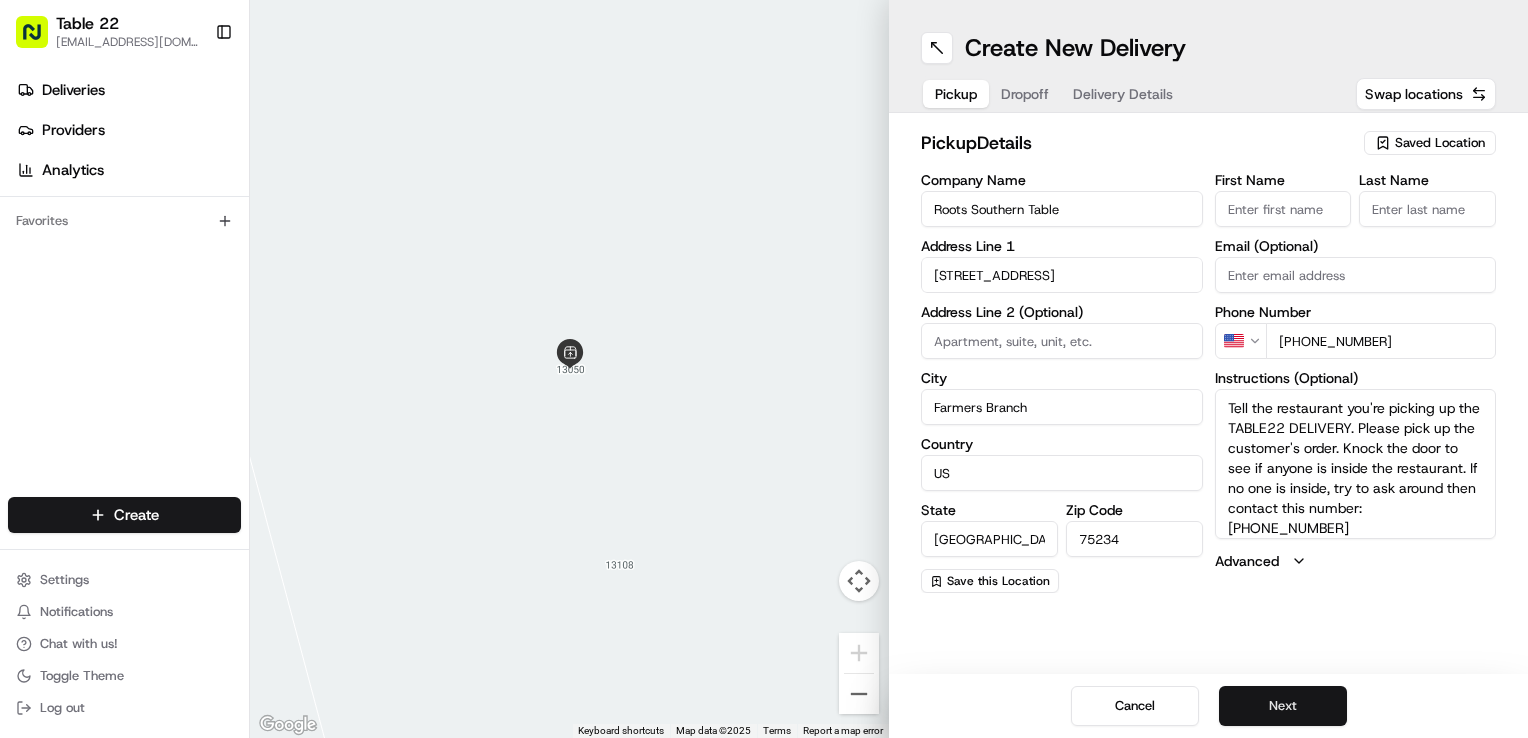 type on "Tell the restaurant you're picking up the TABLE22 DELIVERY. Please pick up the customer's order. Knock the door to see if anyone is inside the restaurant. If no one is inside, try to ask around then contact this number: [PHONE_NUMBER]" 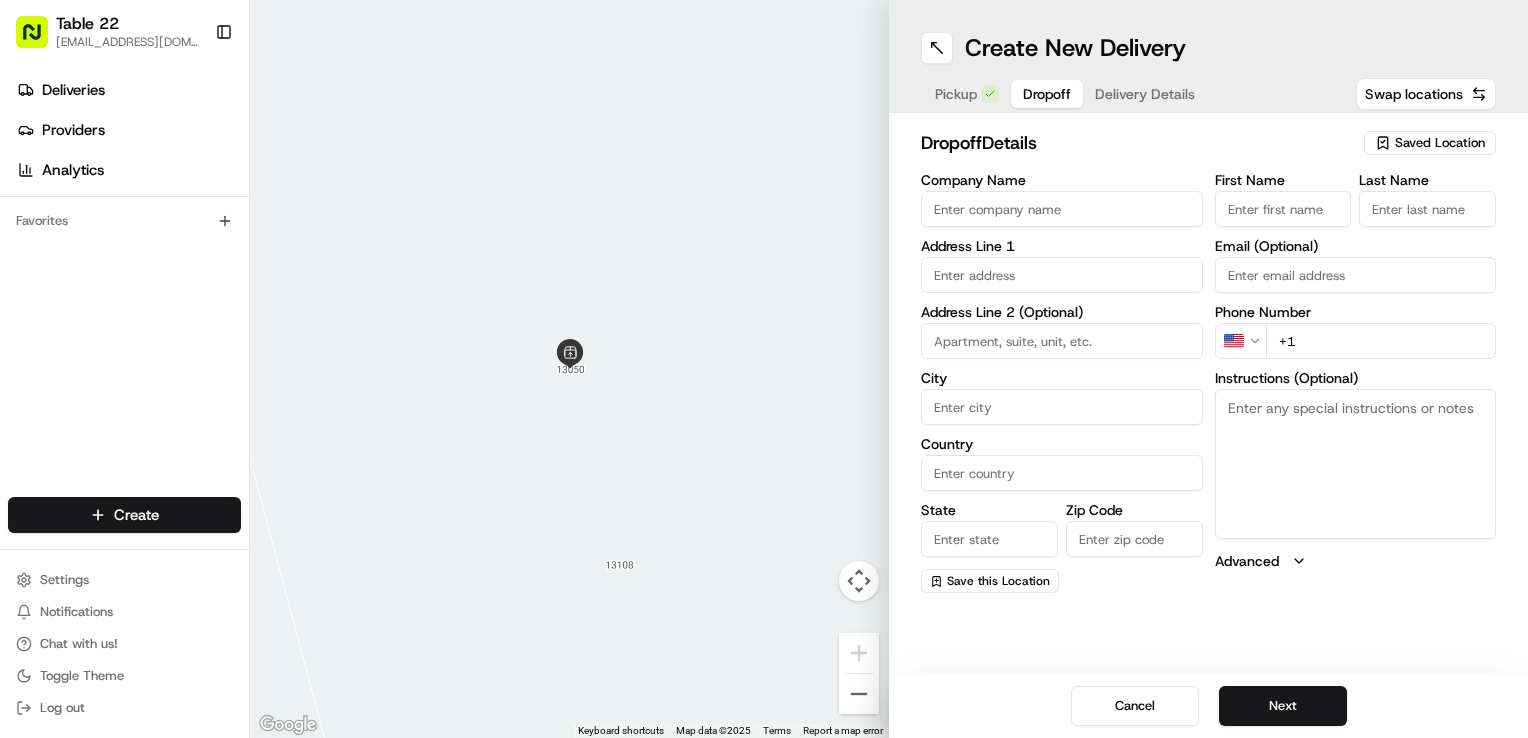 click on "Saved Location" at bounding box center [1440, 143] 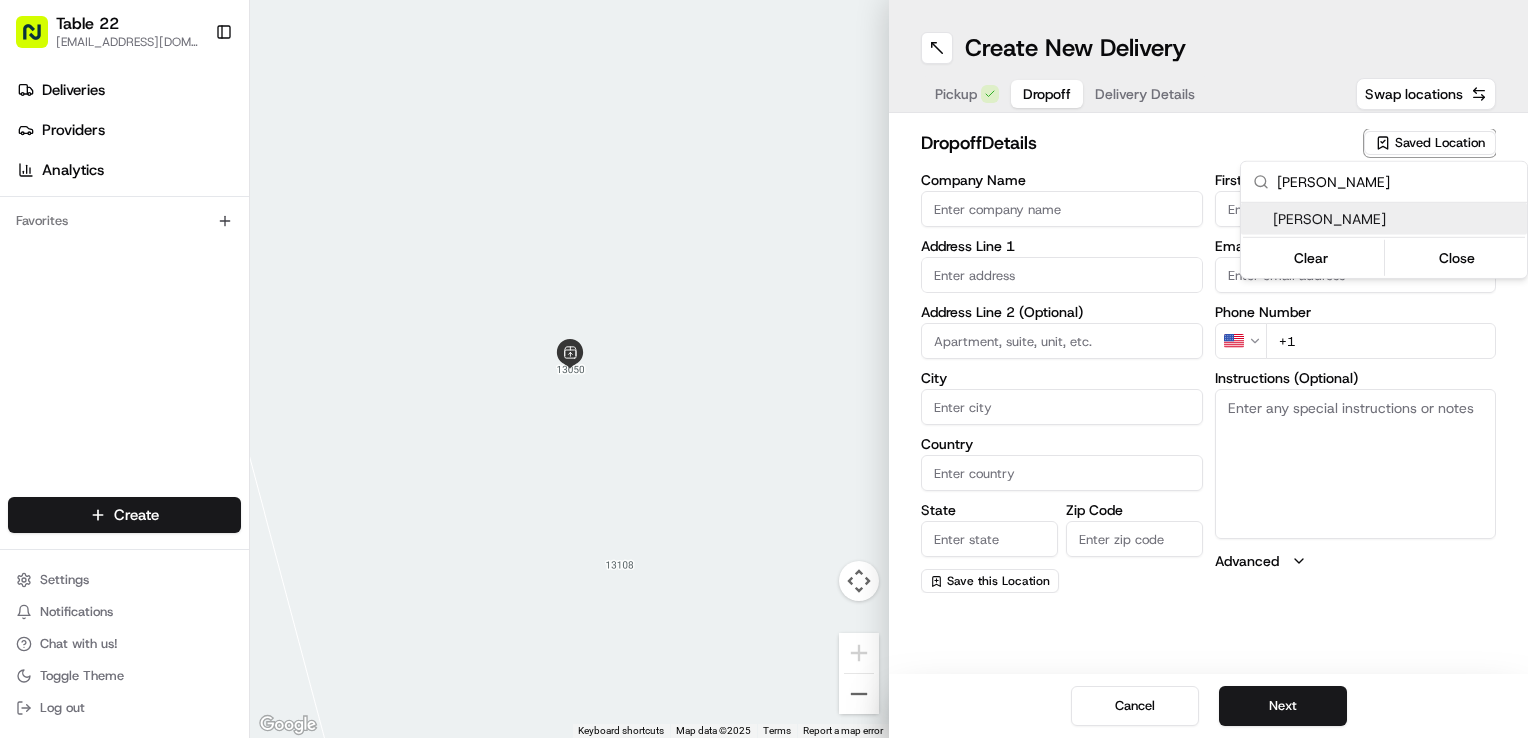 type on "[PERSON_NAME]" 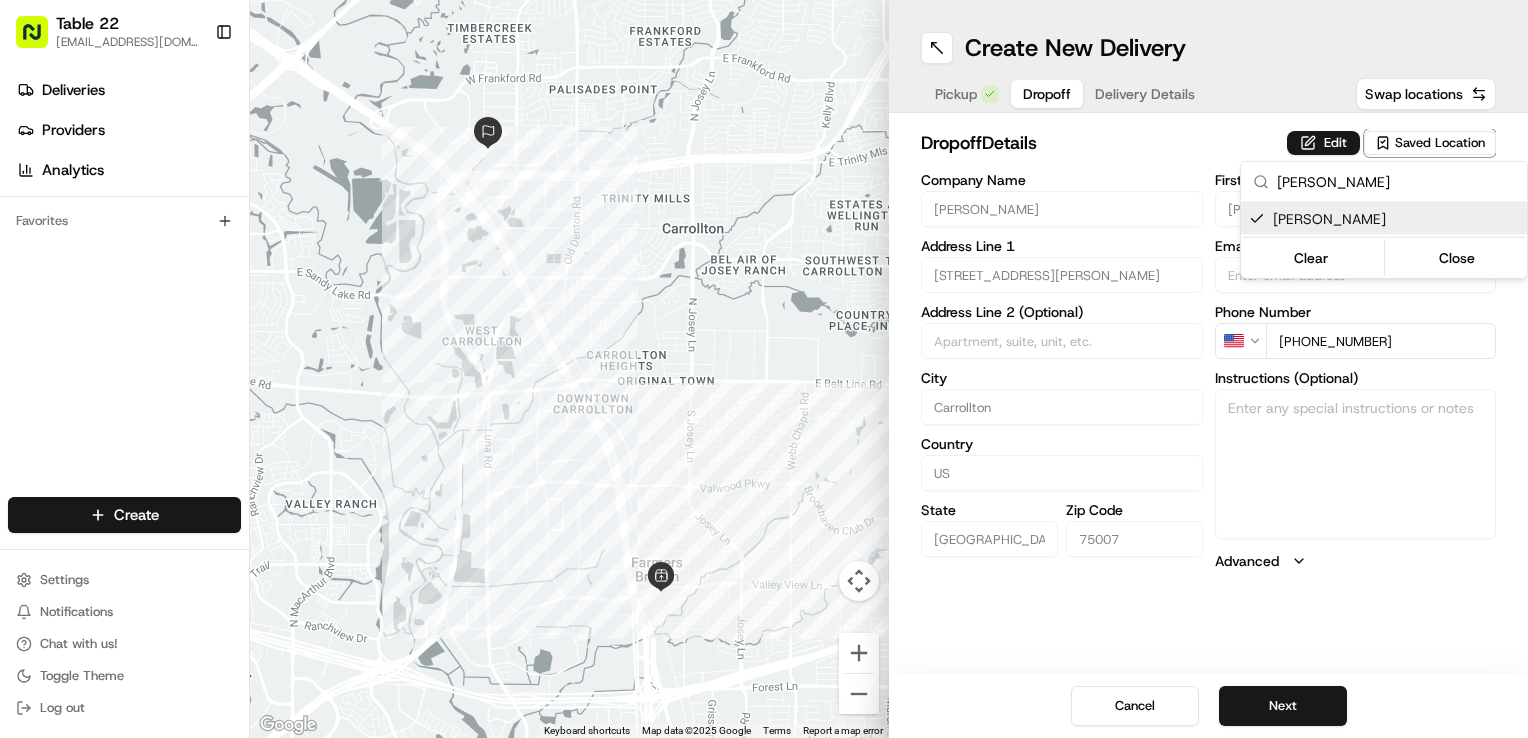 click on "Table 22 nikos@table22.com Toggle Sidebar Deliveries Providers Analytics Favorites Main Menu Members & Organization Organization Users Roles Preferences Customization Tracking Orchestration Automations Dispatch Strategy Locations Pickup Locations Dropoff Locations Billing Billing Refund Requests Integrations Notification Triggers Webhooks API Keys Request Logs Create Settings Notifications Chat with us! Toggle Theme Log out ← Move left → Move right ↑ Move up ↓ Move down + Zoom in - Zoom out Home Jump left by 75% End Jump right by 75% Page Up Jump up by 75% Page Down Jump down by 75% Keyboard shortcuts Map Data Map data ©2025 Google Map data ©2025 Google 1 km  Click to toggle between metric and imperial units Terms Report a map error Create New Delivery Pickup Dropoff Delivery Details Swap locations dropoff  Details  Edit Saved Location Company Name David Dozzo Address Line 1 1455 Halsey Way Address Line 2 (Optional) City Carrollton Country US State TX Zip Code 75007 First Name David" at bounding box center [764, 369] 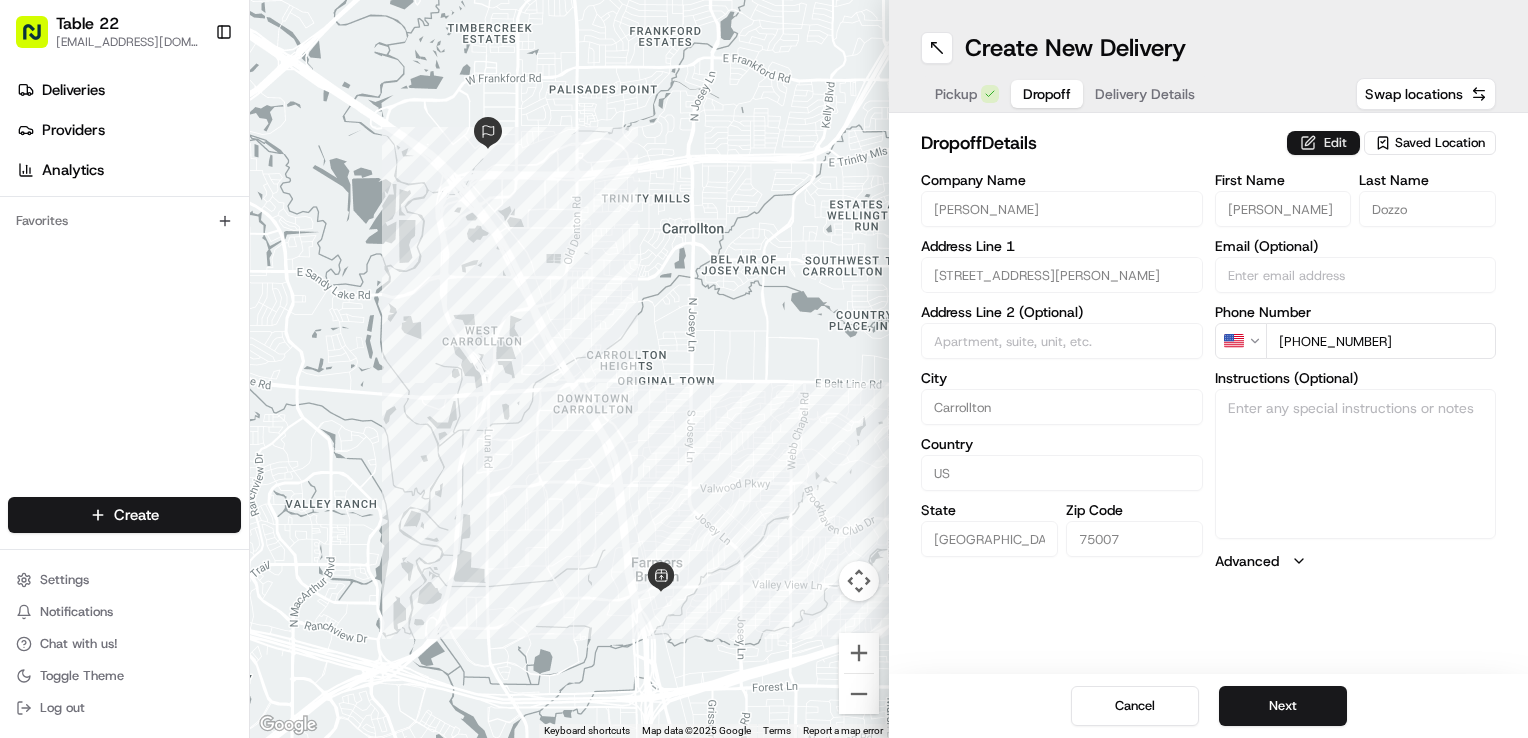 click on "Edit" at bounding box center (1323, 143) 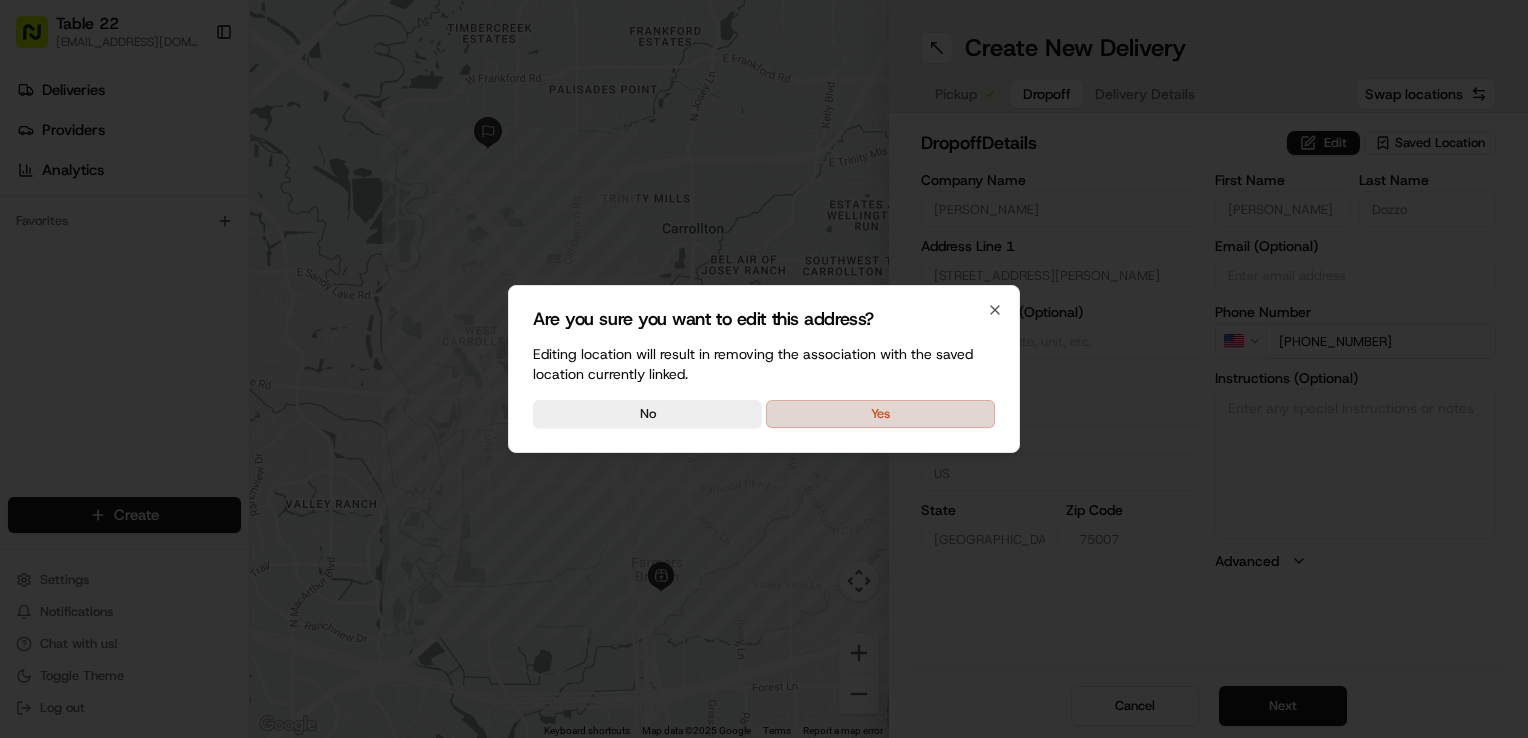 click on "Yes" at bounding box center (880, 414) 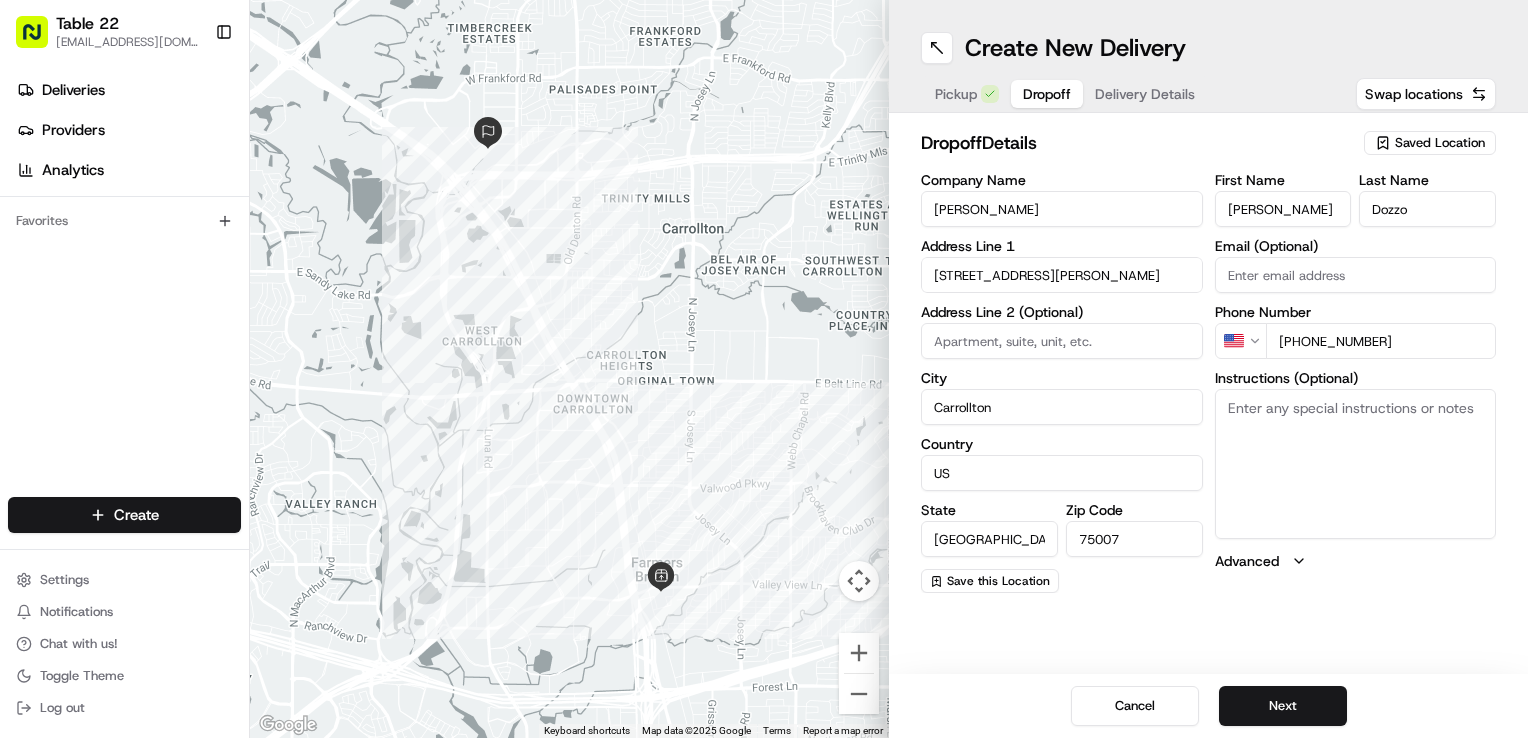click on "Instructions (Optional)" at bounding box center (1356, 464) 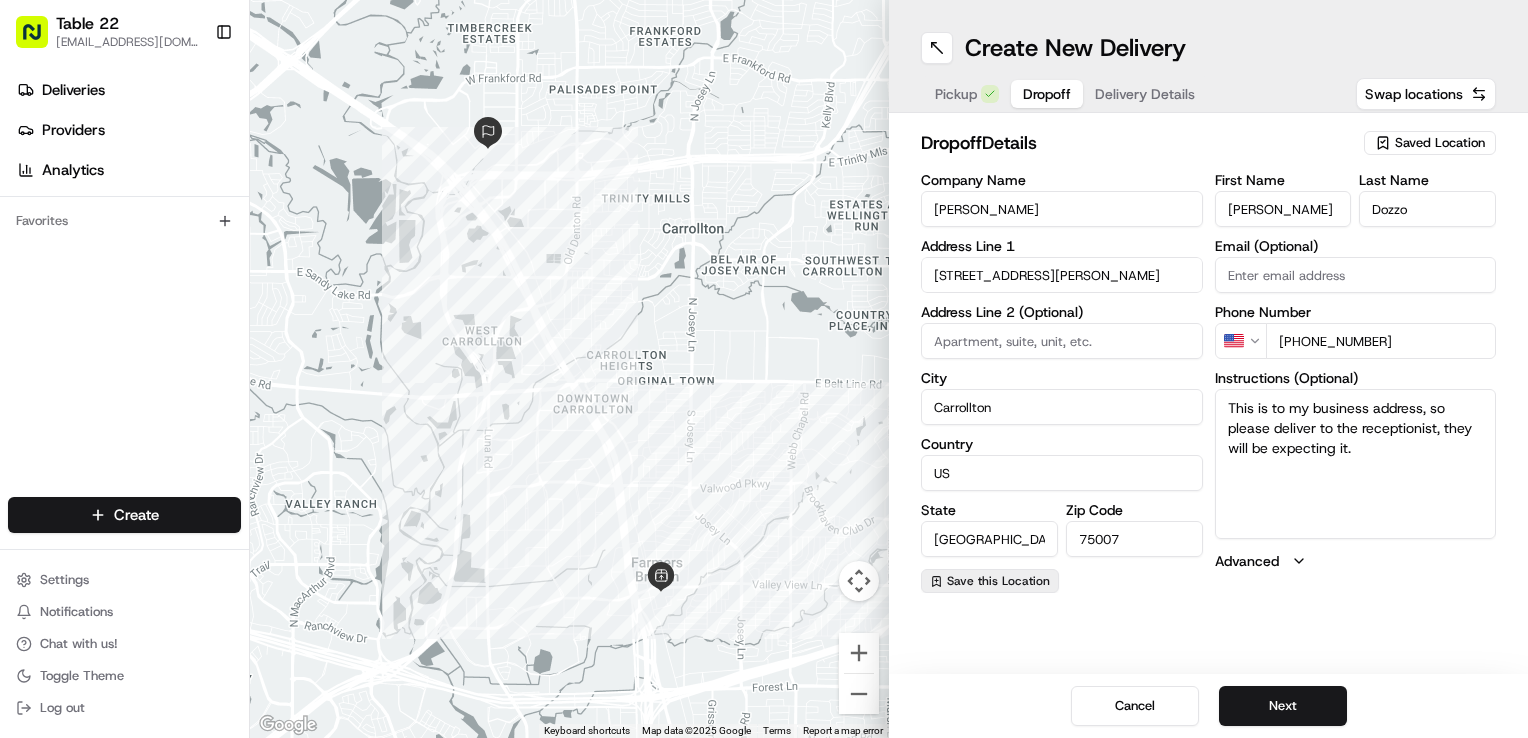 type on "This is to my business address, so please deliver to the receptionist, they will be expecting it." 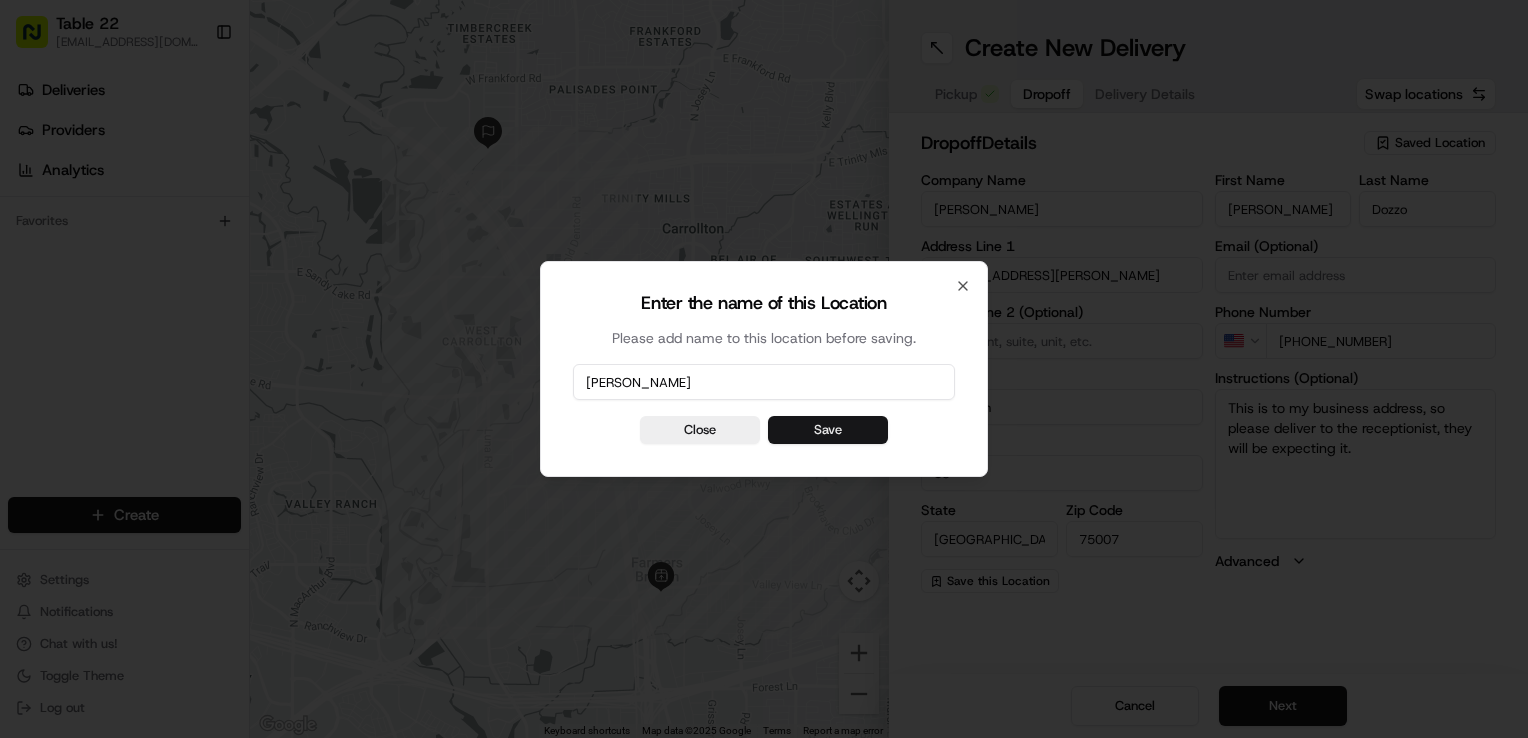 click on "Save" at bounding box center [828, 430] 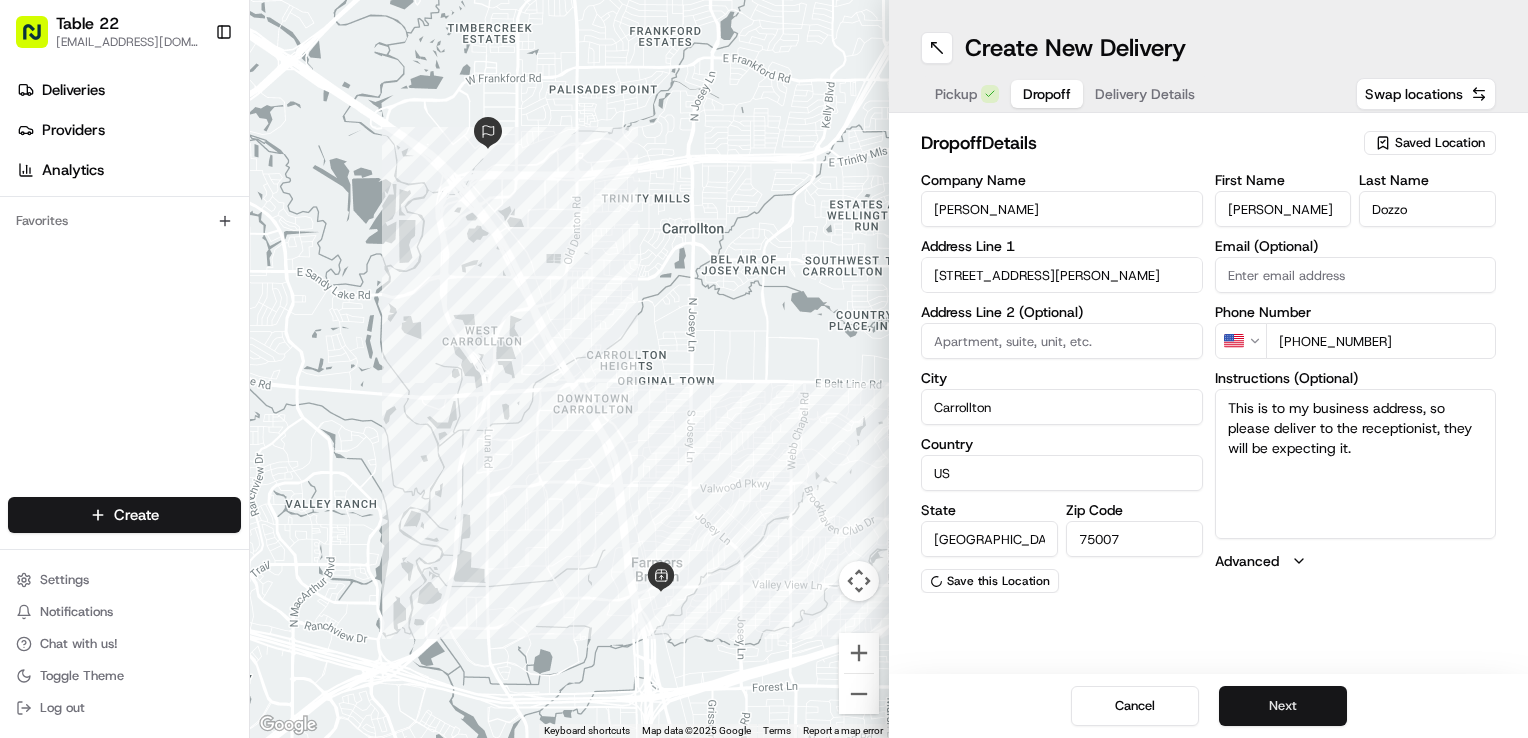 click on "Next" at bounding box center [1283, 706] 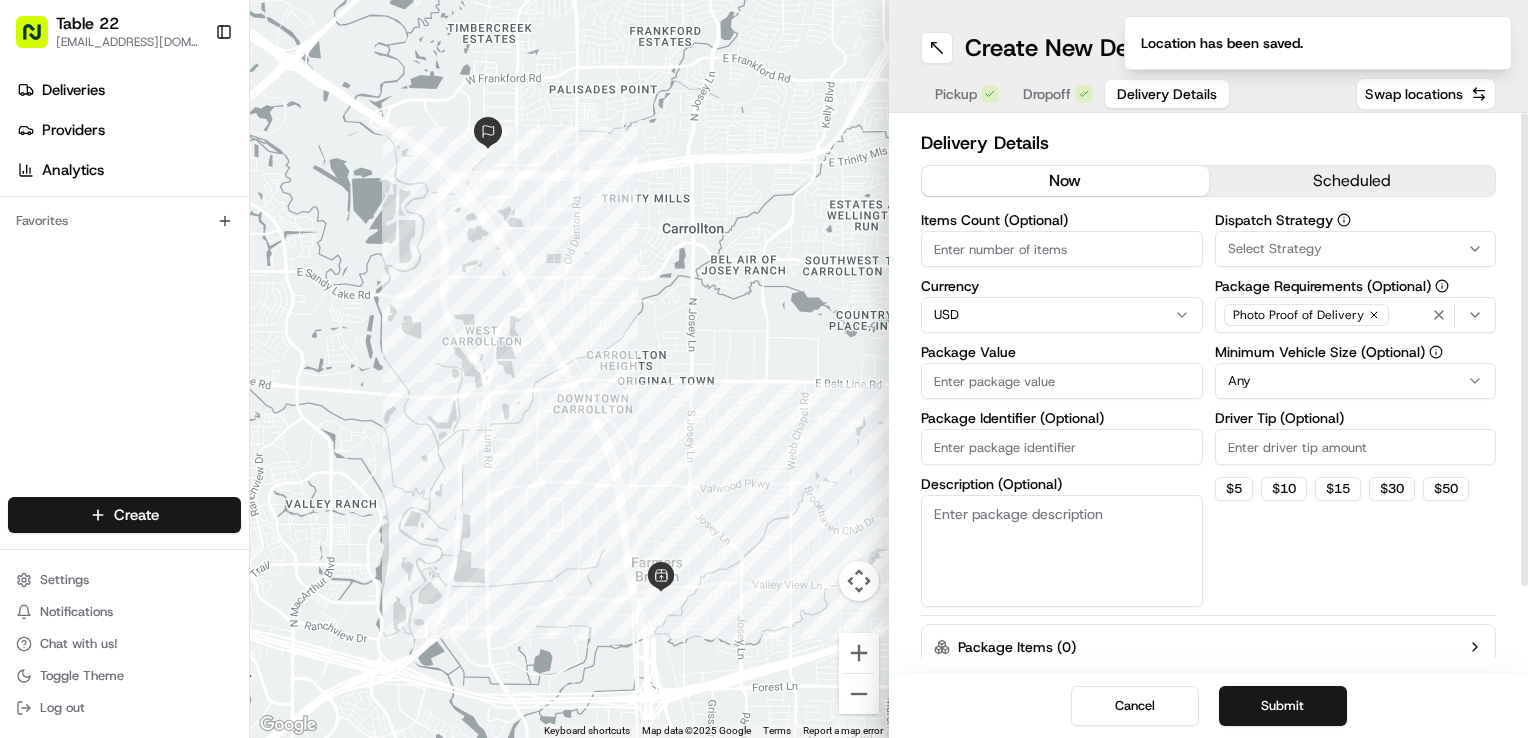 click on "Select Strategy" at bounding box center [1275, 249] 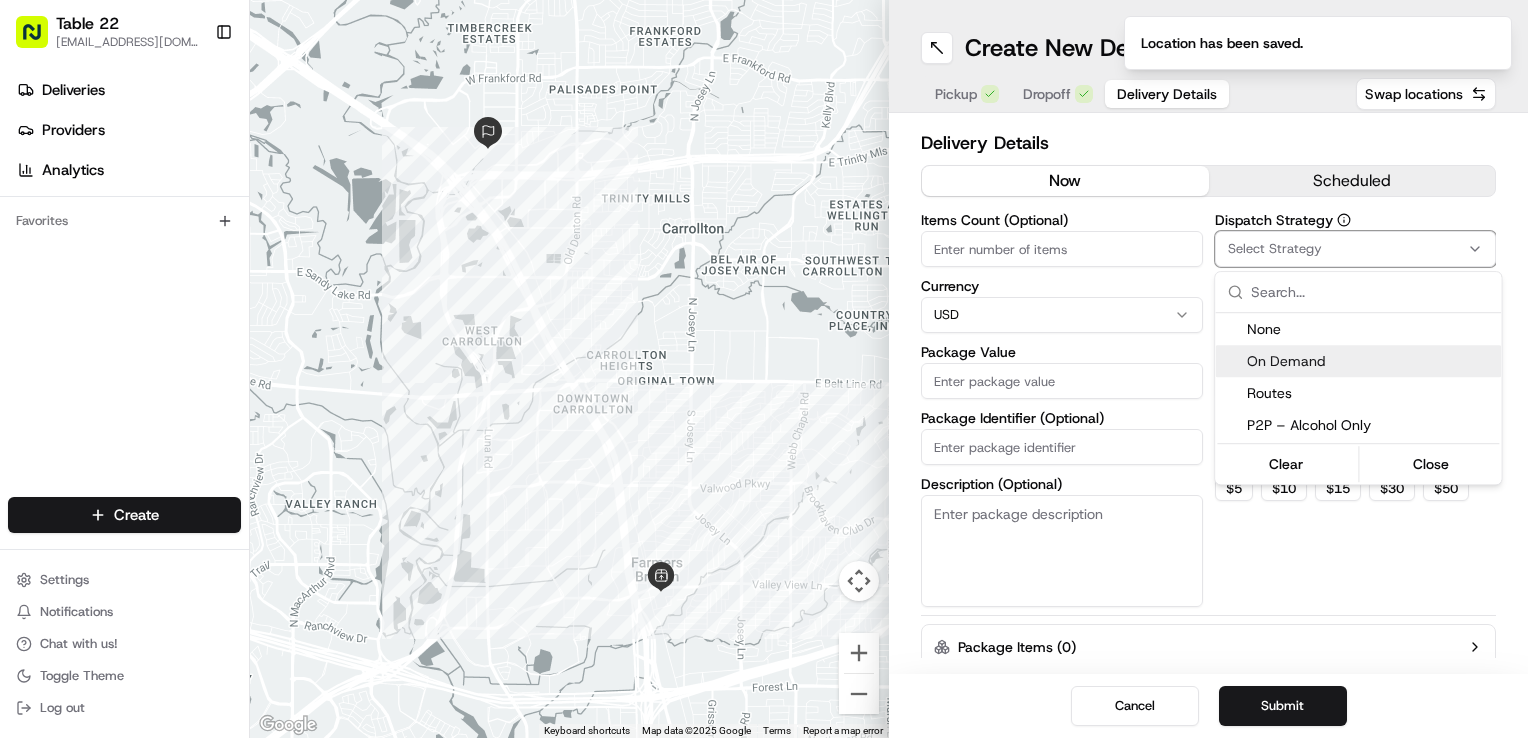 click on "On Demand" at bounding box center [1370, 361] 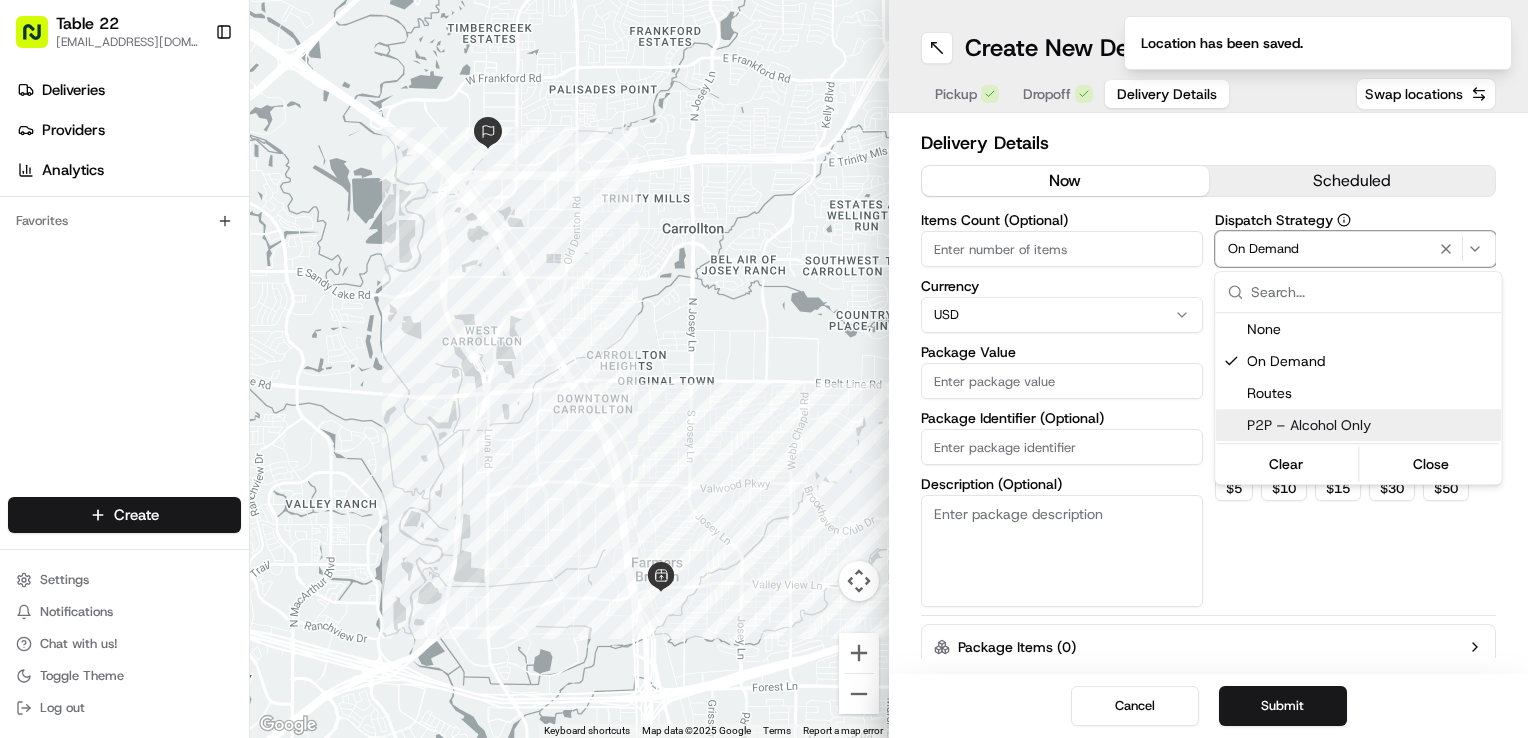 click on "Table 22 nikos@table22.com Toggle Sidebar Deliveries Providers Analytics Favorites Main Menu Members & Organization Organization Users Roles Preferences Customization Tracking Orchestration Automations Dispatch Strategy Locations Pickup Locations Dropoff Locations Billing Billing Refund Requests Integrations Notification Triggers Webhooks API Keys Request Logs Create Settings Notifications Chat with us! Toggle Theme Log out ← Move left → Move right ↑ Move up ↓ Move down + Zoom in - Zoom out Home Jump left by 75% End Jump right by 75% Page Up Jump up by 75% Page Down Jump down by 75% Keyboard shortcuts Map Data Map data ©2025 Google Map data ©2025 Google 1 km  Click to toggle between metric and imperial units Terms Report a map error Create New Delivery Pickup Dropoff Delivery Details Swap locations Delivery Details now scheduled Items Count (Optional) Currency USD Package Value Package Identifier (Optional) Description (Optional) Dispatch Strategy On Demand Photo Proof of Delivery $" at bounding box center (764, 369) 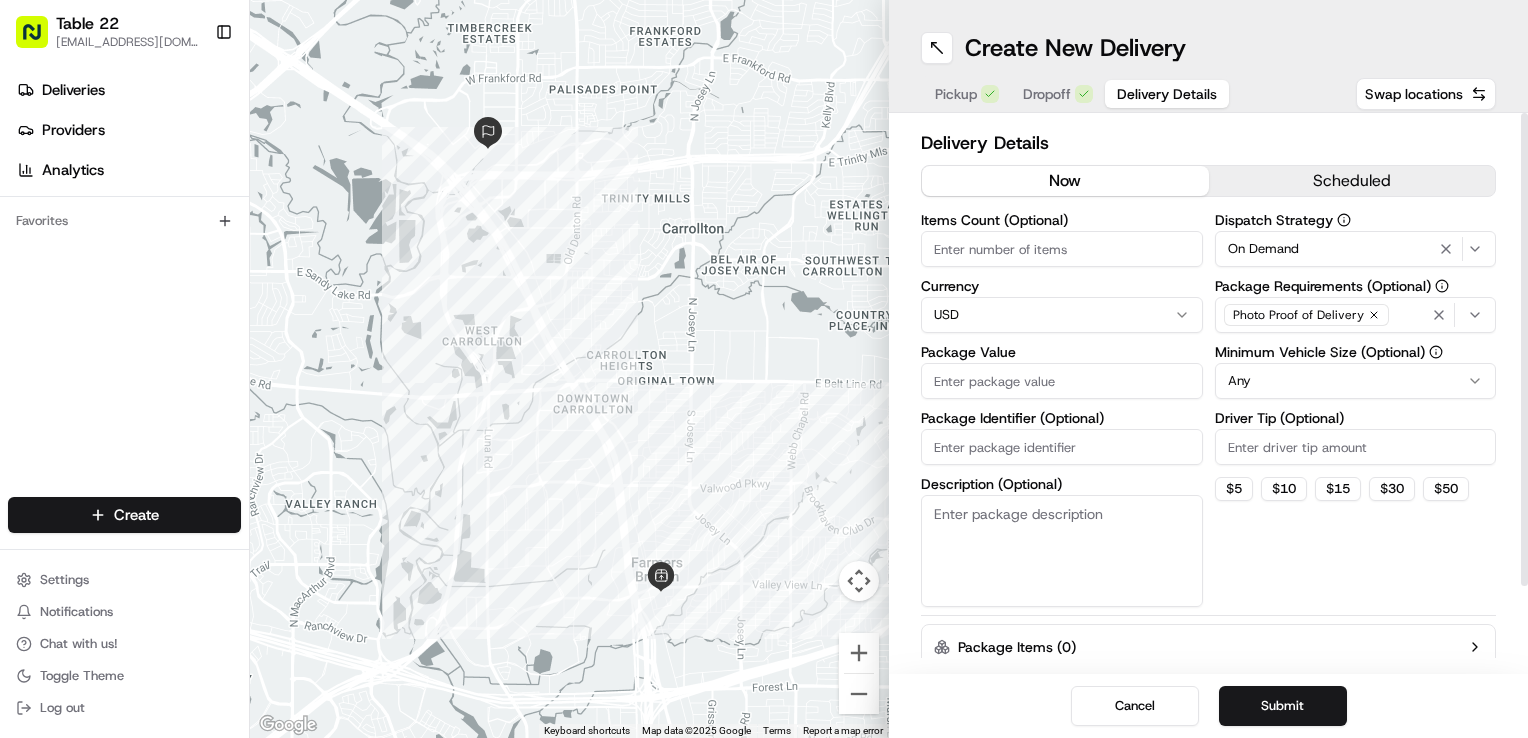 click on "Photo Proof of Delivery" at bounding box center (1356, 315) 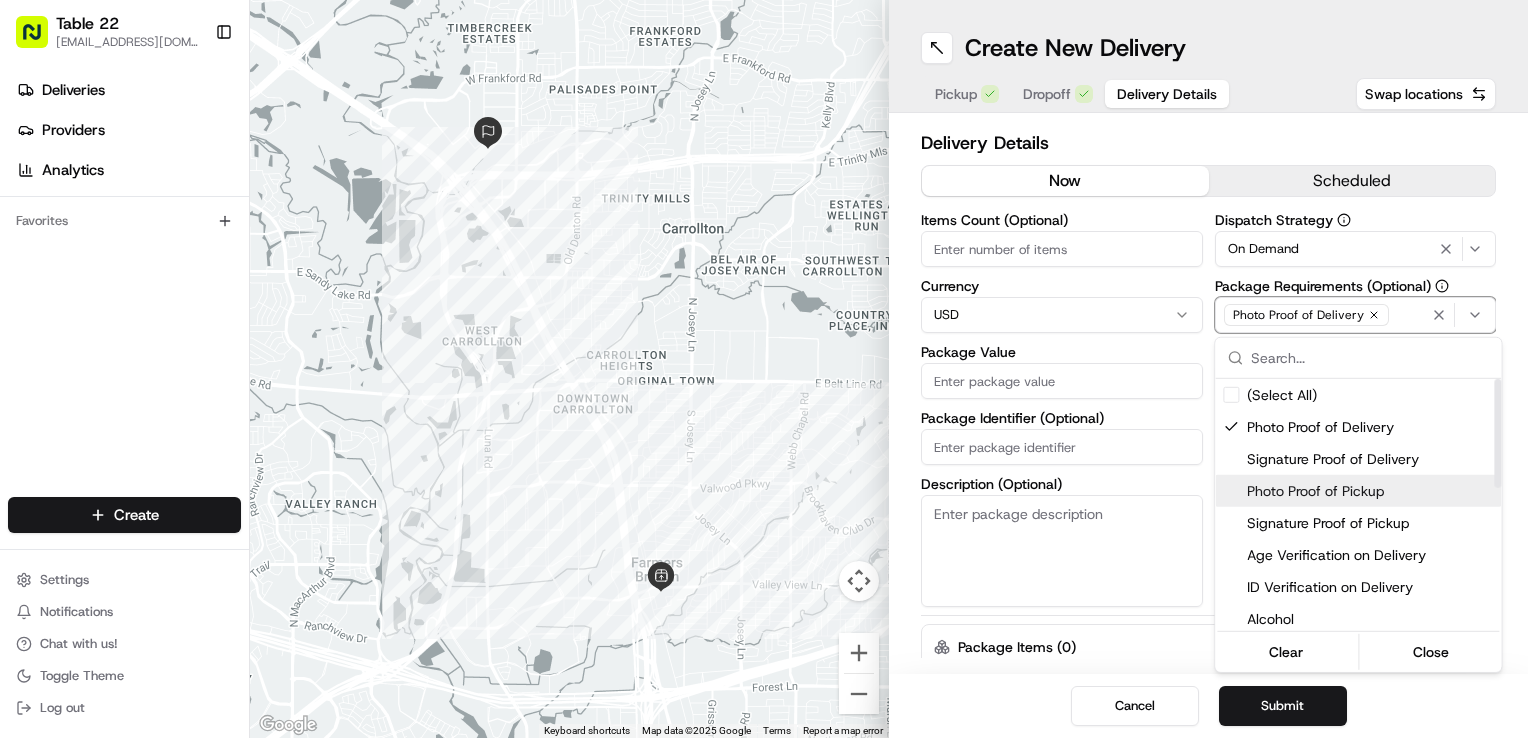 click on "Photo Proof of Pickup" at bounding box center (1370, 491) 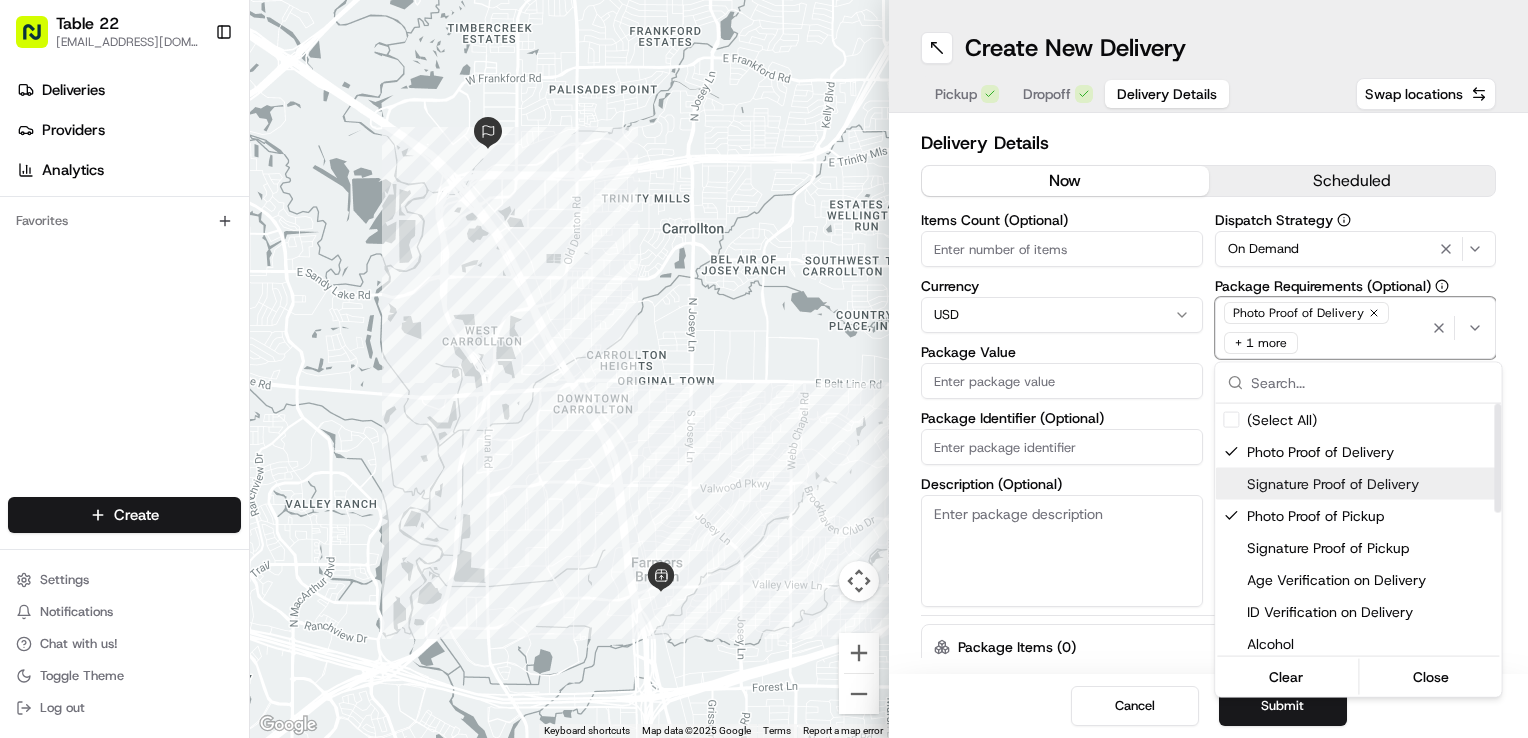 click on "Table 22 nikos@table22.com Toggle Sidebar Deliveries Providers Analytics Favorites Main Menu Members & Organization Organization Users Roles Preferences Customization Tracking Orchestration Automations Dispatch Strategy Locations Pickup Locations Dropoff Locations Billing Billing Refund Requests Integrations Notification Triggers Webhooks API Keys Request Logs Create Settings Notifications Chat with us! Toggle Theme Log out ← Move left → Move right ↑ Move up ↓ Move down + Zoom in - Zoom out Home Jump left by 75% End Jump right by 75% Page Up Jump up by 75% Page Down Jump down by 75% Keyboard shortcuts Map Data Map data ©2025 Google Map data ©2025 Google 1 km  Click to toggle between metric and imperial units Terms Report a map error Create New Delivery Pickup Dropoff Delivery Details Swap locations Delivery Details now scheduled Items Count (Optional) Currency USD Package Value Package Identifier (Optional) Description (Optional) Dispatch Strategy On Demand Photo Proof of Delivery $" at bounding box center (764, 369) 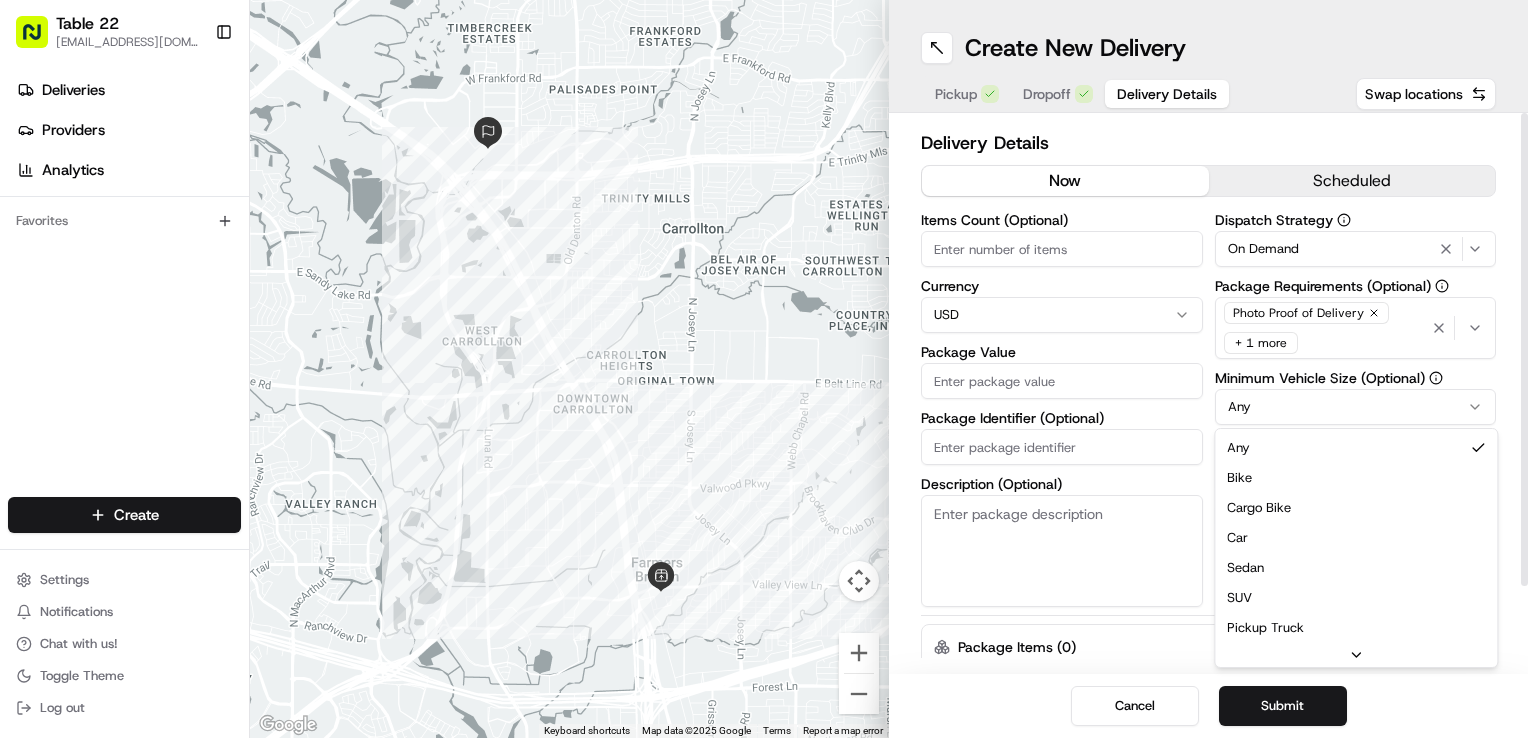 click on "Table 22 nikos@table22.com Toggle Sidebar Deliveries Providers Analytics Favorites Main Menu Members & Organization Organization Users Roles Preferences Customization Tracking Orchestration Automations Dispatch Strategy Locations Pickup Locations Dropoff Locations Billing Billing Refund Requests Integrations Notification Triggers Webhooks API Keys Request Logs Create Settings Notifications Chat with us! Toggle Theme Log out ← Move left → Move right ↑ Move up ↓ Move down + Zoom in - Zoom out Home Jump left by 75% End Jump right by 75% Page Up Jump up by 75% Page Down Jump down by 75% Keyboard shortcuts Map Data Map data ©2025 Google Map data ©2025 Google 1 km  Click to toggle between metric and imperial units Terms Report a map error Create New Delivery Pickup Dropoff Delivery Details Swap locations Delivery Details now scheduled Items Count (Optional) Currency USD Package Value Package Identifier (Optional) Description (Optional) Dispatch Strategy On Demand Photo Proof of Delivery $" at bounding box center [764, 369] 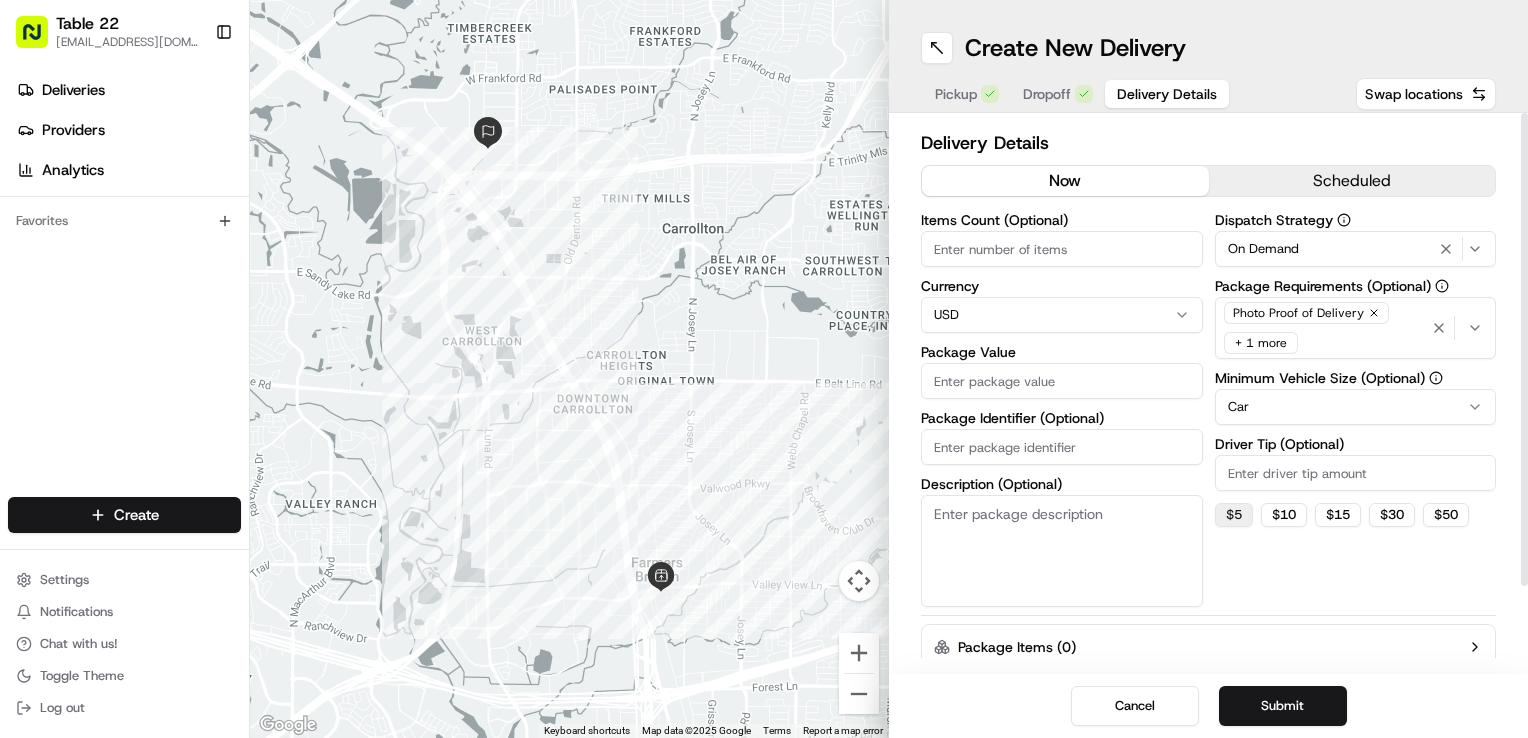 click on "$ 5" at bounding box center (1234, 515) 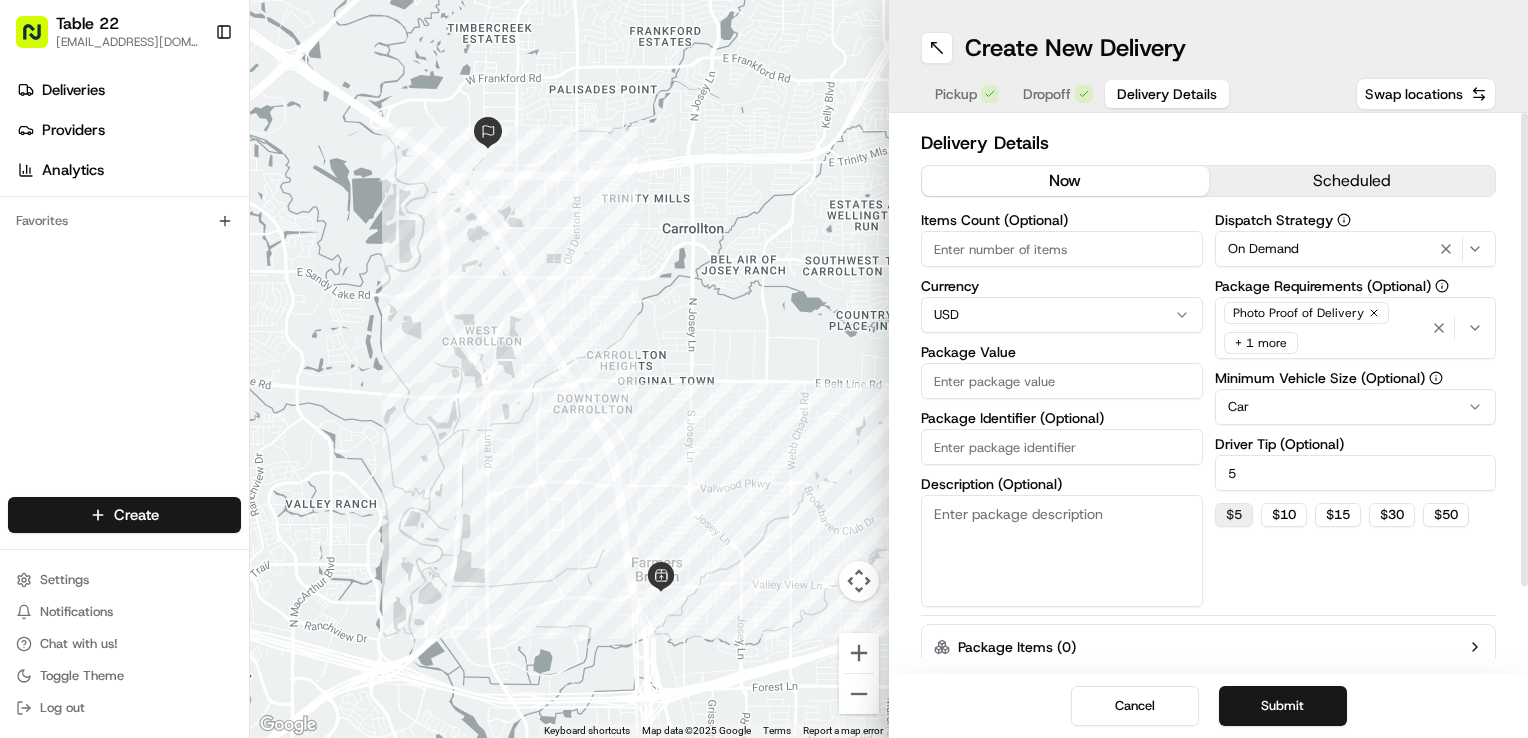 click on "$ 5" at bounding box center (1234, 515) 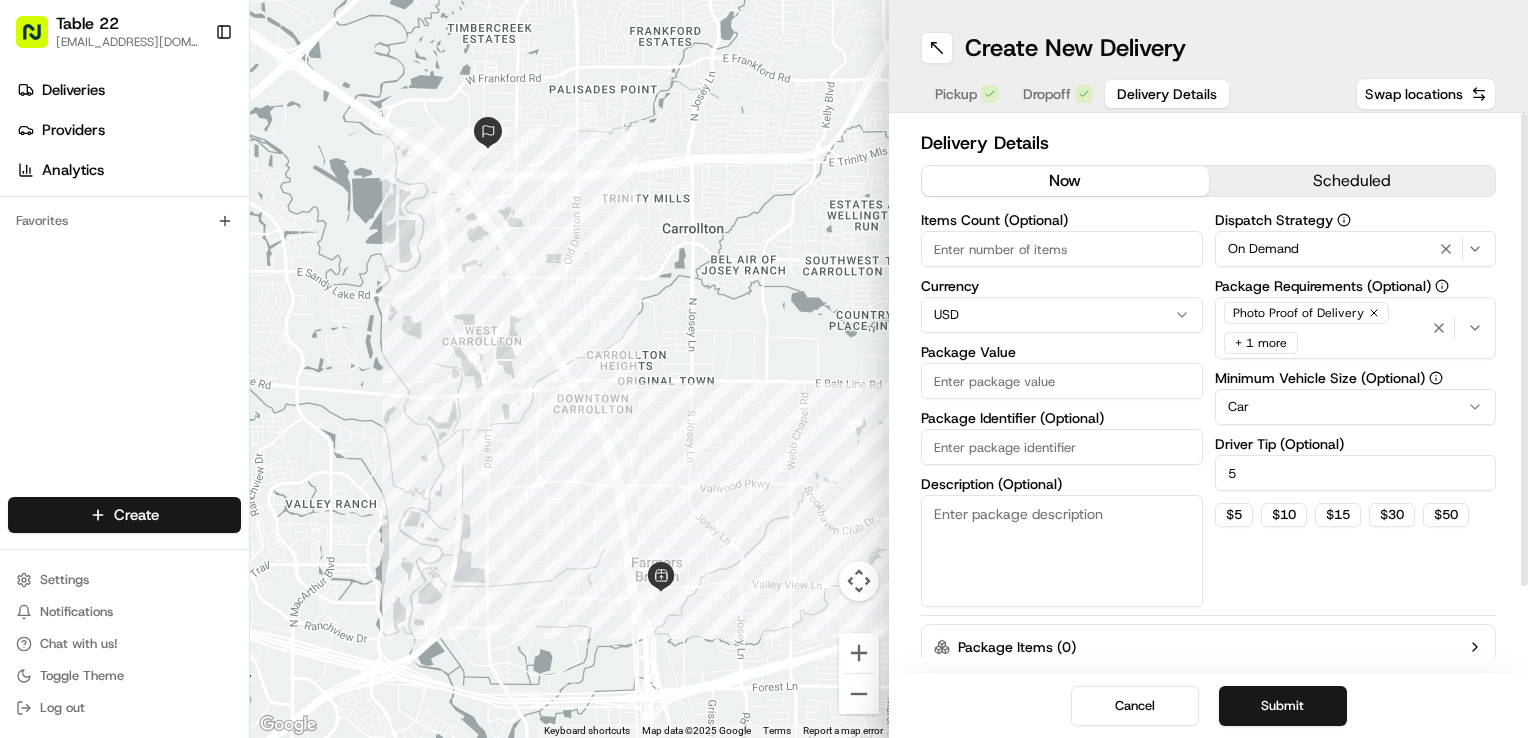click on "Description (Optional)" at bounding box center (1062, 551) 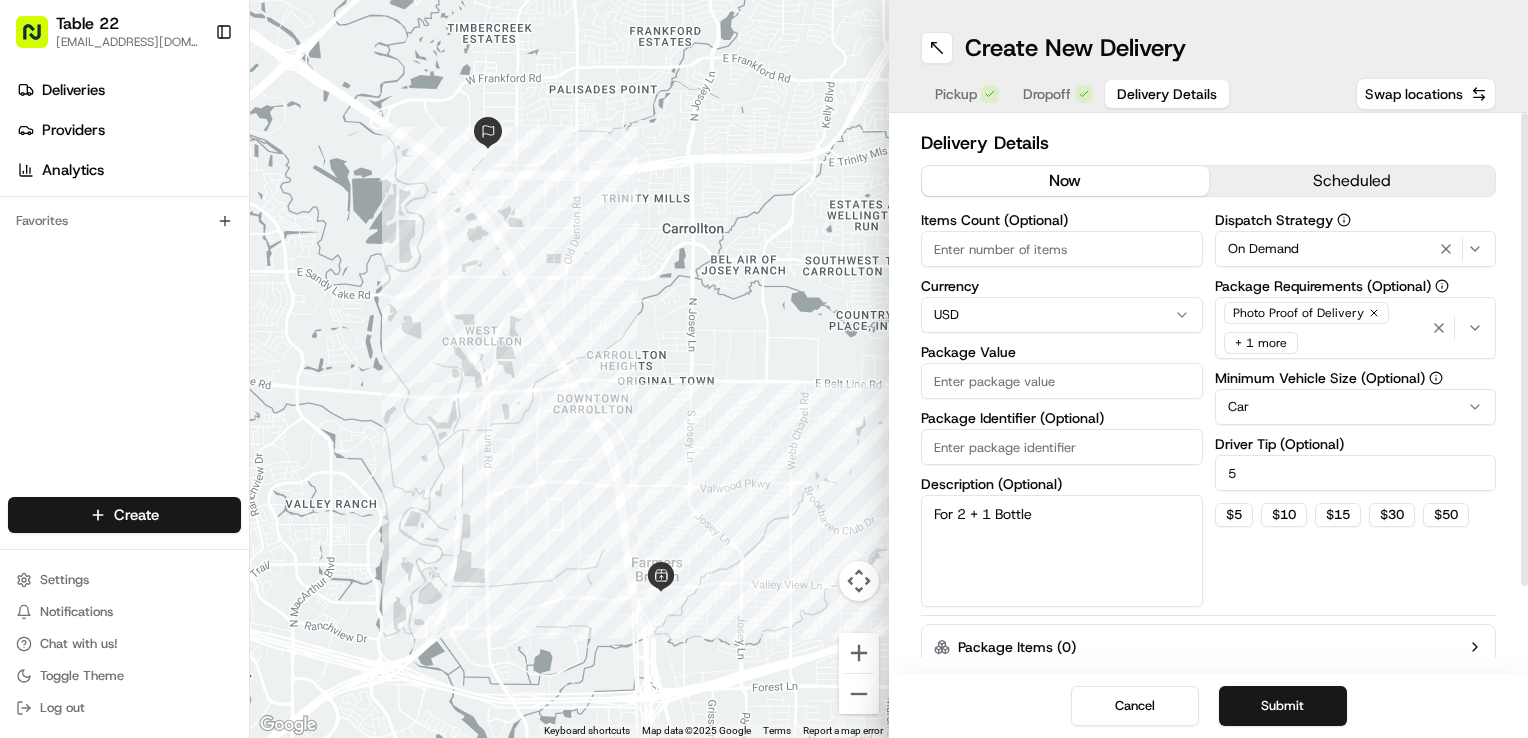 type on "For 2 + 1 Bottle" 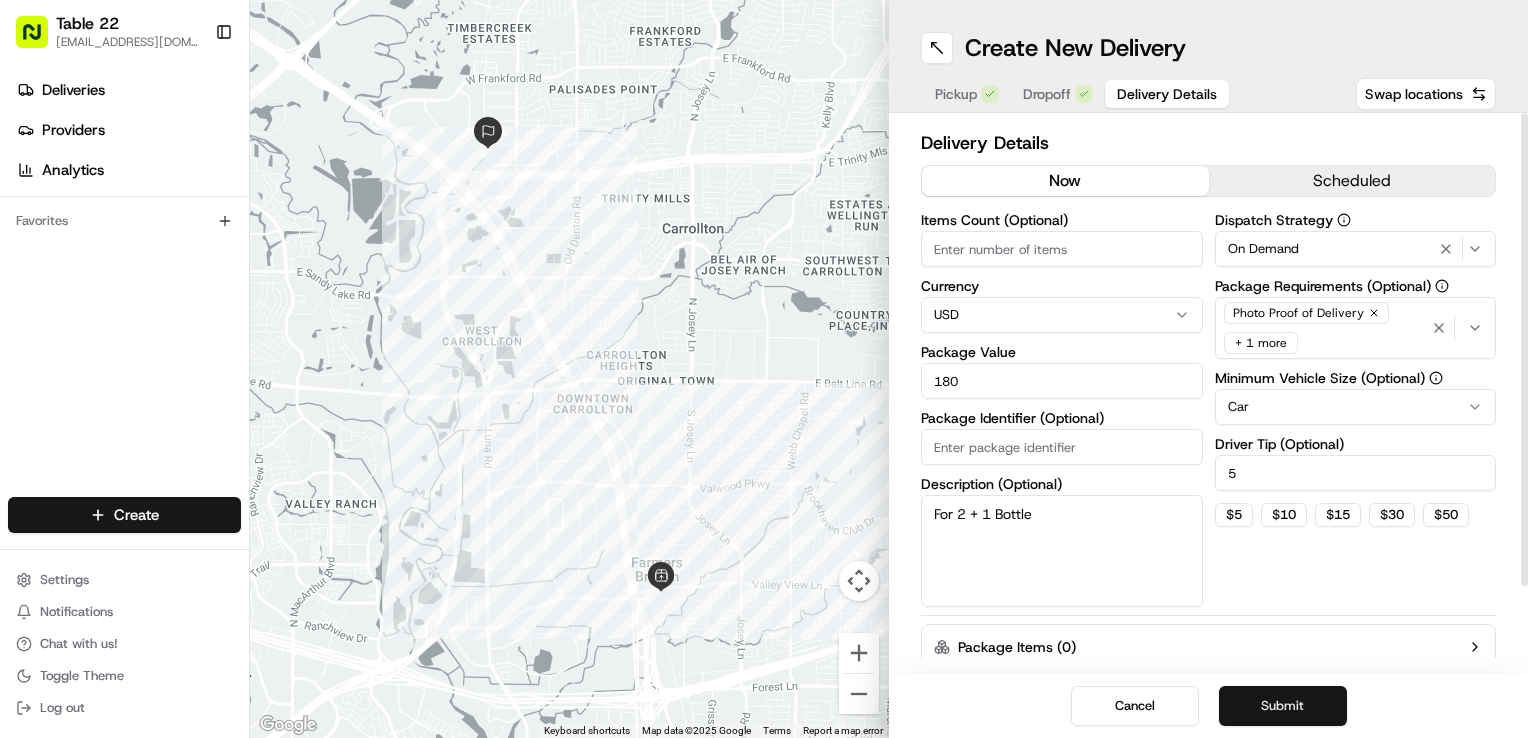 type on "180" 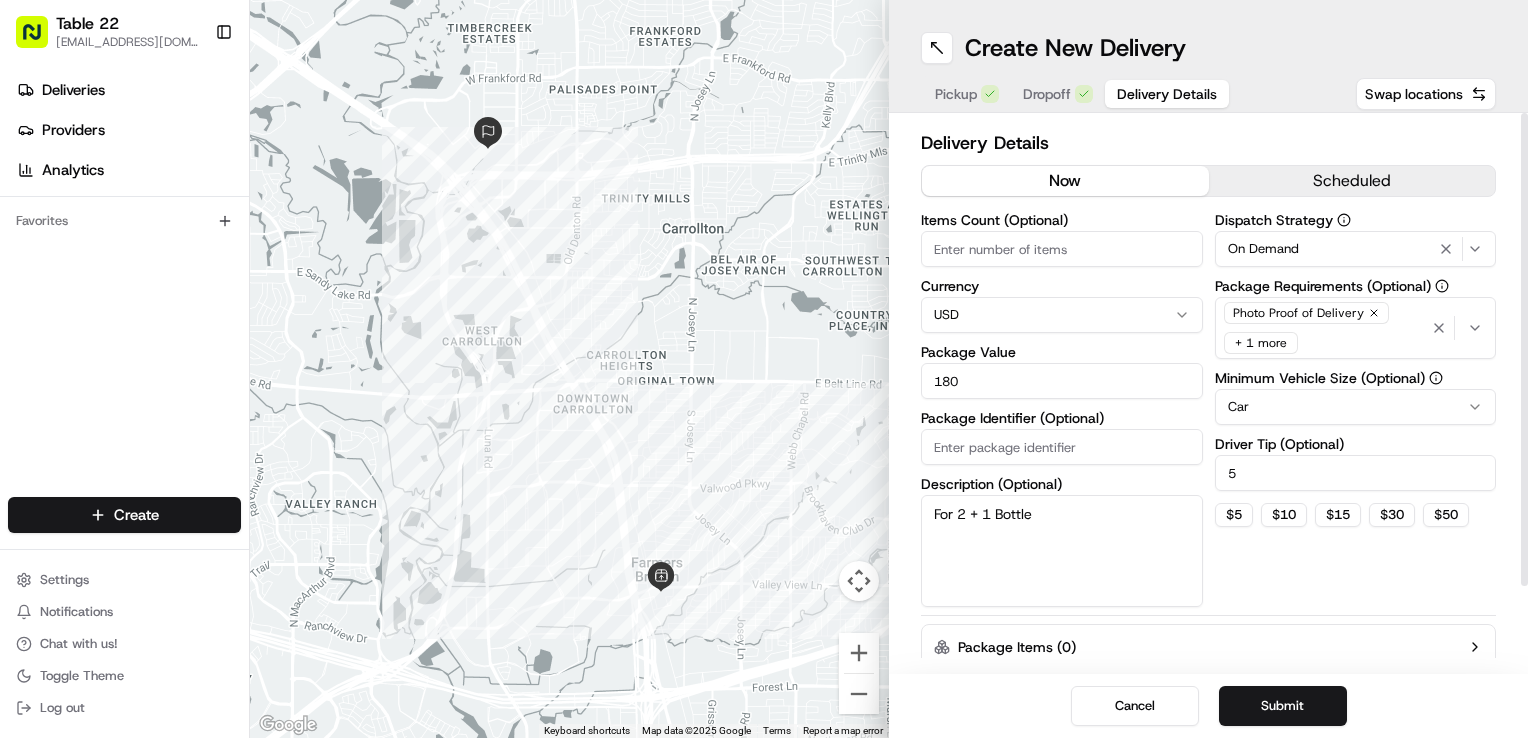 drag, startPoint x: 1282, startPoint y: 696, endPoint x: 1264, endPoint y: 695, distance: 18.027756 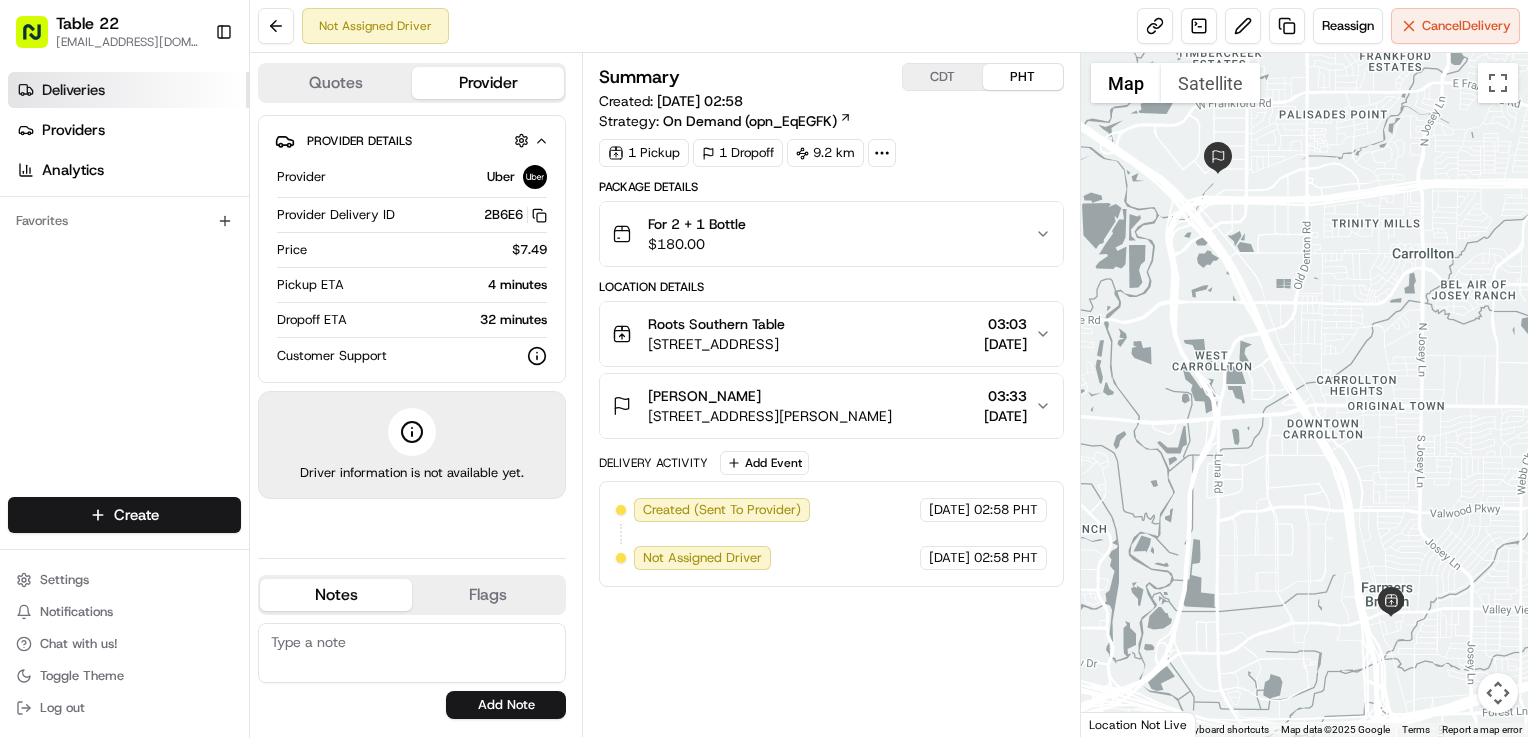 click on "Deliveries" at bounding box center (128, 90) 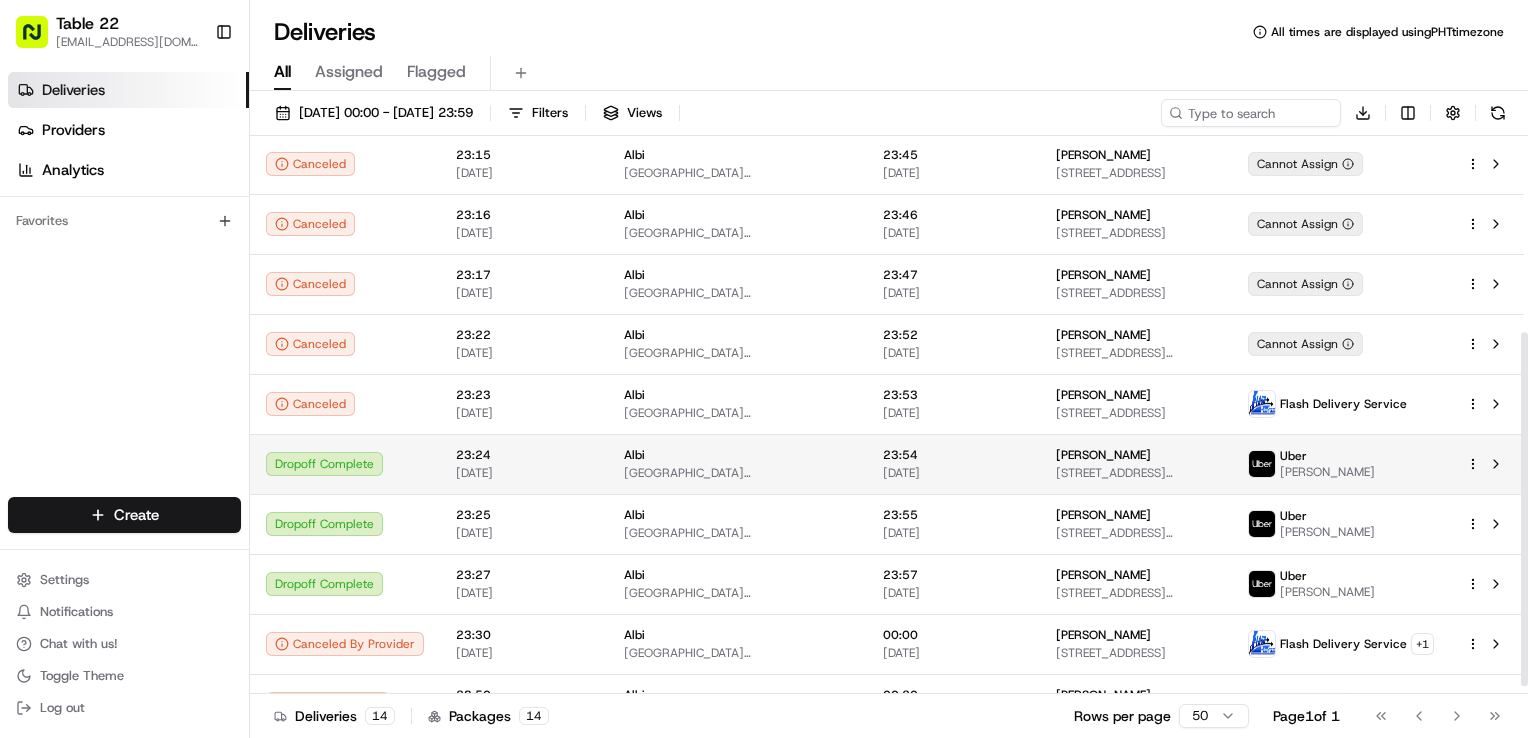 scroll, scrollTop: 321, scrollLeft: 0, axis: vertical 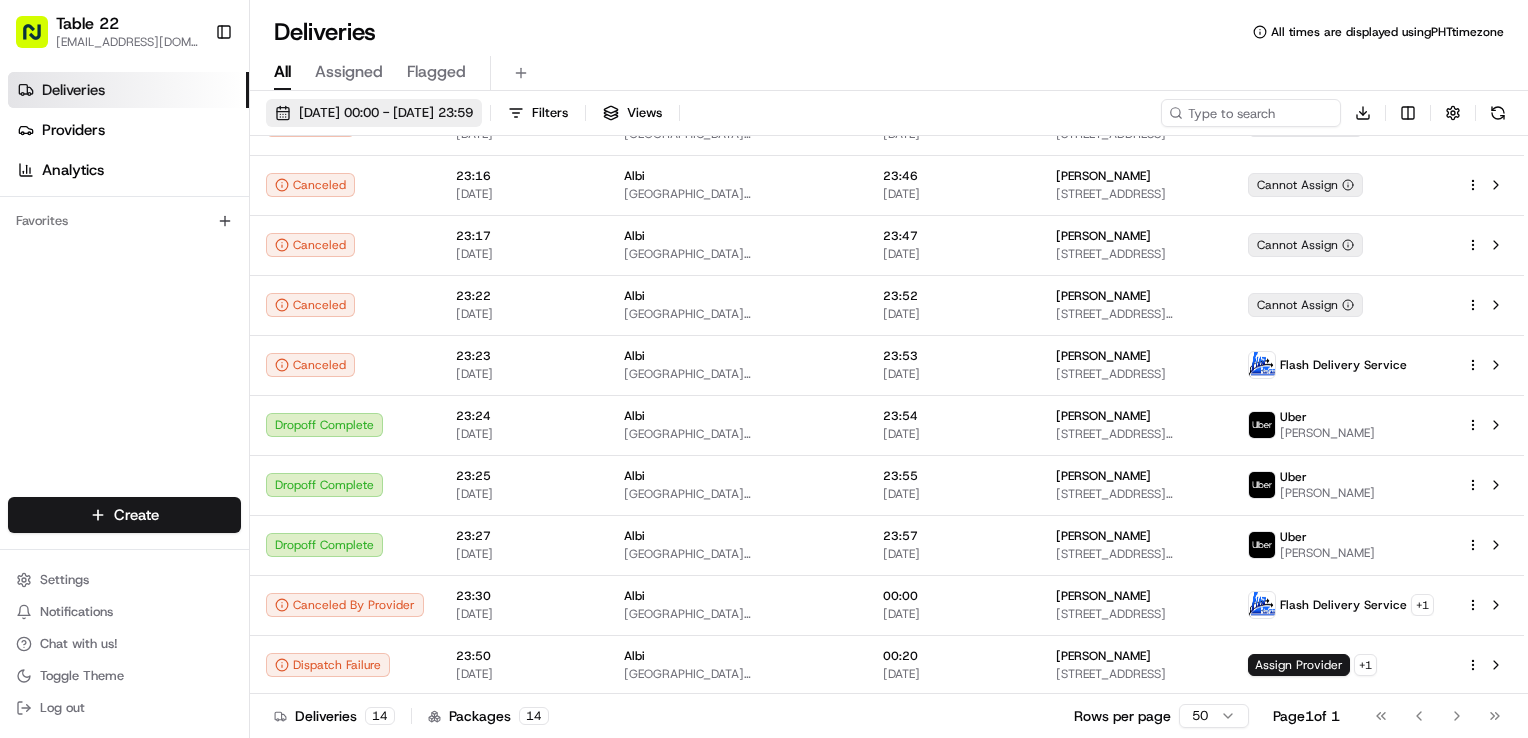 click on "16/07/2025 00:00 - 16/07/2025 23:59" at bounding box center [386, 113] 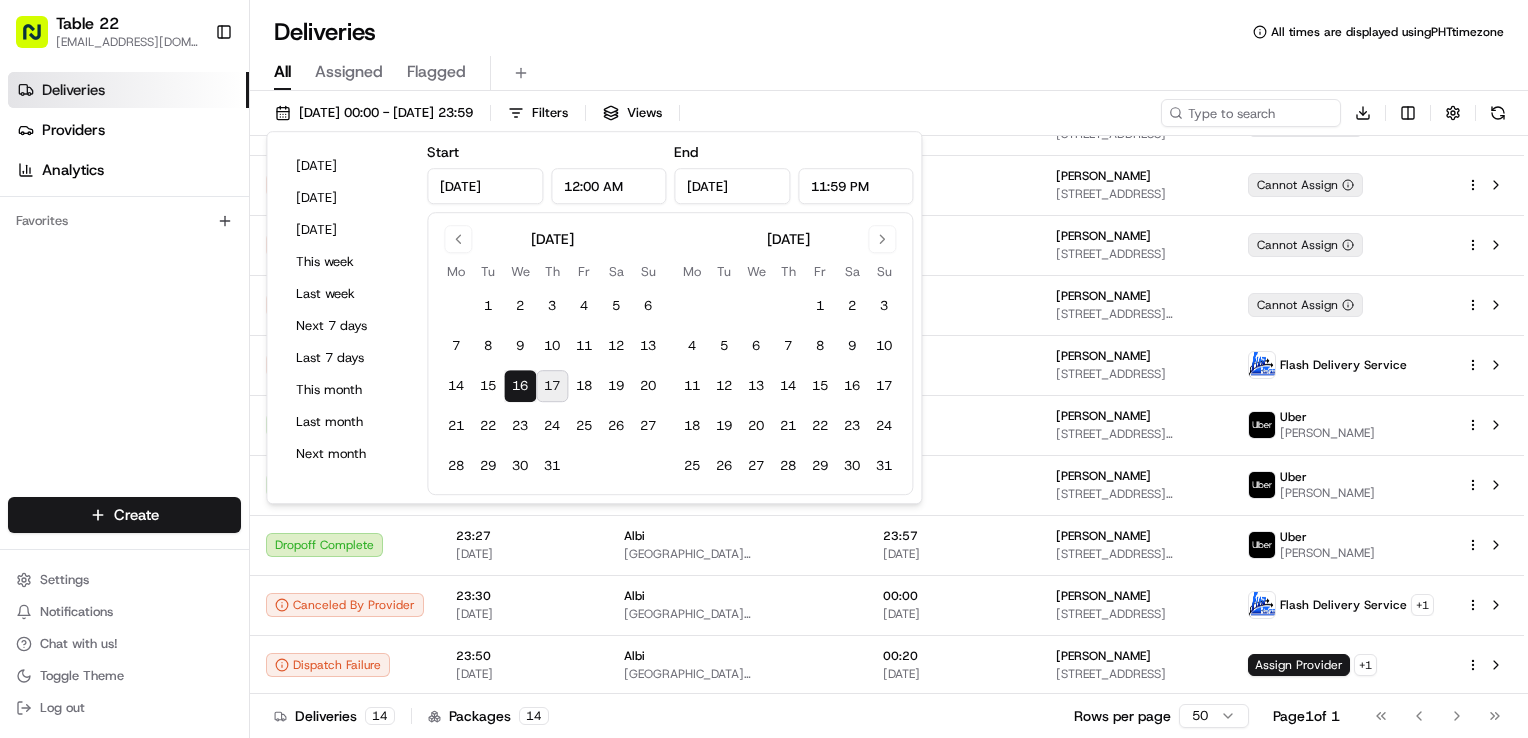 click on "17" at bounding box center [552, 386] 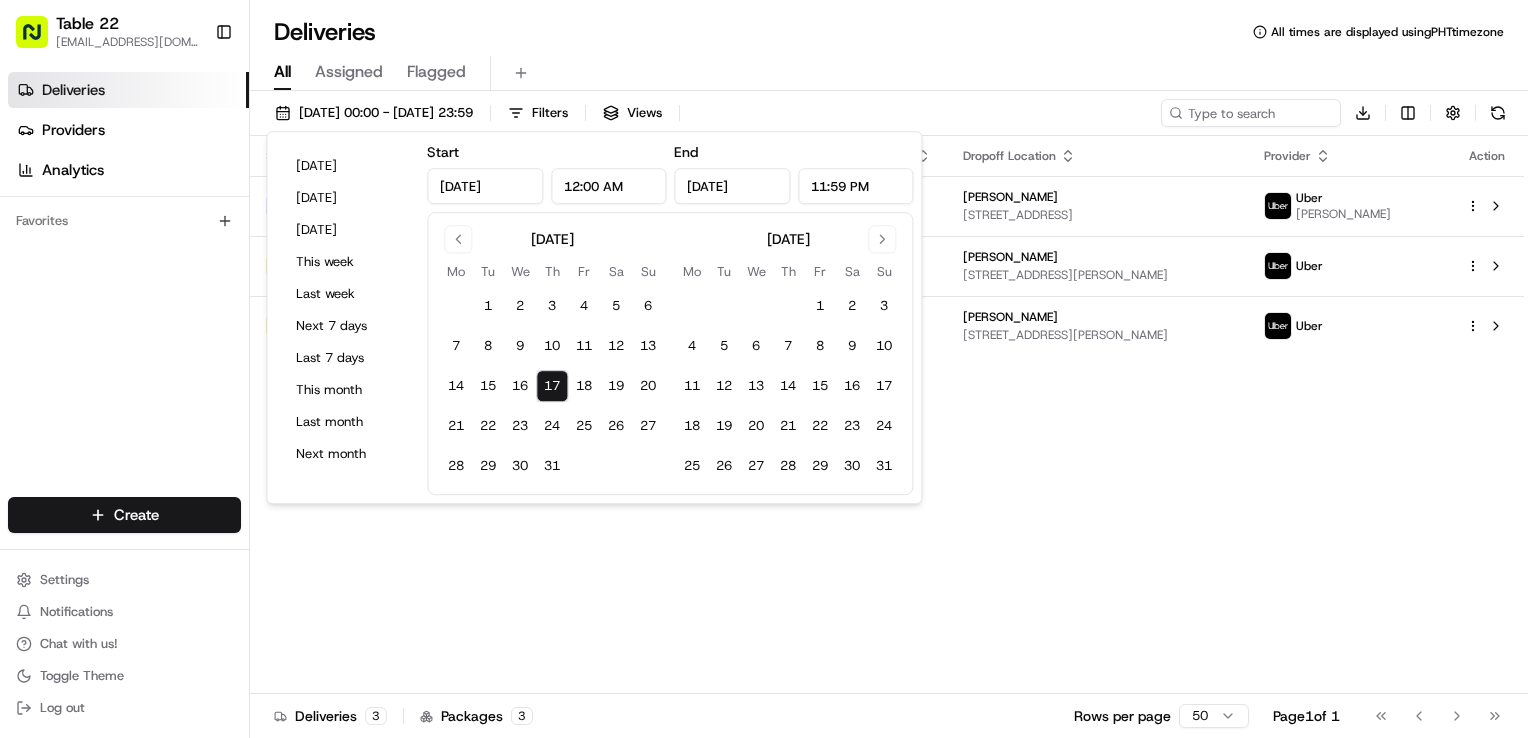 click on "Deliveries Providers Analytics Favorites" at bounding box center [124, 288] 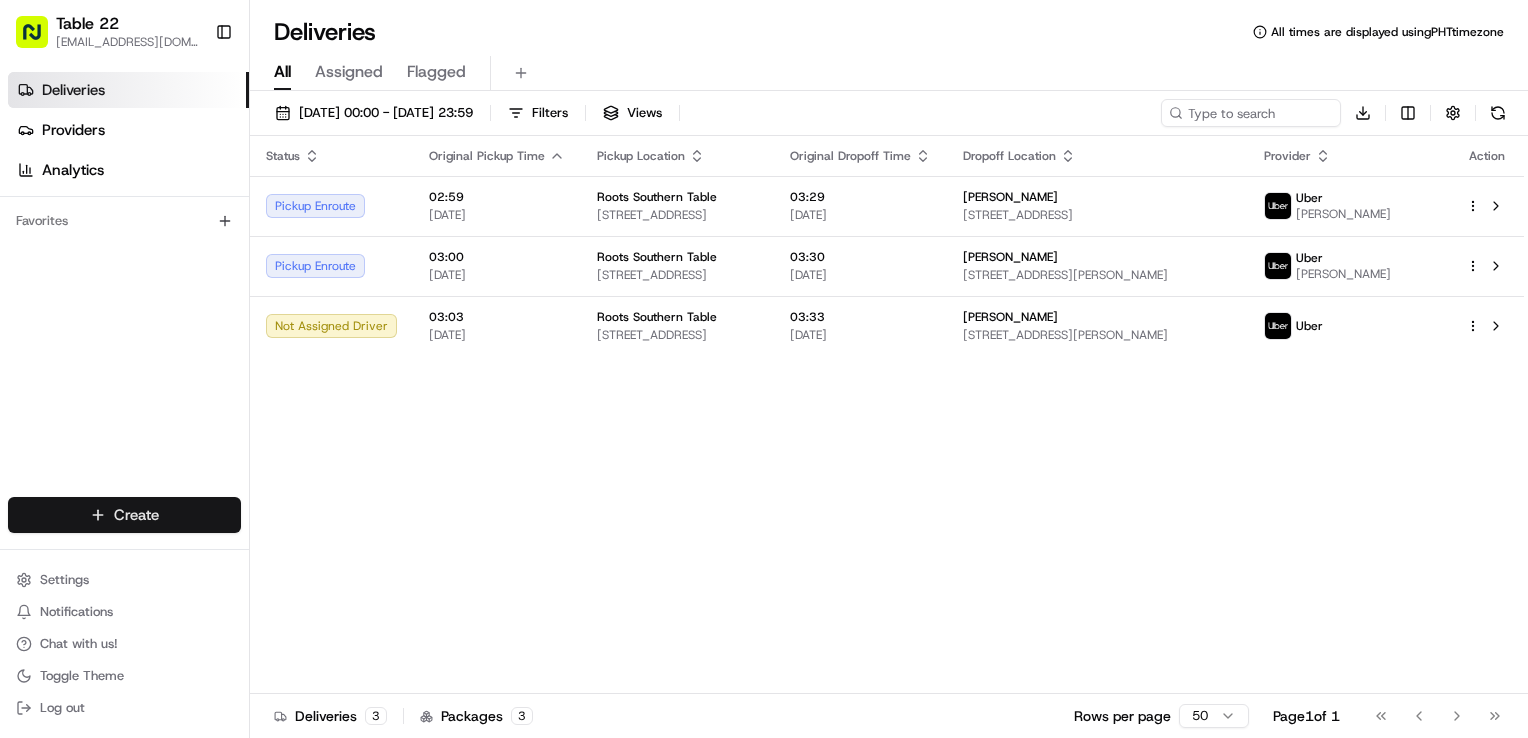 click on "Table 22 nikos@table22.com Toggle Sidebar Deliveries Providers Analytics Favorites Main Menu Members & Organization Organization Users Roles Preferences Customization Tracking Orchestration Automations Dispatch Strategy Locations Pickup Locations Dropoff Locations Billing Billing Refund Requests Integrations Notification Triggers Webhooks API Keys Request Logs Create Settings Notifications Chat with us! Toggle Theme Log out Deliveries All times are displayed using  PHT  timezone All Assigned Flagged 17/07/2025 00:00 - 17/07/2025 23:59 Filters Views Download Status Original Pickup Time Pickup Location Original Dropoff Time Dropoff Location Provider Action Pickup Enroute 02:59 17/07/2025 Roots Southern Table 13050 Bee St, Farmers Branch, TX 75234, USA 03:29 17/07/2025 Christine Connell 16415 Addison Rd, Addison, TX 75001, USA Uber ARELY S. Pickup Enroute 03:00 17/07/2025 Roots Southern Table 13050 Bee St, Farmers Branch, TX 75234, USA 03:30 17/07/2025 Jackie Faustino Uber Bonnie M. 03:03 03:33 3" at bounding box center (764, 369) 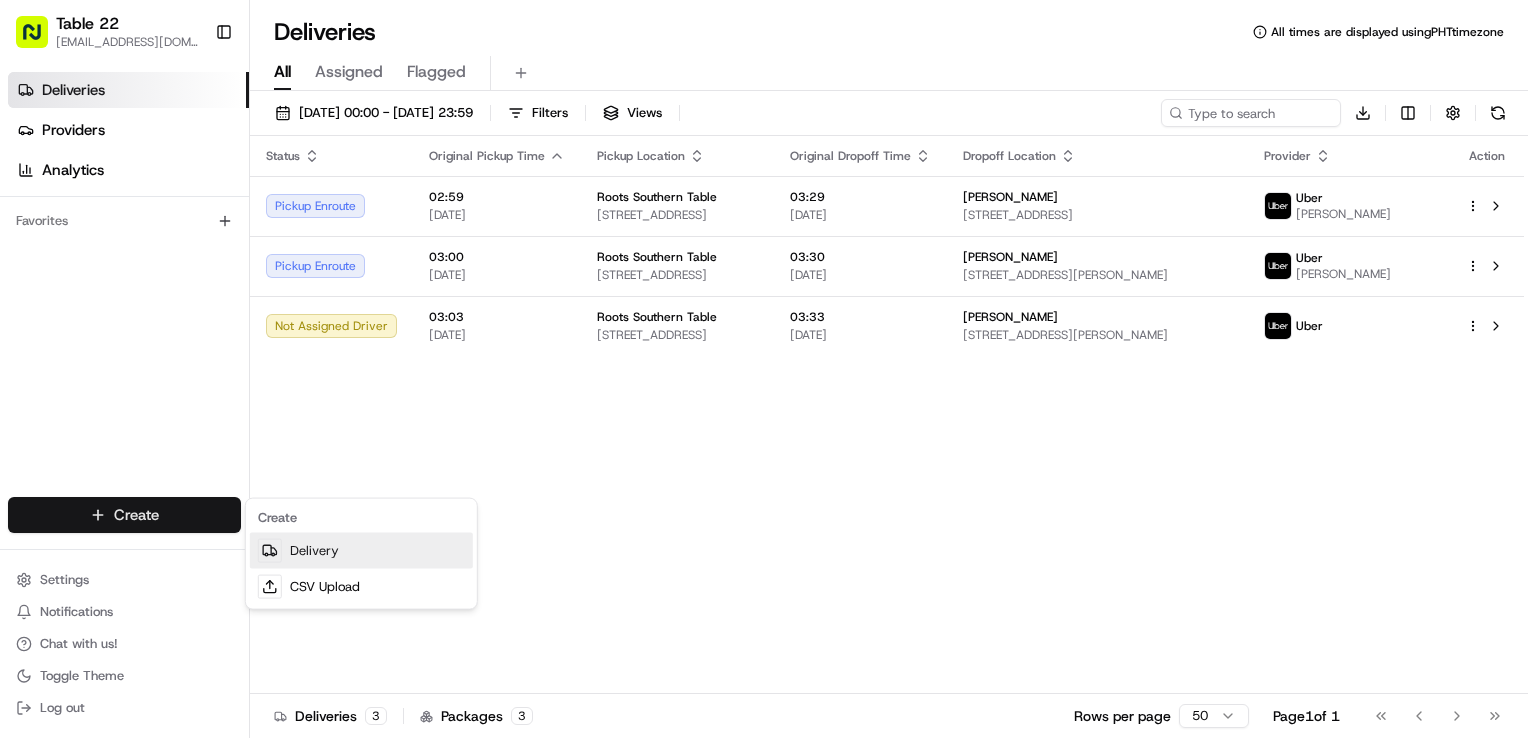 click on "Delivery" at bounding box center [361, 551] 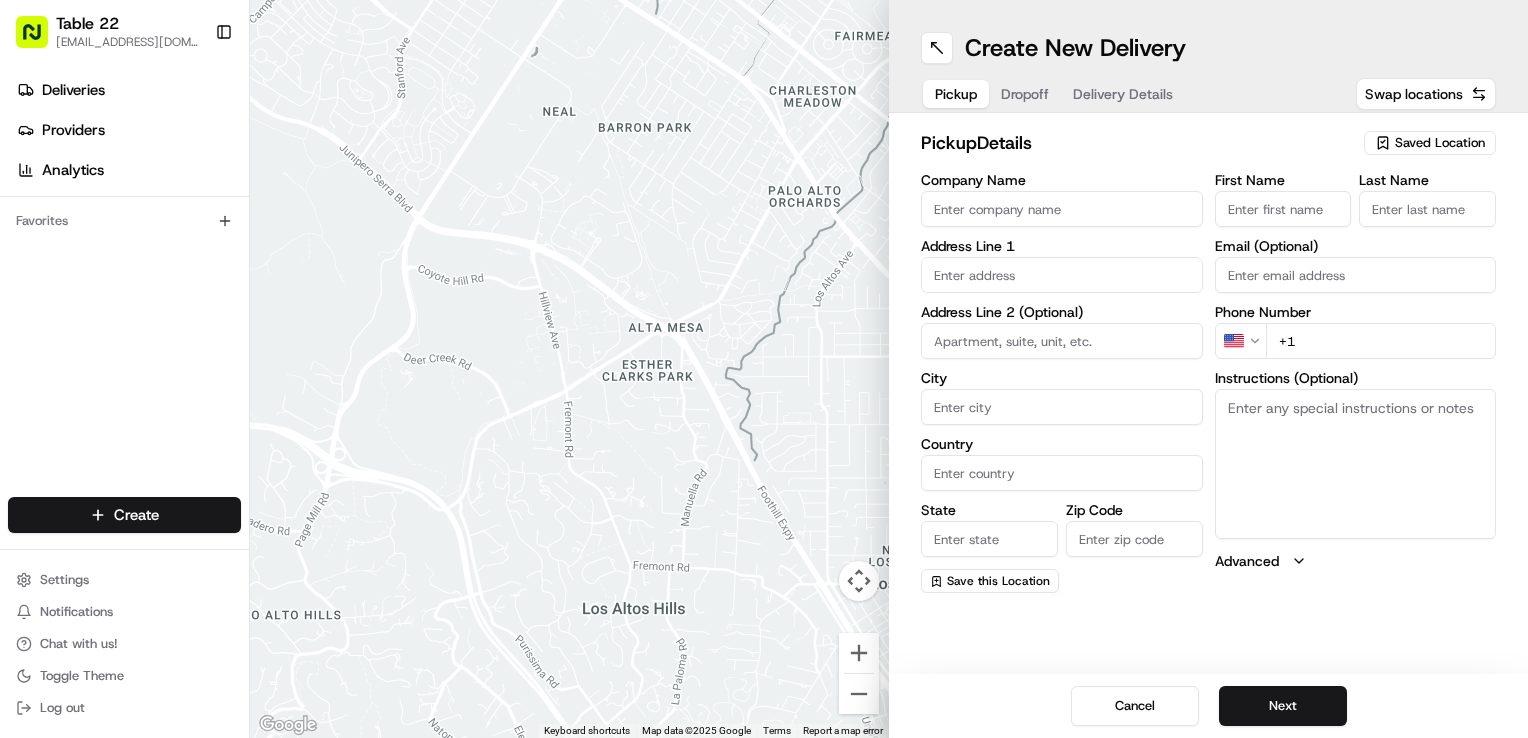 click on "Saved Location" at bounding box center [1430, 143] 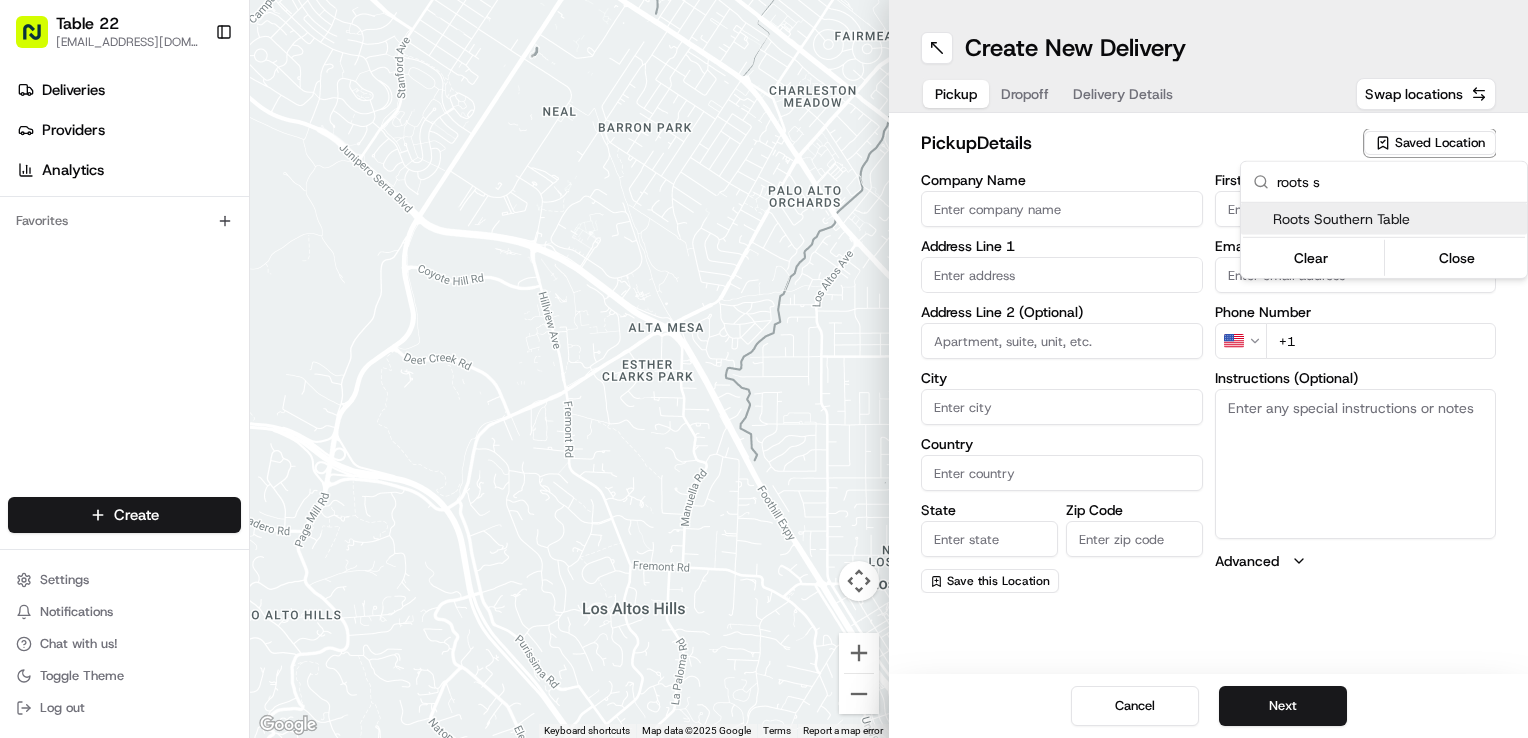 type on "roots s" 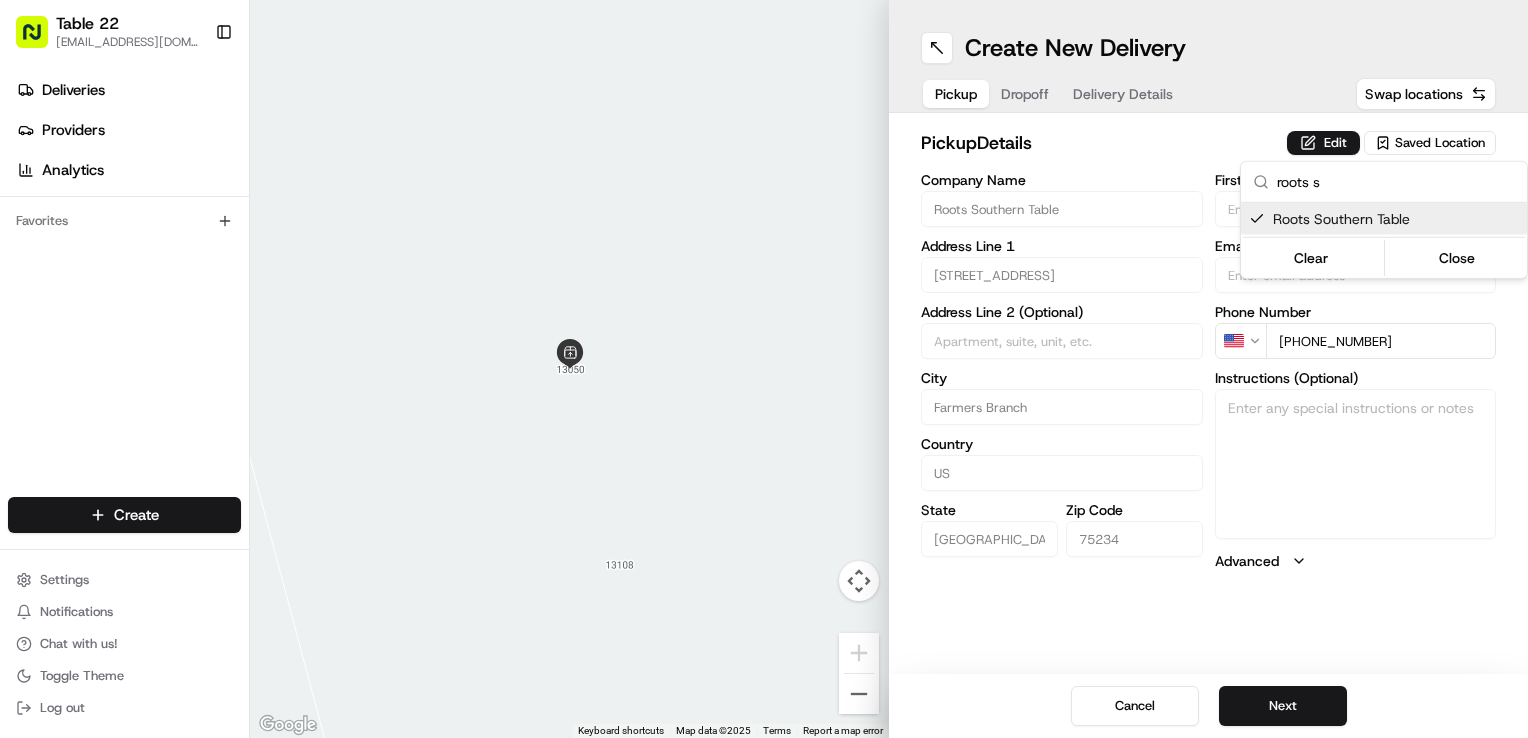 click on "Table 22 nikos@table22.com Toggle Sidebar Deliveries Providers Analytics Favorites Main Menu Members & Organization Organization Users Roles Preferences Customization Tracking Orchestration Automations Dispatch Strategy Locations Pickup Locations Dropoff Locations Billing Billing Refund Requests Integrations Notification Triggers Webhooks API Keys Request Logs Create Settings Notifications Chat with us! Toggle Theme Log out ← Move left → Move right ↑ Move up ↓ Move down + Zoom in - Zoom out Home Jump left by 75% End Jump right by 75% Page Up Jump up by 75% Page Down Jump down by 75% Keyboard shortcuts Map Data Map data ©2025 Map data ©2025 2 m  Click to toggle between metric and imperial units Terms Report a map error Create New Delivery Pickup Dropoff Delivery Details Swap locations pickup  Details  Edit Saved Location Company Name Roots Southern Table Address Line 1 13050 Bee St Address Line 2 (Optional) City Farmers Branch Country US State TX Zip Code 75234 First Name Last Name" at bounding box center (764, 369) 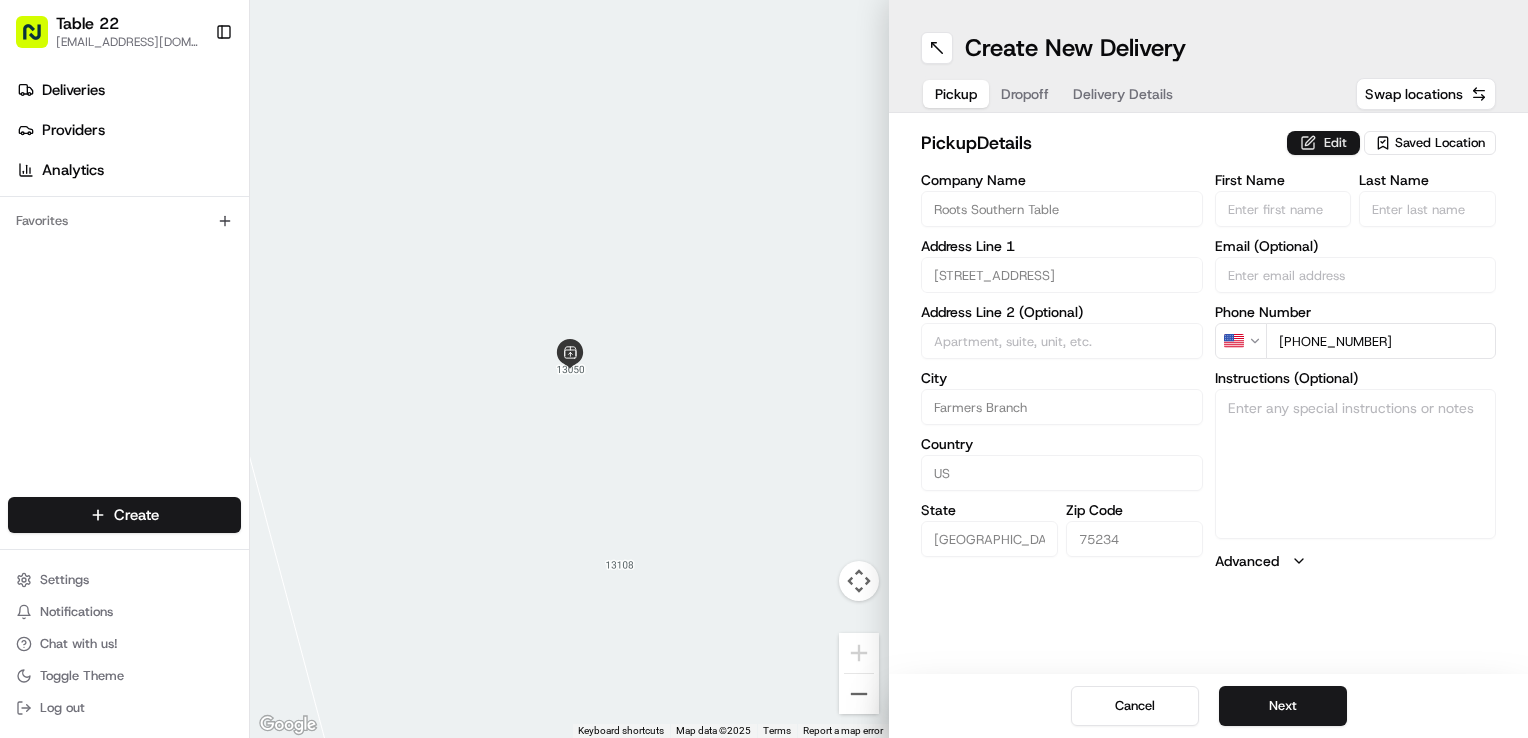 click on "Edit" at bounding box center [1323, 143] 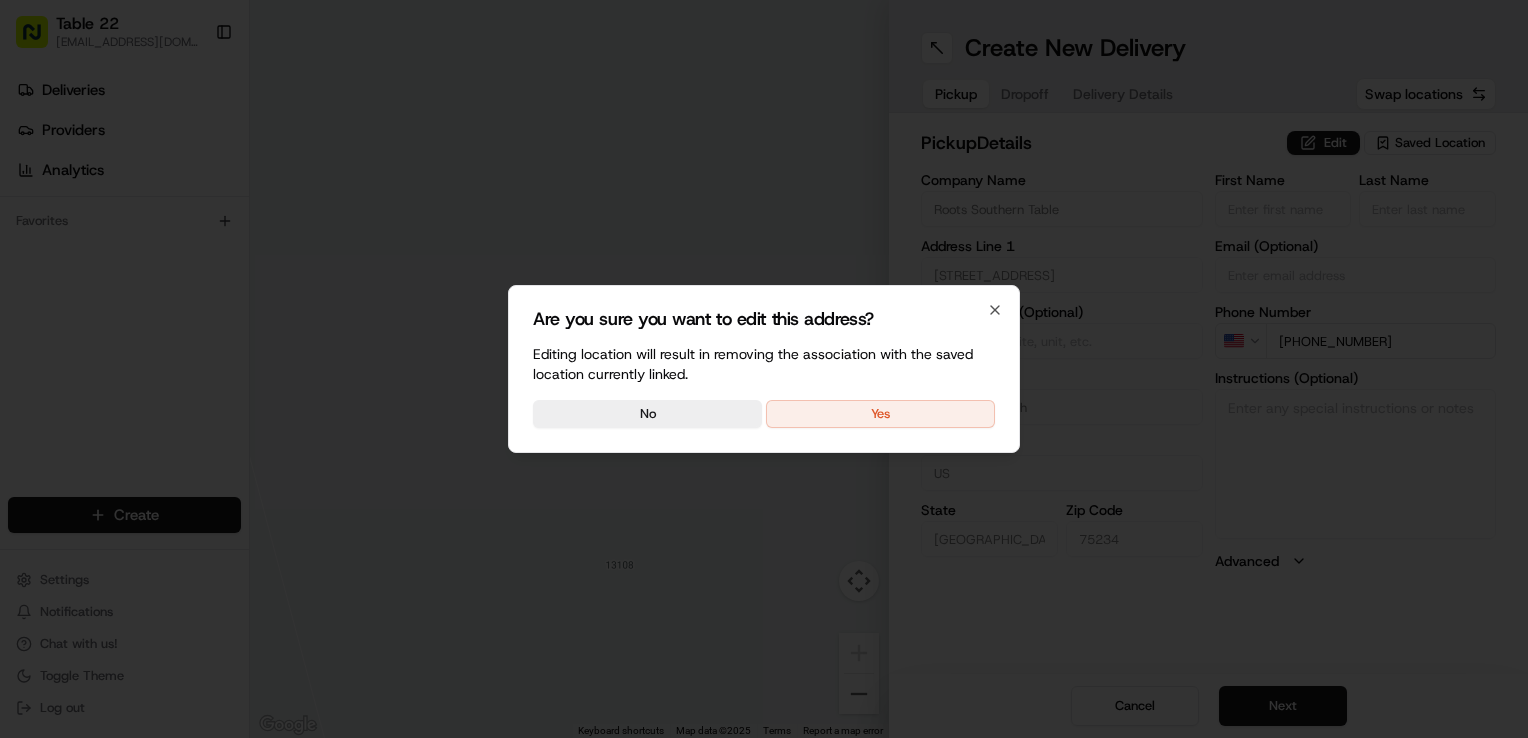 click on "Yes" at bounding box center [880, 414] 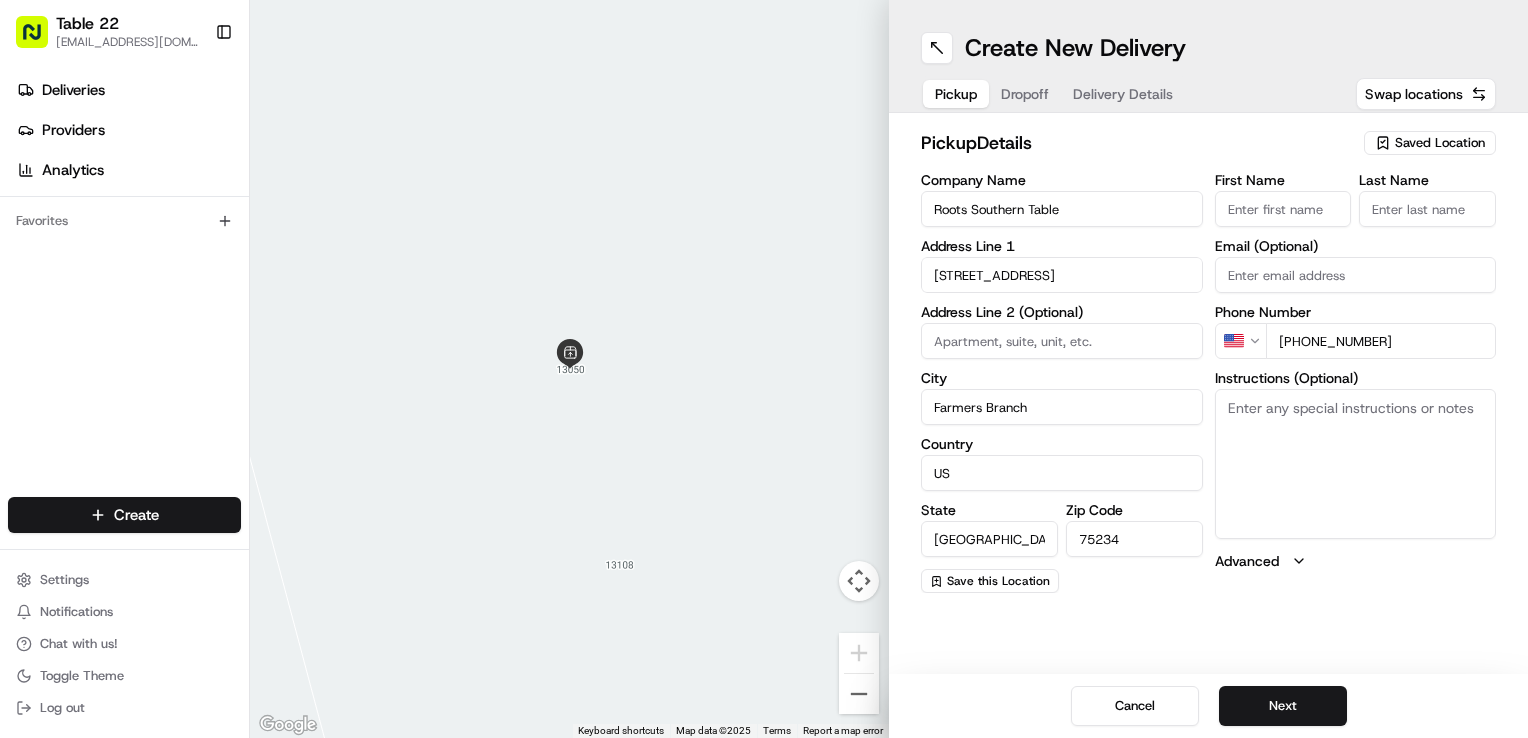 click on "Instructions (Optional)" at bounding box center [1356, 464] 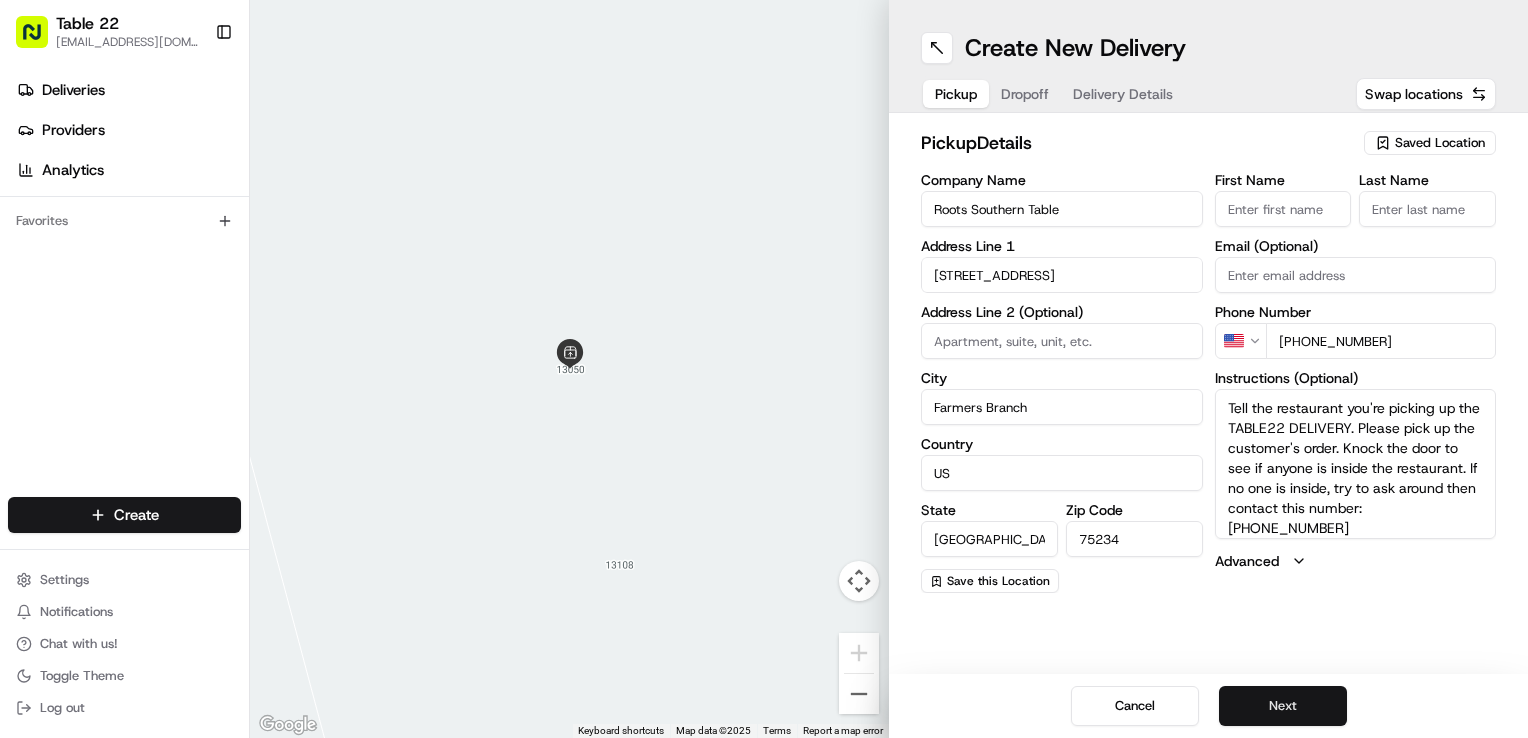 type on "Tell the restaurant you're picking up the TABLE22 DELIVERY. Please pick up the customer's order. Knock the door to see if anyone is inside the restaurant. If no one is inside, try to ask around then contact this number: [PHONE_NUMBER]" 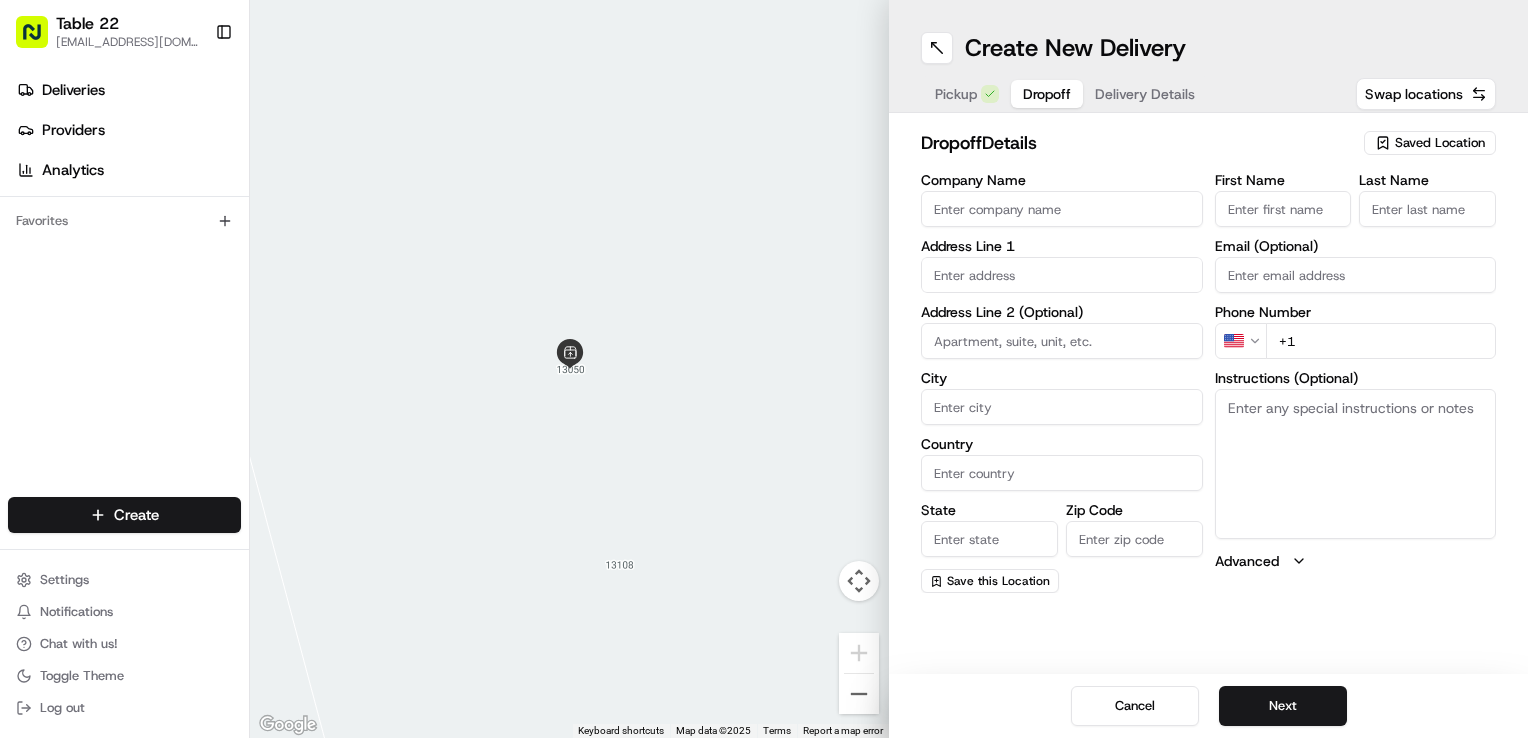 click on "Pickup" at bounding box center [956, 94] 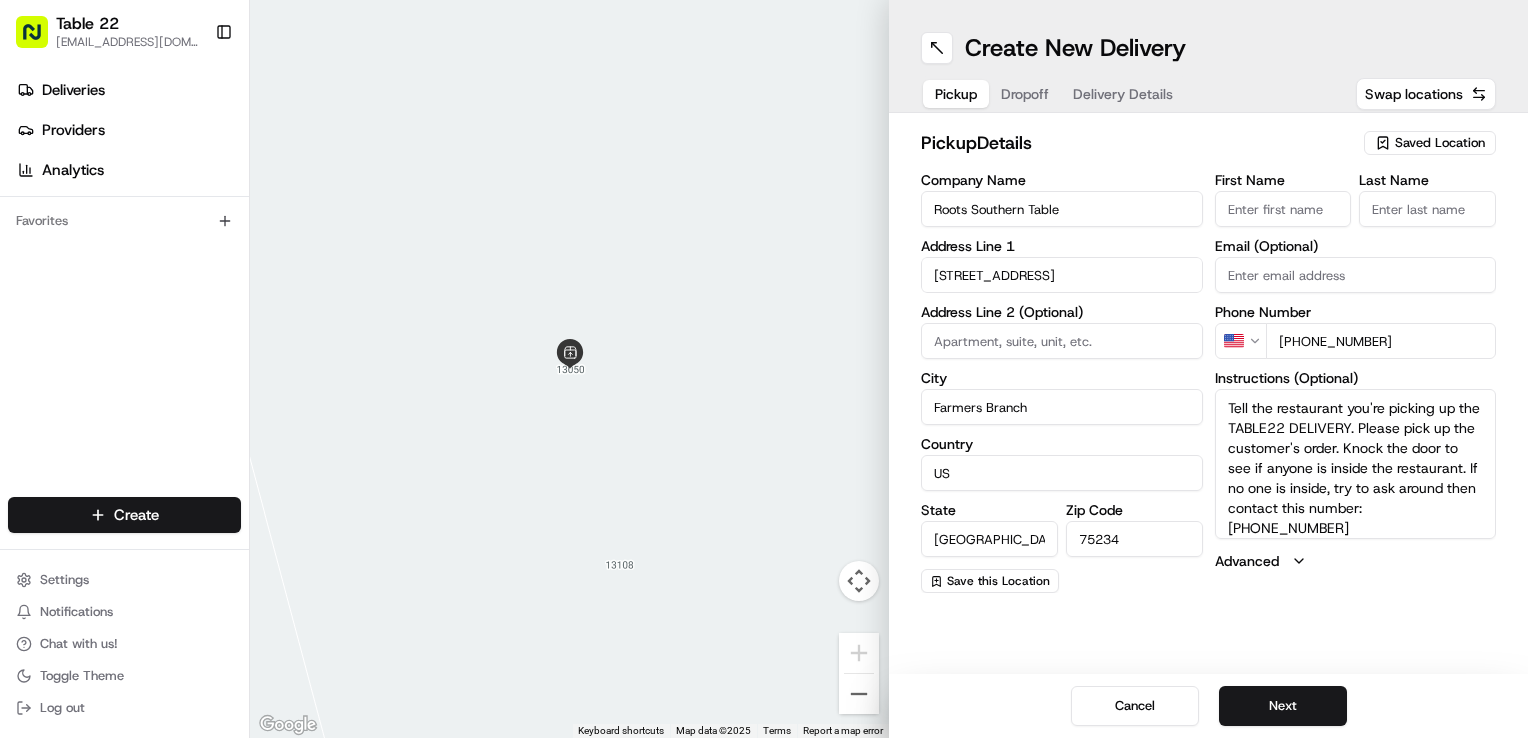 click on "Dropoff" at bounding box center [1025, 94] 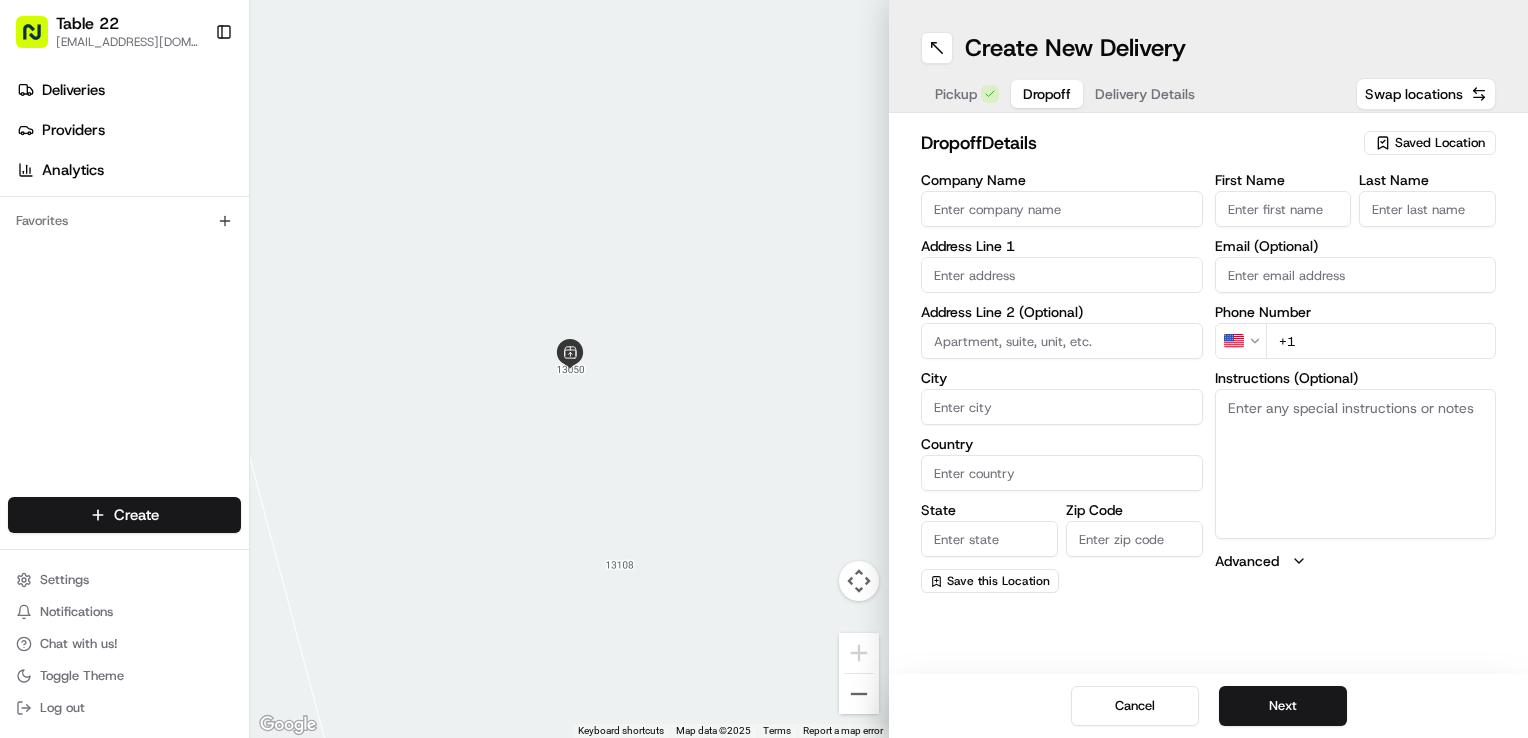 drag, startPoint x: 996, startPoint y: 213, endPoint x: 1023, endPoint y: 218, distance: 27.45906 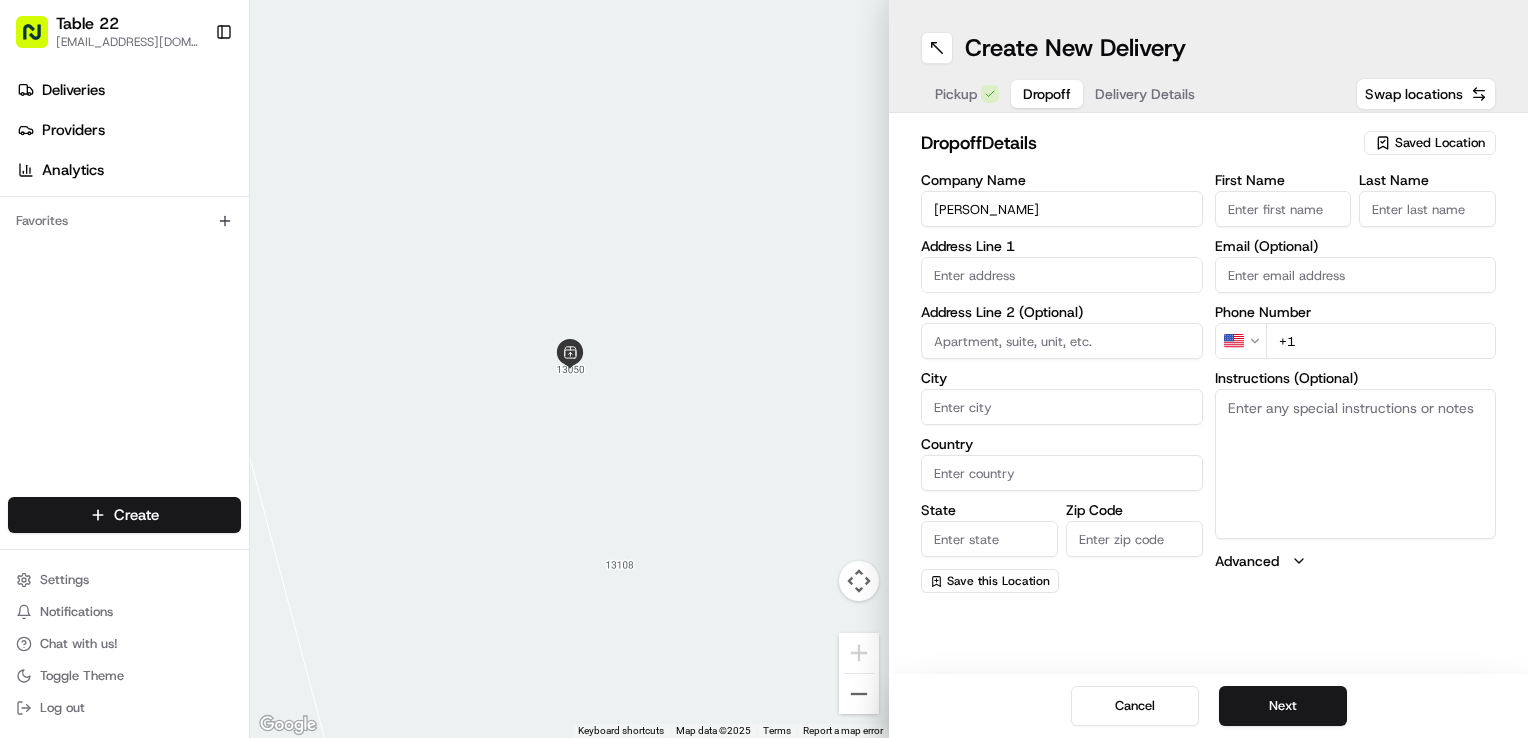 type on "[PERSON_NAME]" 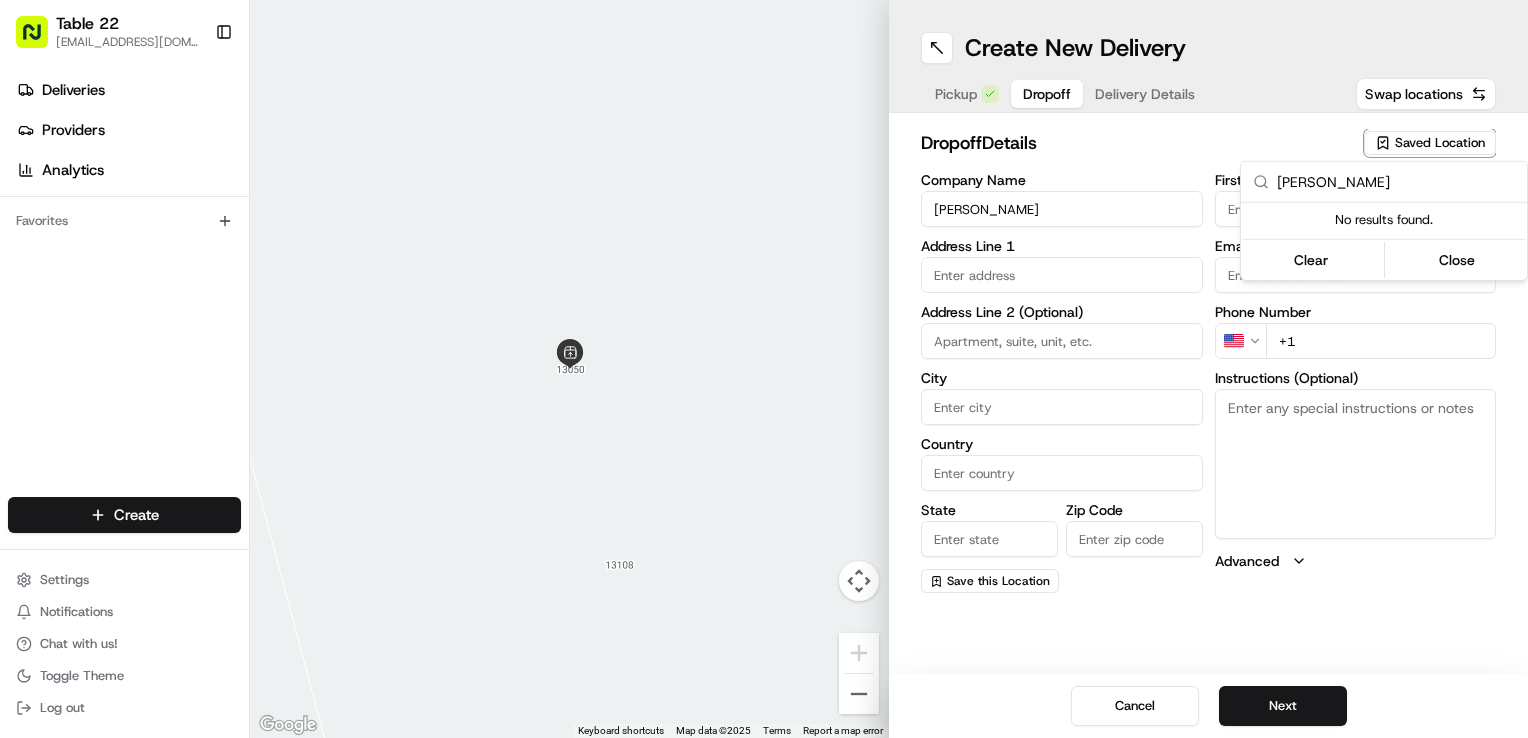 type on "[PERSON_NAME]" 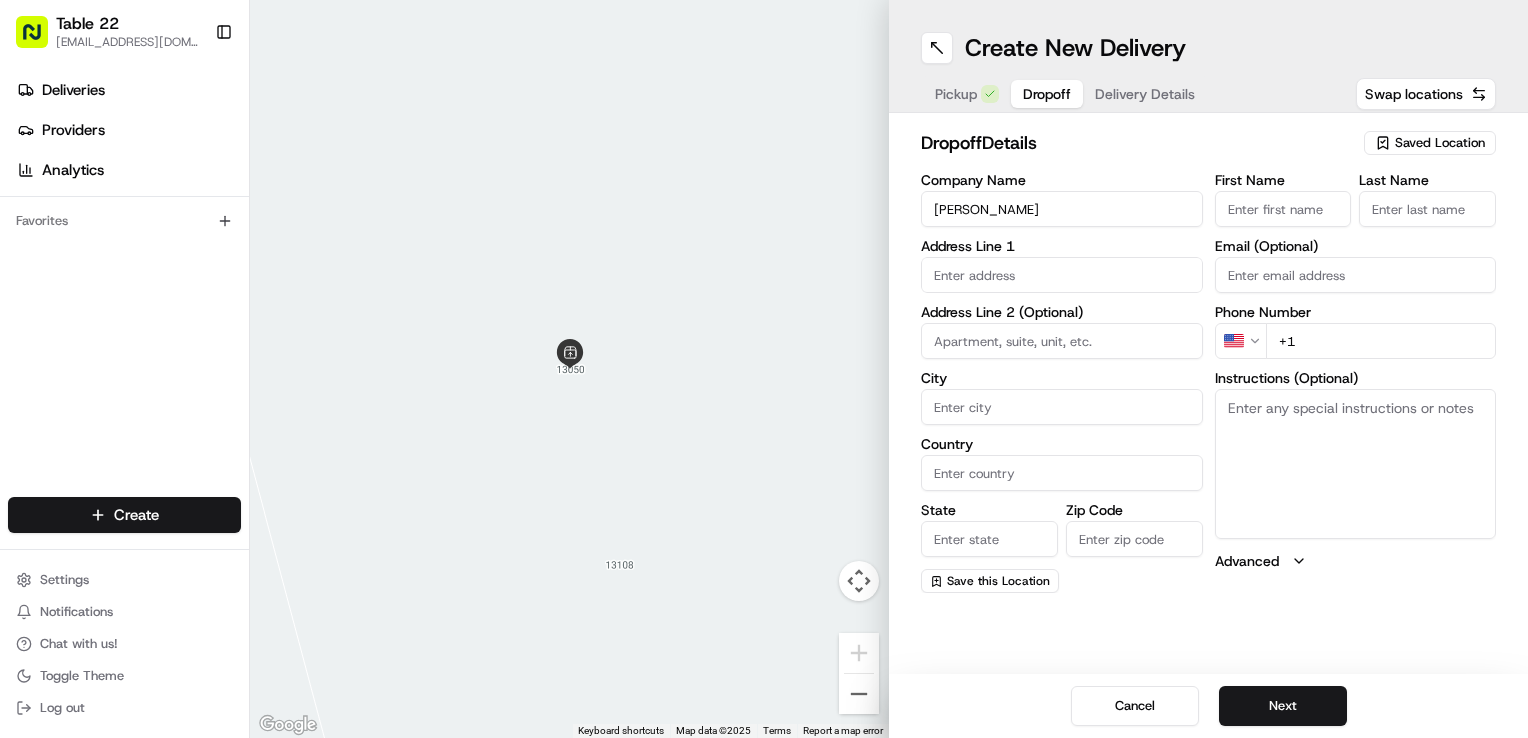 click on "[PERSON_NAME]" at bounding box center [1062, 209] 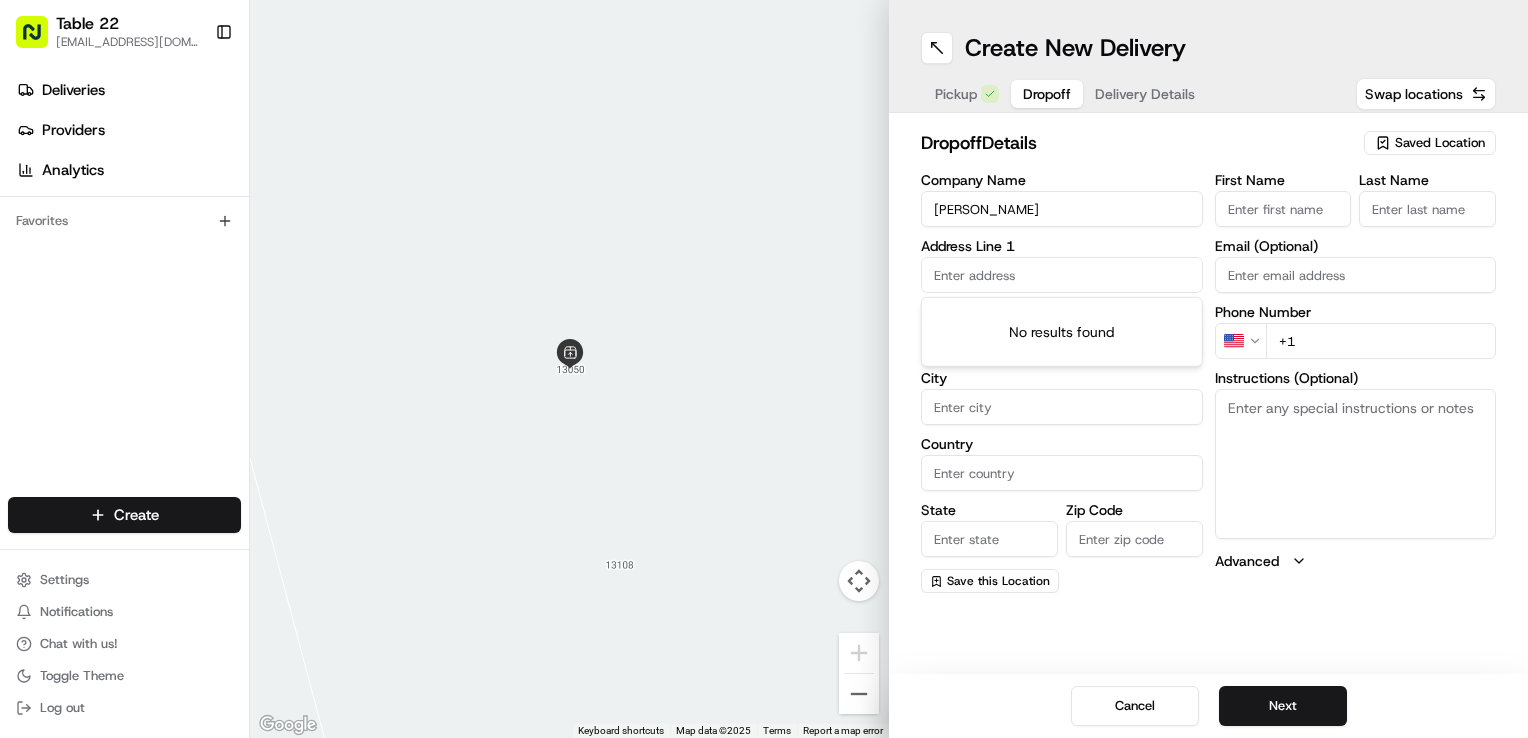 paste on "7322 EAGLE BEND CT" 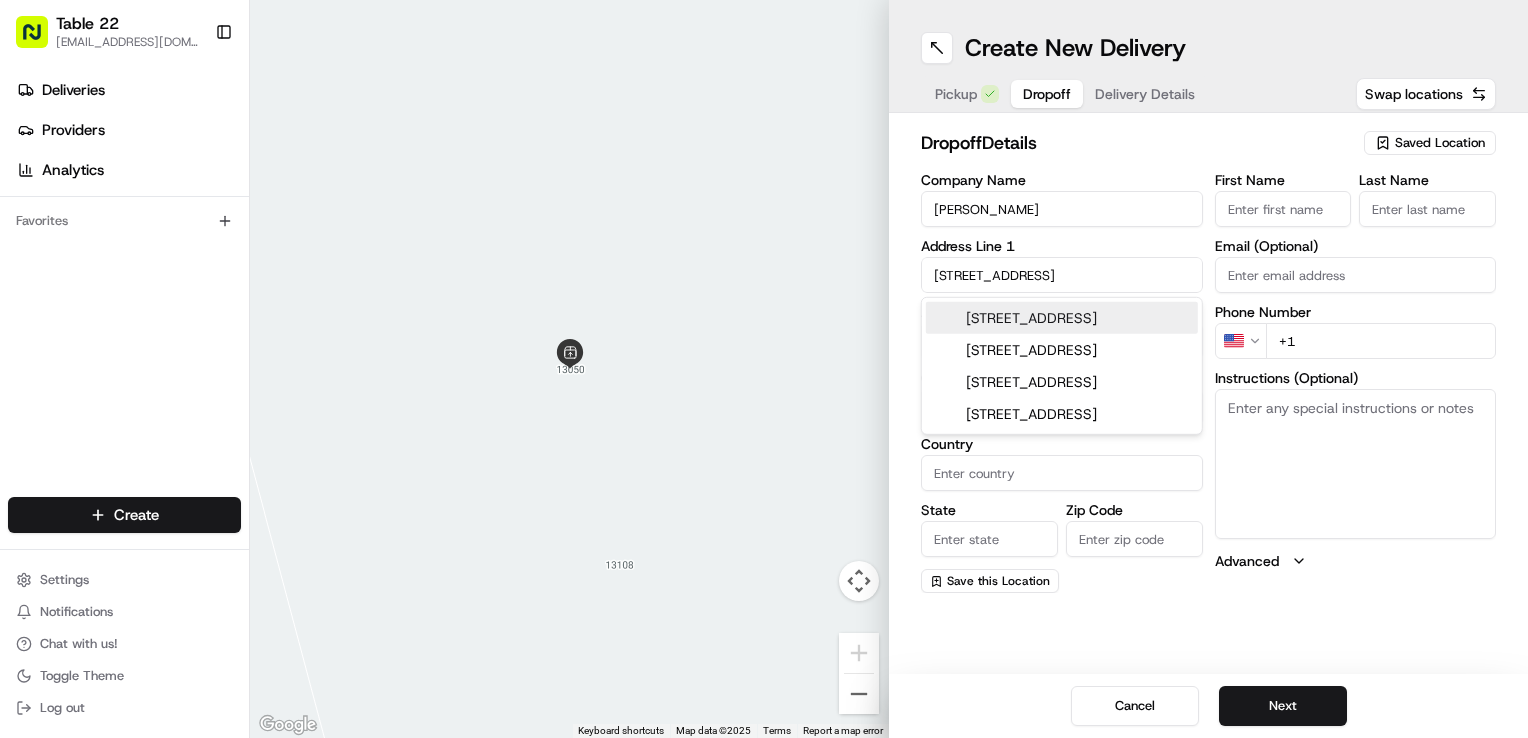 click on "7322 Eagle Bend Ct, Dallas, TX" at bounding box center (1062, 318) 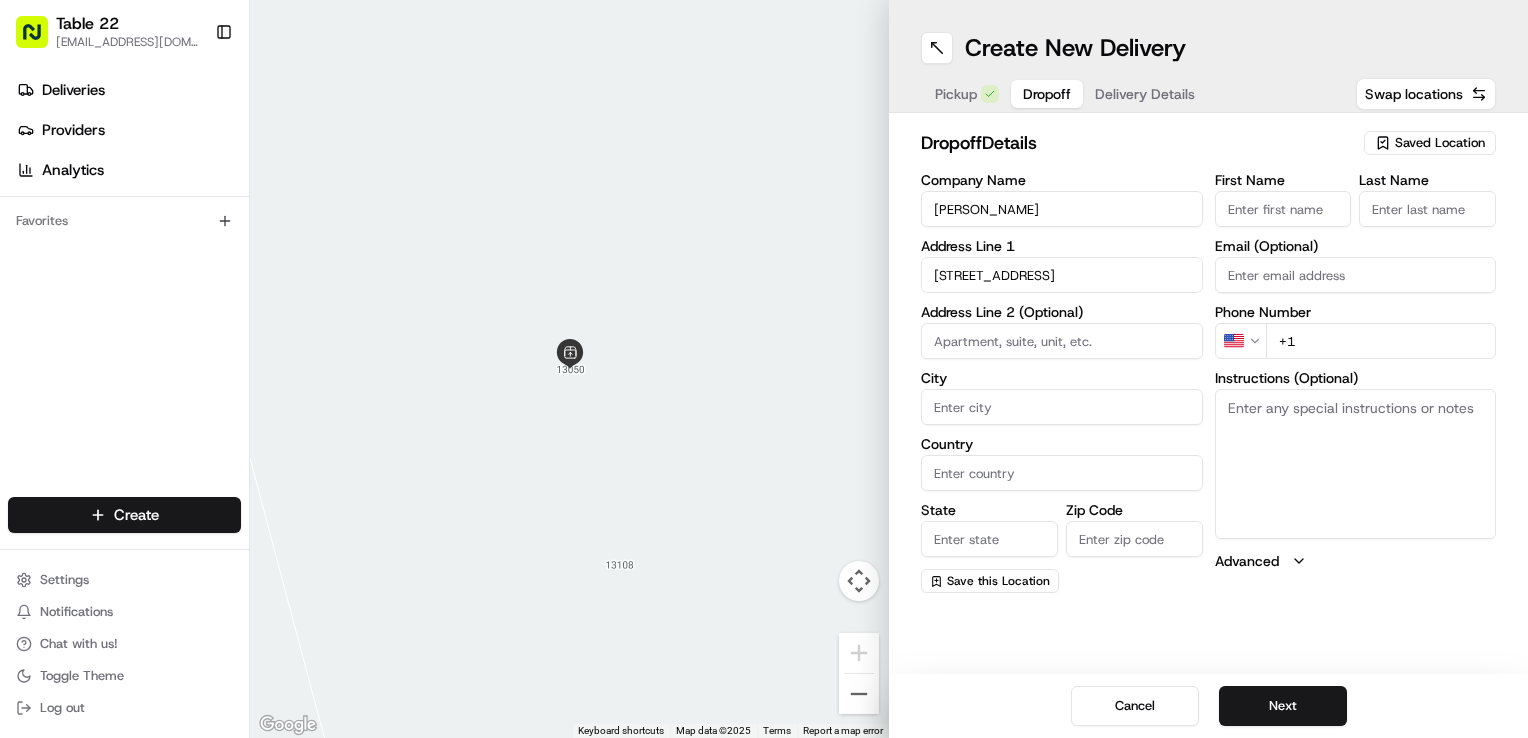 type on "[STREET_ADDRESS]" 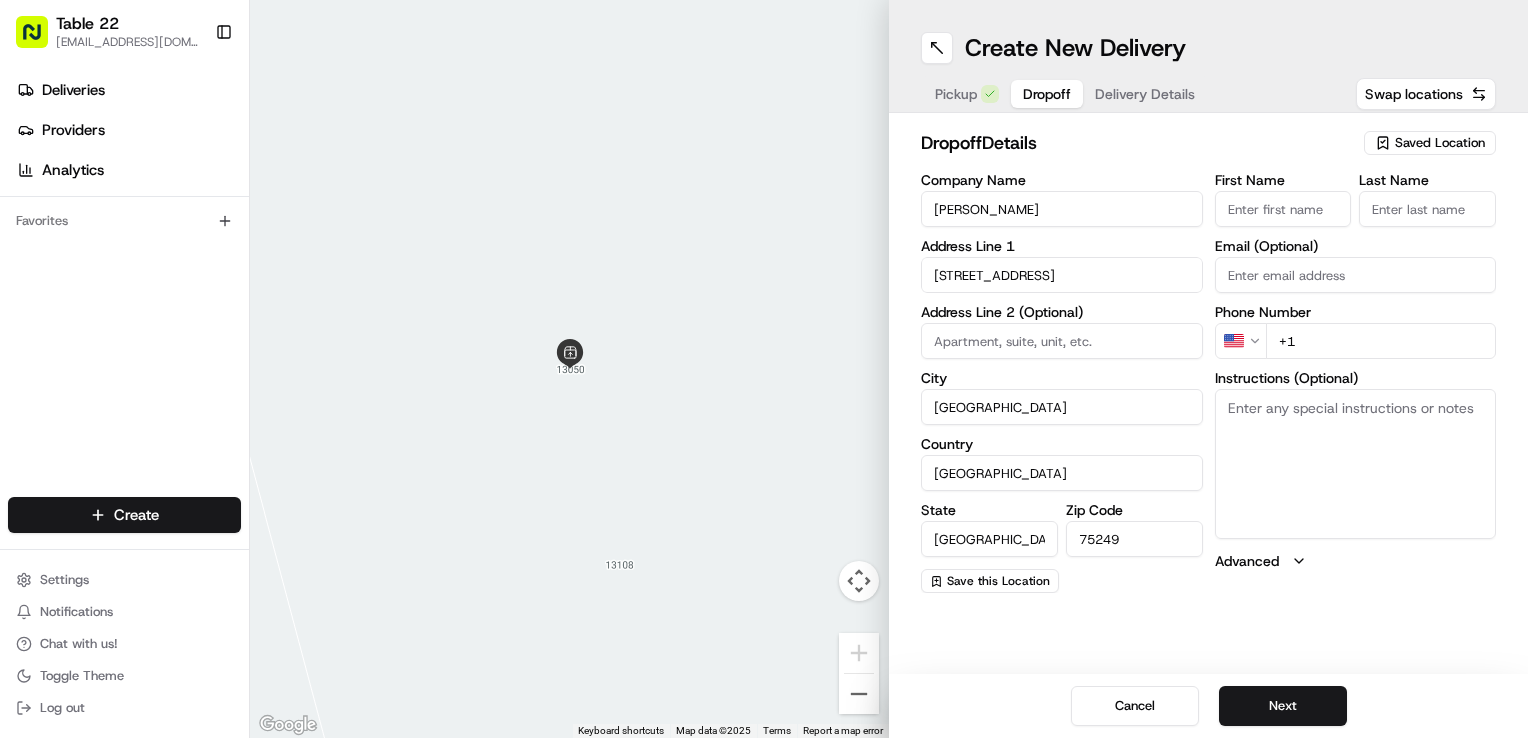 type on "7322 Eagle Bend Court" 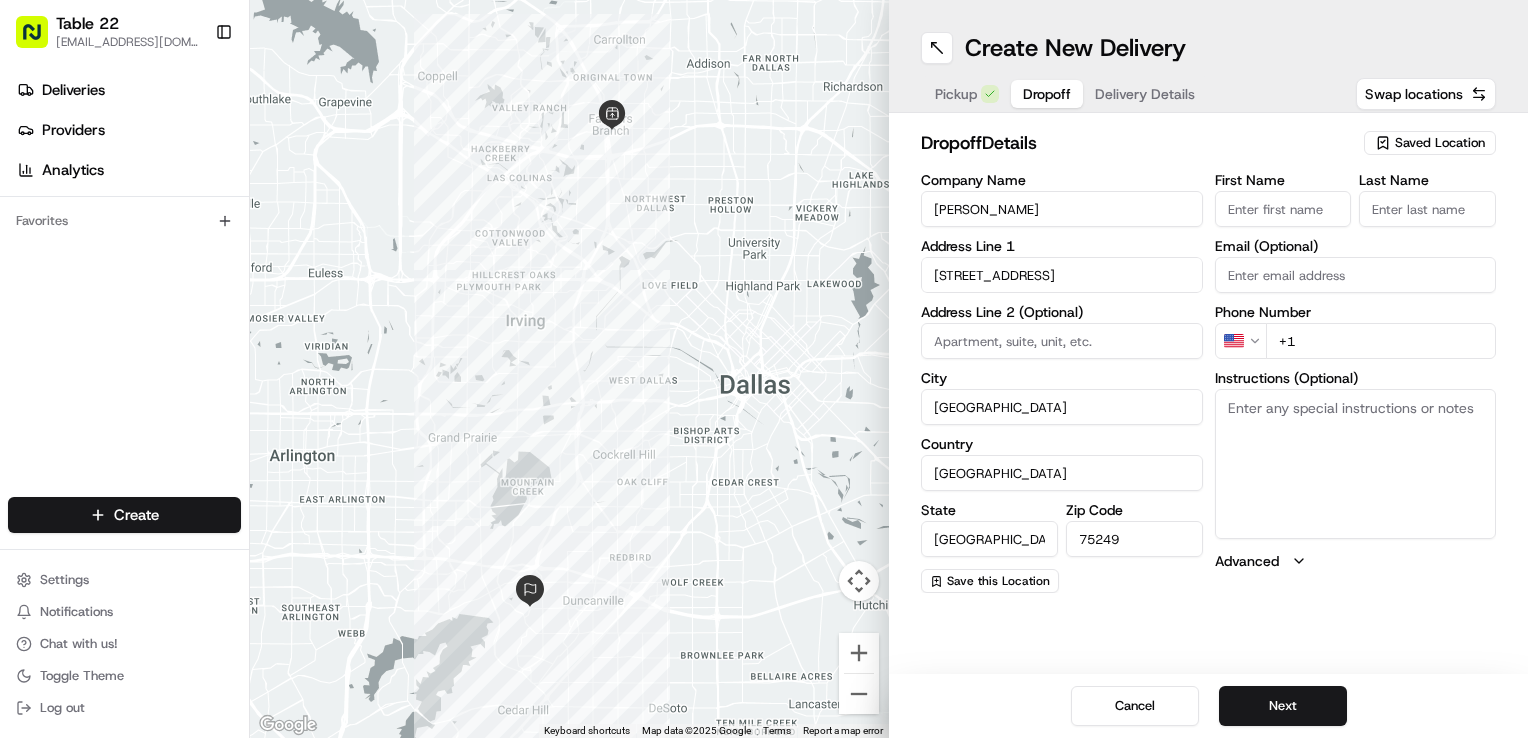 click on "+1" at bounding box center [1381, 341] 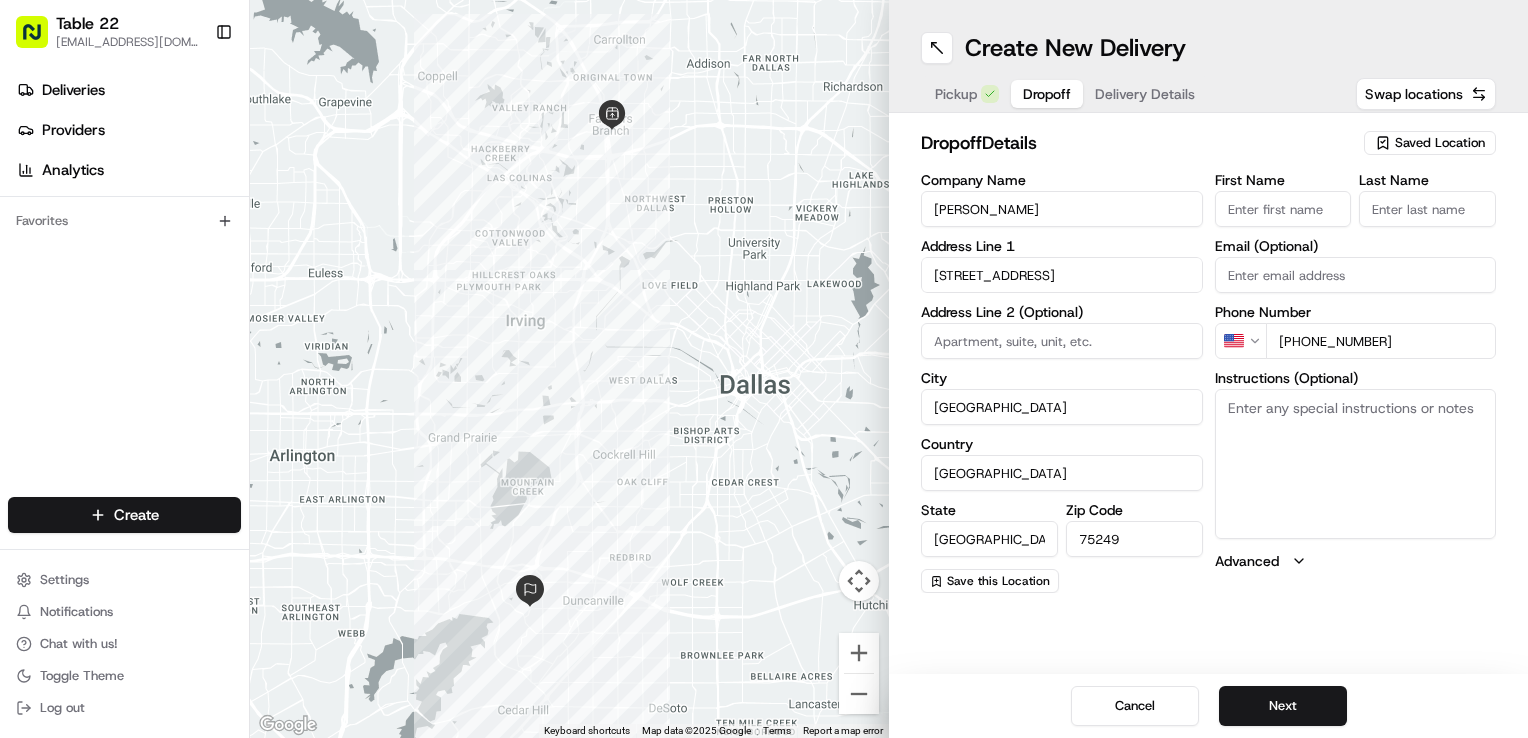 type on "[PHONE_NUMBER]" 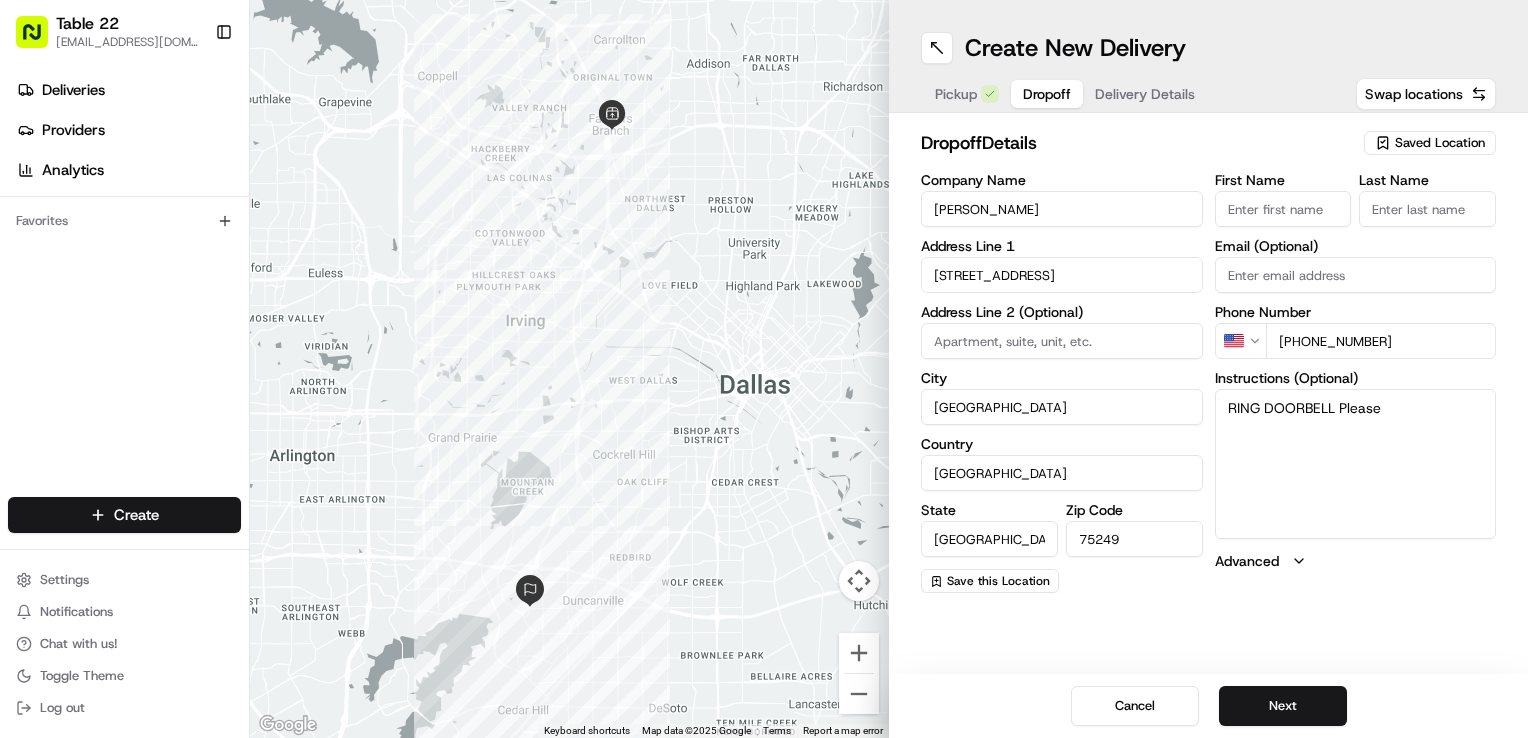 type on "RING DOORBELL Please" 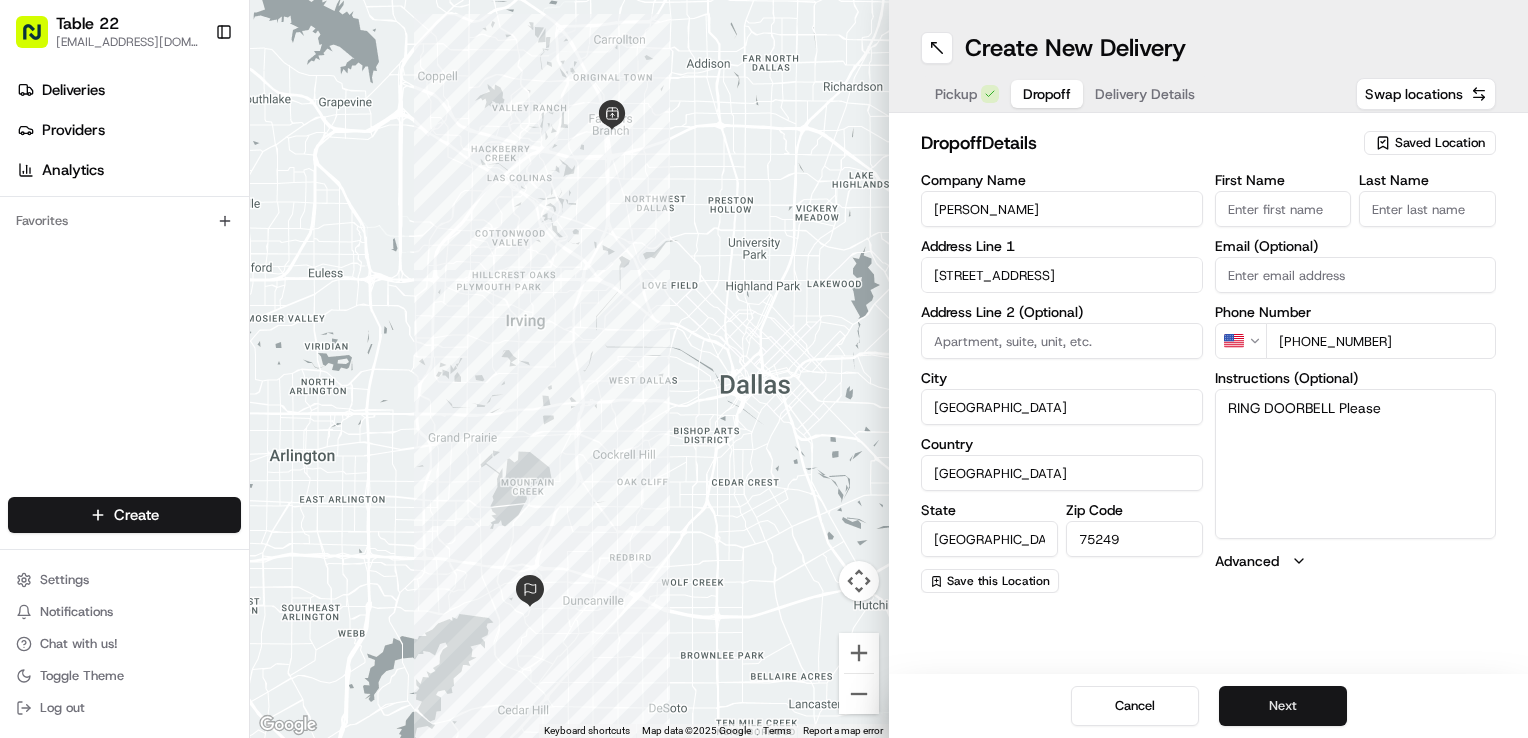 click on "Next" at bounding box center (1283, 706) 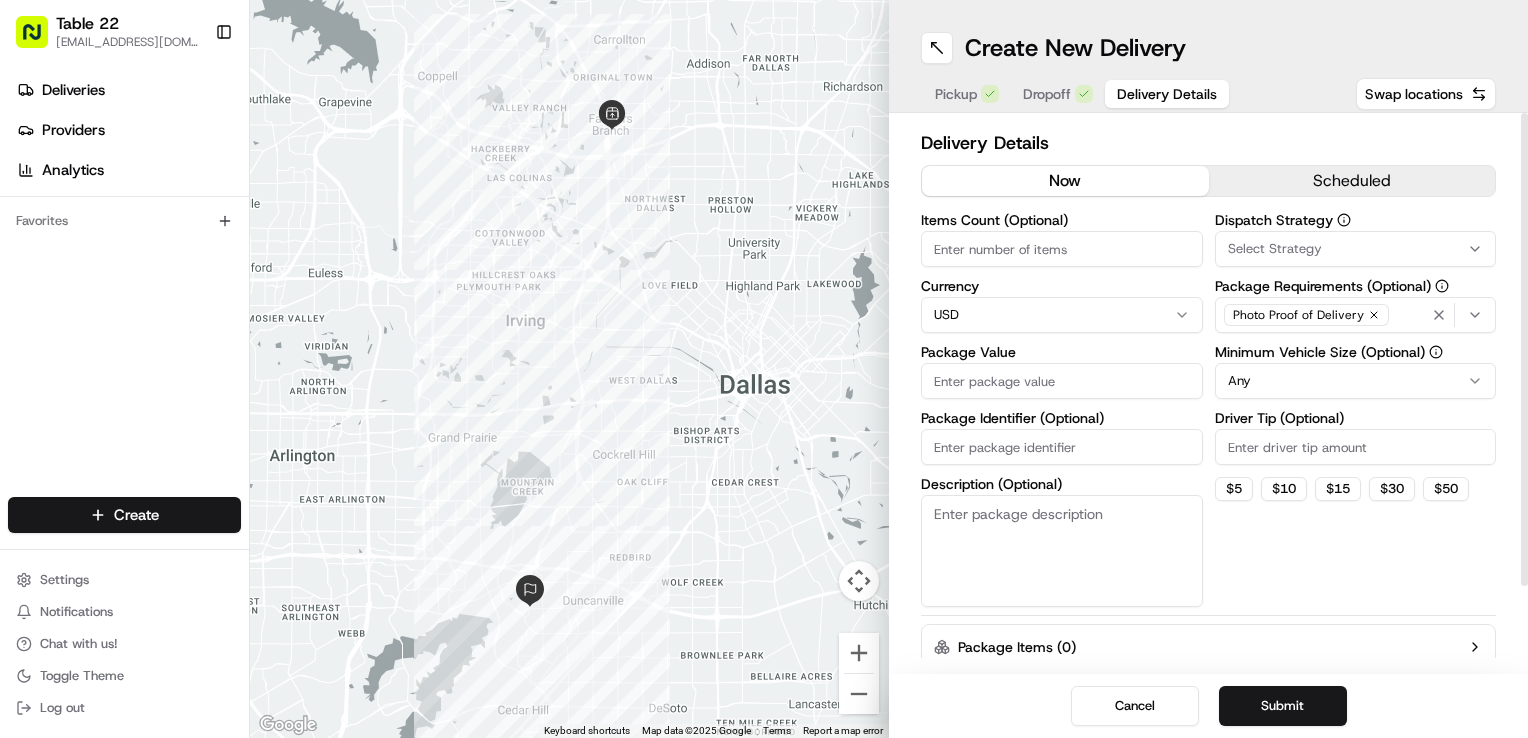 click on "Description (Optional)" at bounding box center (1062, 551) 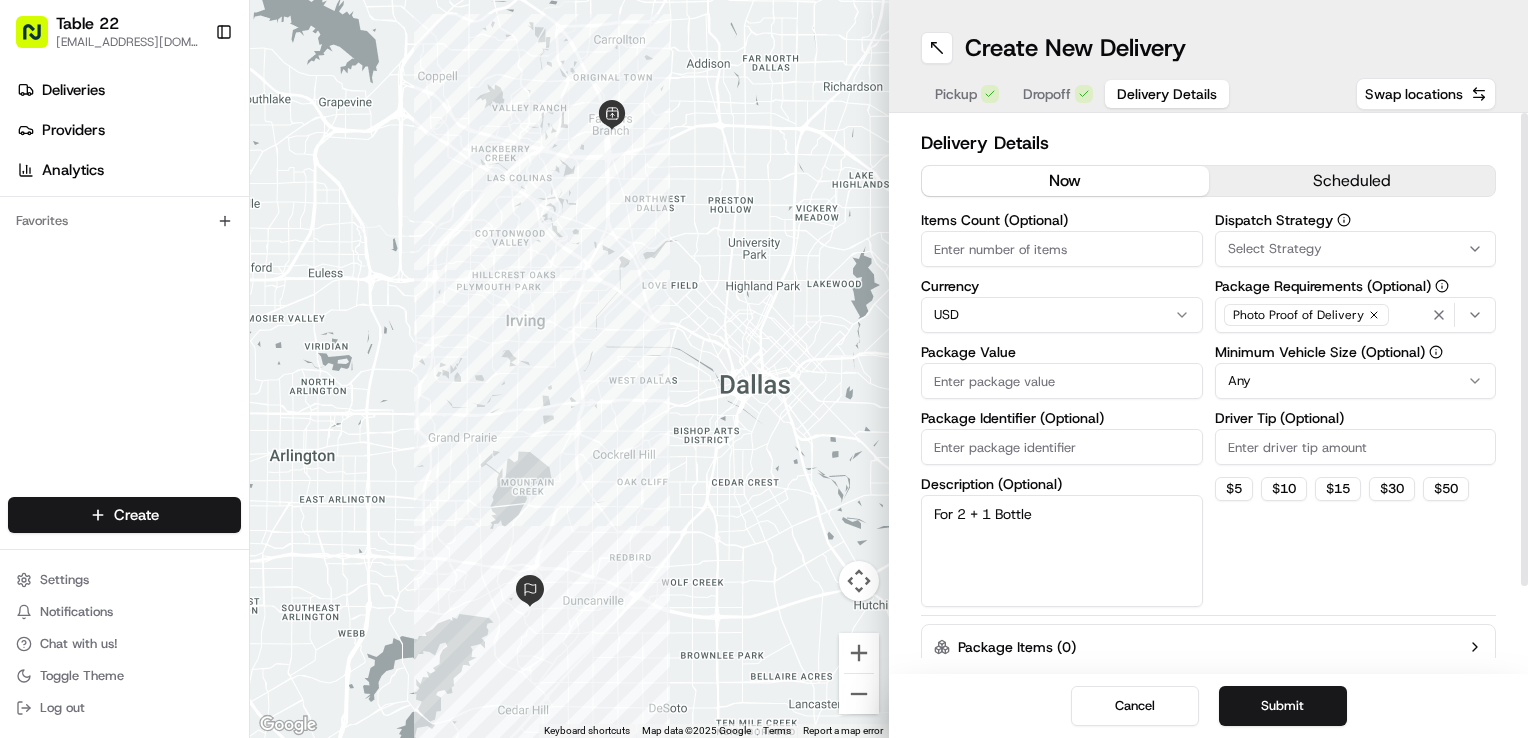 type on "For 2 + 1 Bottle" 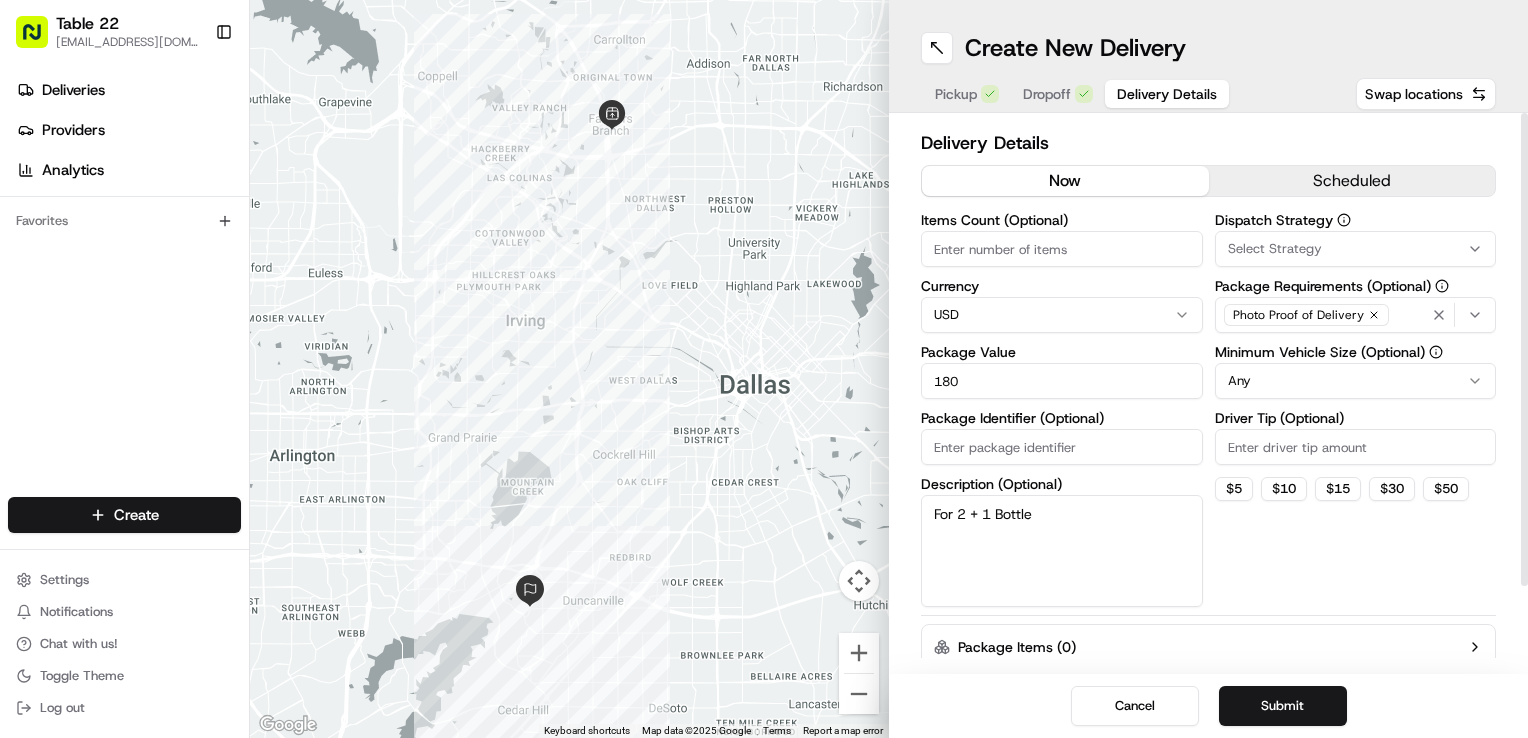 type on "180" 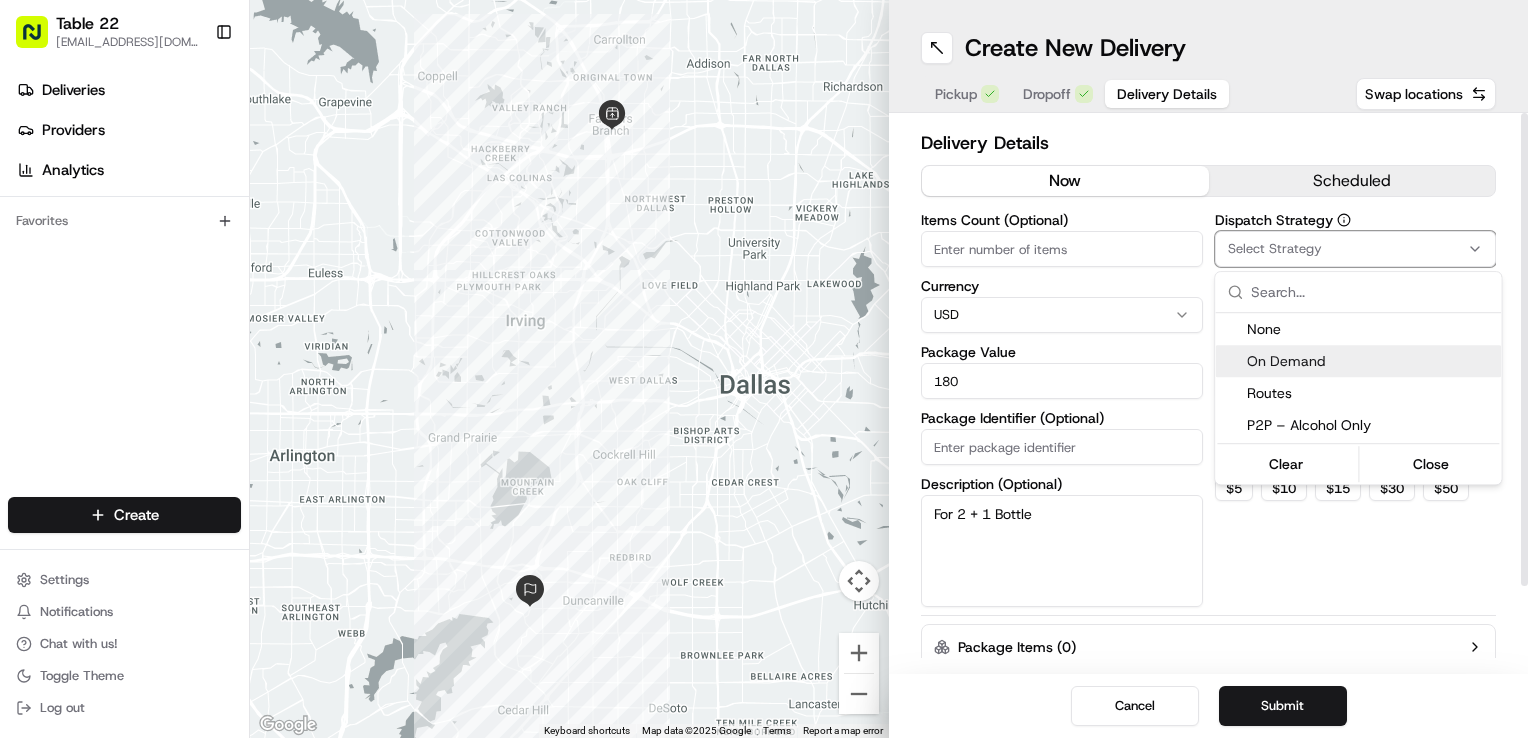 click on "On Demand" at bounding box center [1370, 361] 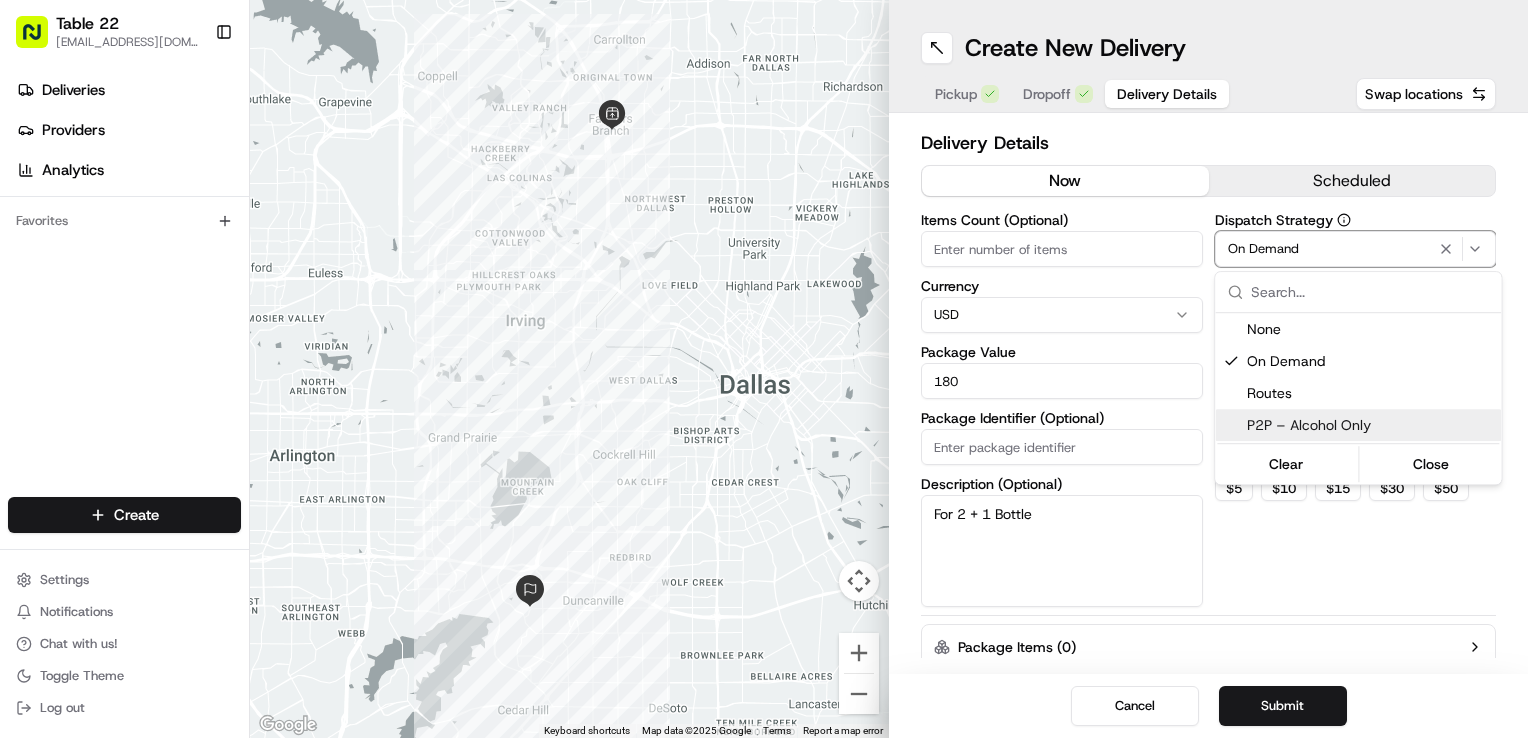 click on "Table 22 nikos@table22.com Toggle Sidebar Deliveries Providers Analytics Favorites Main Menu Members & Organization Organization Users Roles Preferences Customization Tracking Orchestration Automations Dispatch Strategy Locations Pickup Locations Dropoff Locations Billing Billing Refund Requests Integrations Notification Triggers Webhooks API Keys Request Logs Create Settings Notifications Chat with us! Toggle Theme Log out ← Move left → Move right ↑ Move up ↓ Move down + Zoom in - Zoom out Home Jump left by 75% End Jump right by 75% Page Up Jump up by 75% Page Down Jump down by 75% Keyboard shortcuts Map Data Map data ©2025 Google Map data ©2025 Google 5 km  Click to toggle between metric and imperial units Terms Report a map error Create New Delivery Pickup Dropoff Delivery Details Swap locations Delivery Details now scheduled Items Count (Optional) Currency USD Package Value 180 Package Identifier (Optional) Description (Optional) For 2 + 1 Bottle Dispatch Strategy On Demand Any" at bounding box center [764, 369] 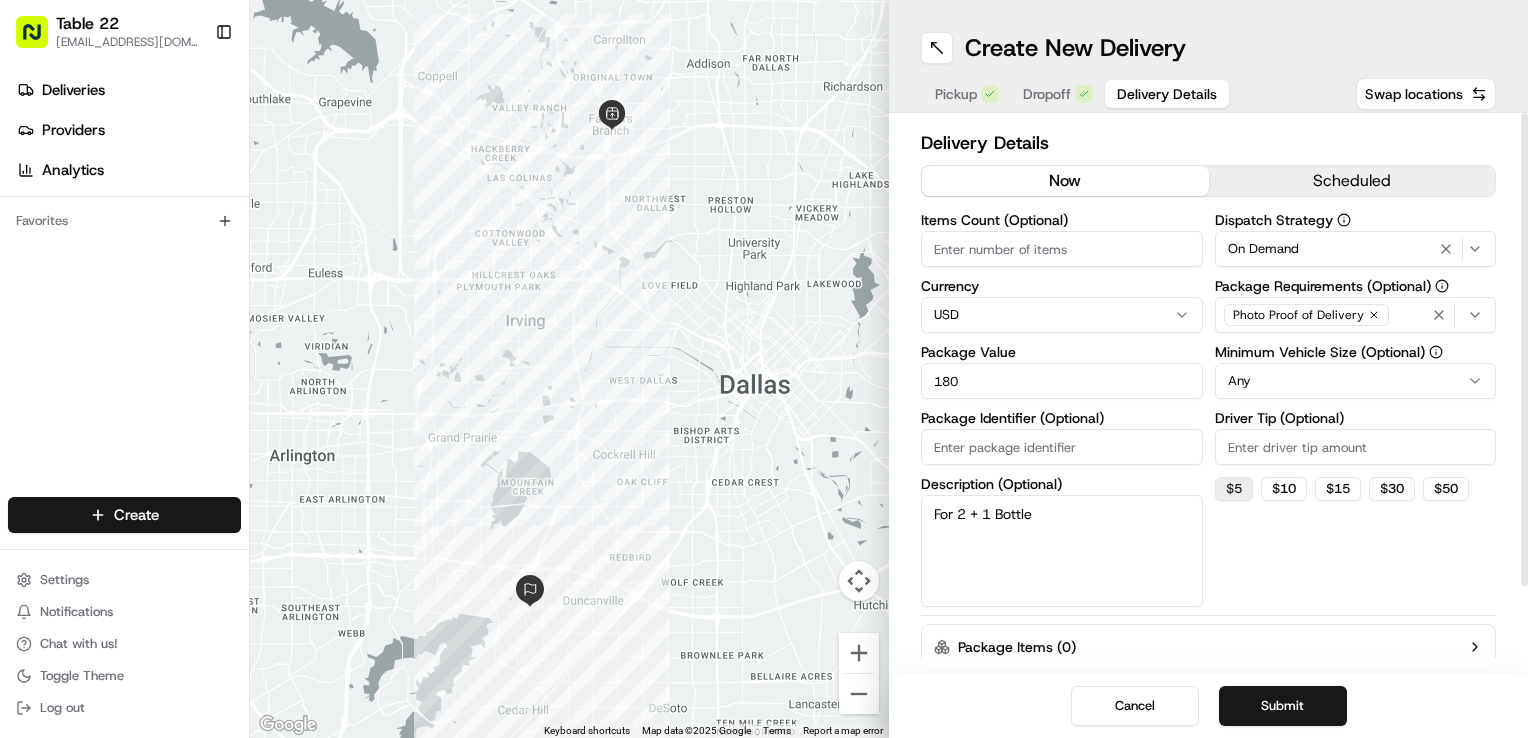 click on "$ 5" at bounding box center (1234, 489) 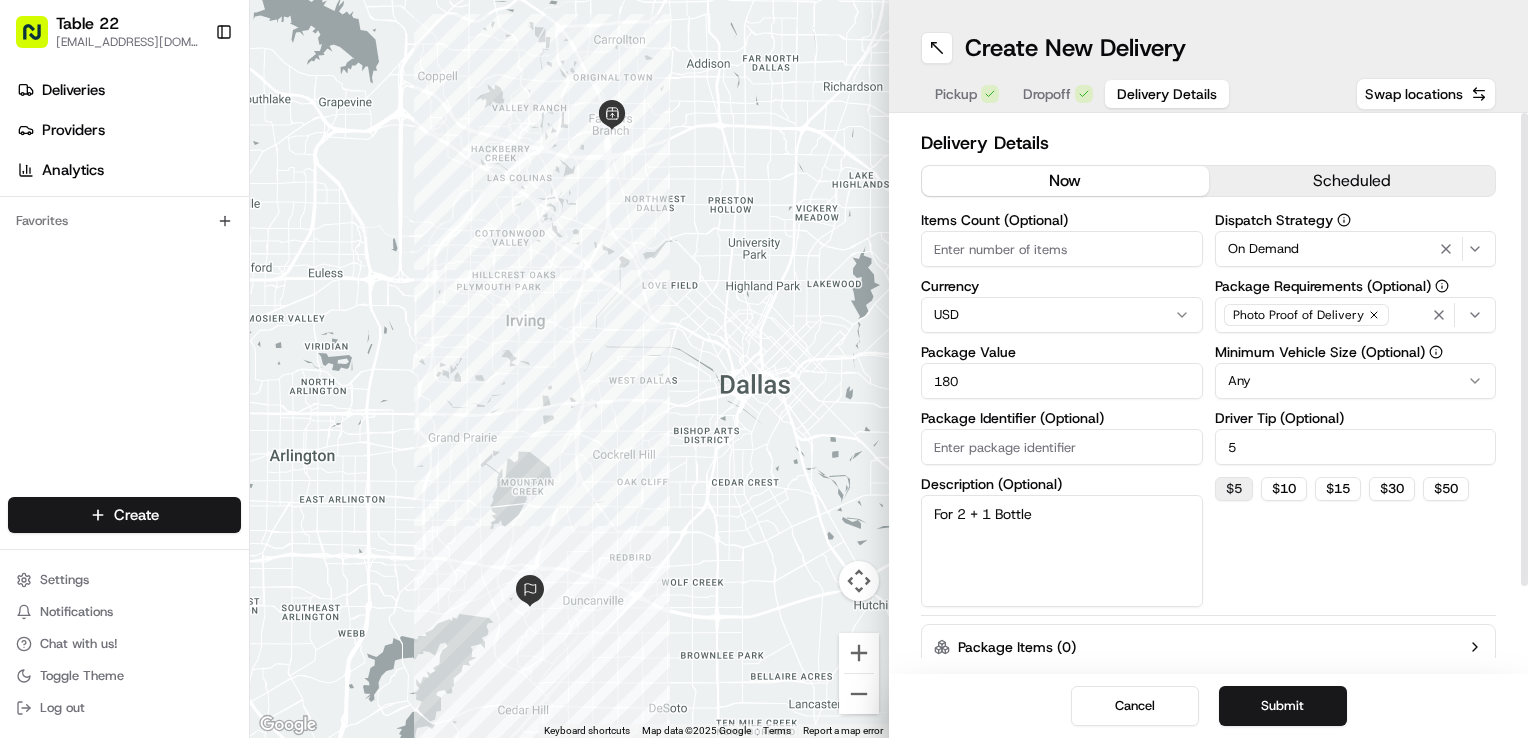 type on "5" 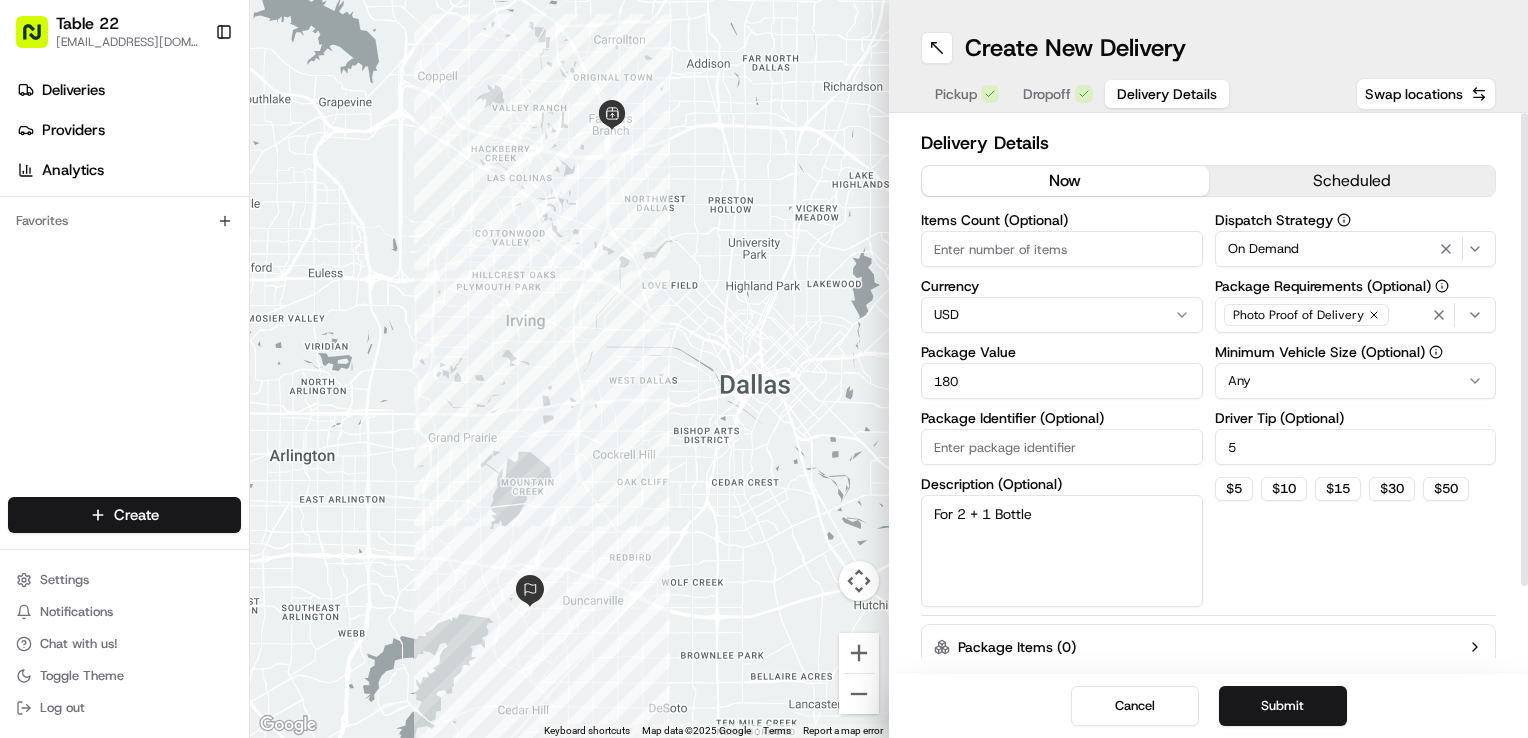 click on "Table 22 nikos@table22.com Toggle Sidebar Deliveries Providers Analytics Favorites Main Menu Members & Organization Organization Users Roles Preferences Customization Tracking Orchestration Automations Dispatch Strategy Locations Pickup Locations Dropoff Locations Billing Billing Refund Requests Integrations Notification Triggers Webhooks API Keys Request Logs Create Settings Notifications Chat with us! Toggle Theme Log out ← Move left → Move right ↑ Move up ↓ Move down + Zoom in - Zoom out Home Jump left by 75% End Jump right by 75% Page Up Jump up by 75% Page Down Jump down by 75% Keyboard shortcuts Map Data Map data ©2025 Google Map data ©2025 Google 5 km  Click to toggle between metric and imperial units Terms Report a map error Create New Delivery Pickup Dropoff Delivery Details Swap locations Delivery Details now scheduled Items Count (Optional) Currency USD Package Value 180 Package Identifier (Optional) Description (Optional) For 2 + 1 Bottle Dispatch Strategy On Demand Any" at bounding box center (764, 369) 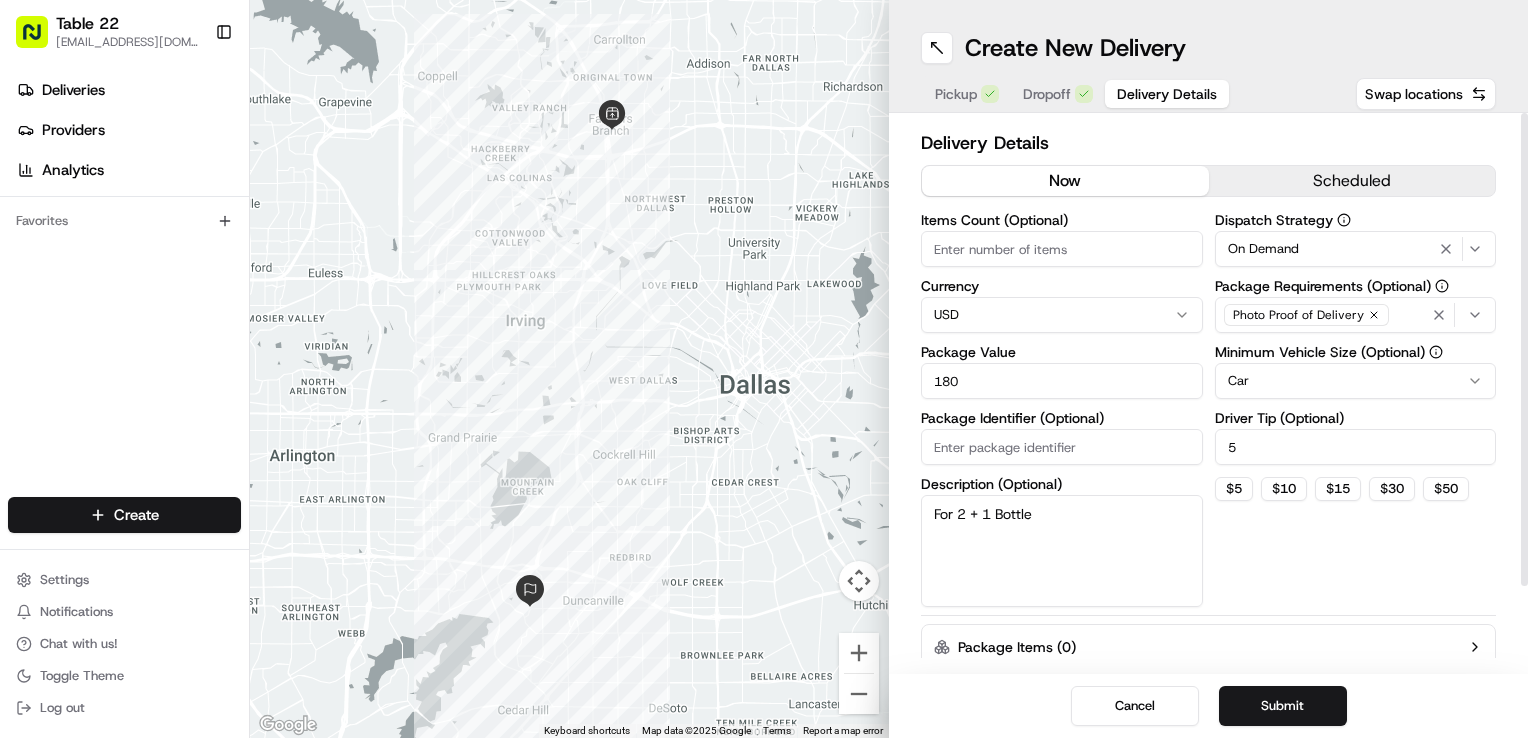 click on "Photo Proof of Delivery" at bounding box center [1356, 315] 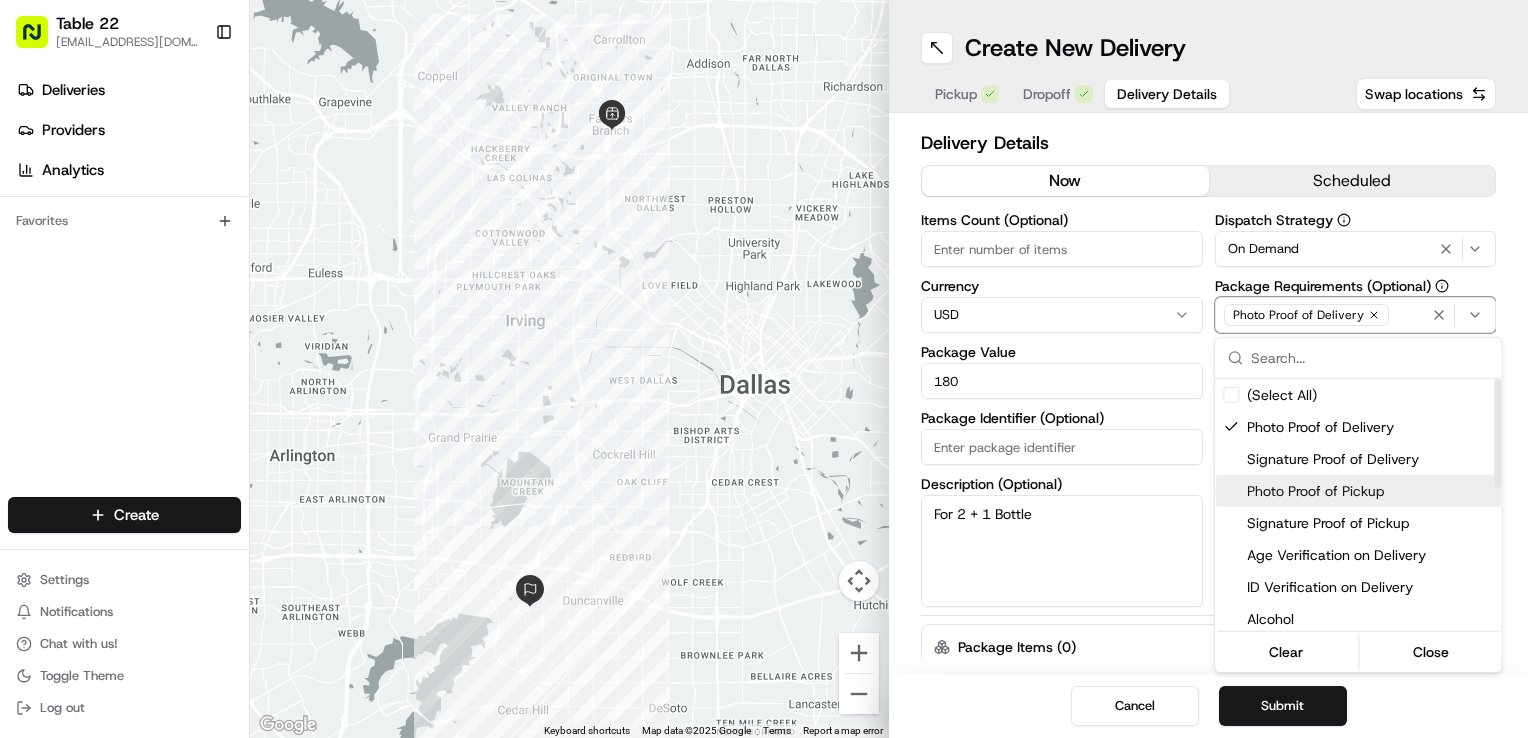 click on "Photo Proof of Pickup" at bounding box center (1370, 491) 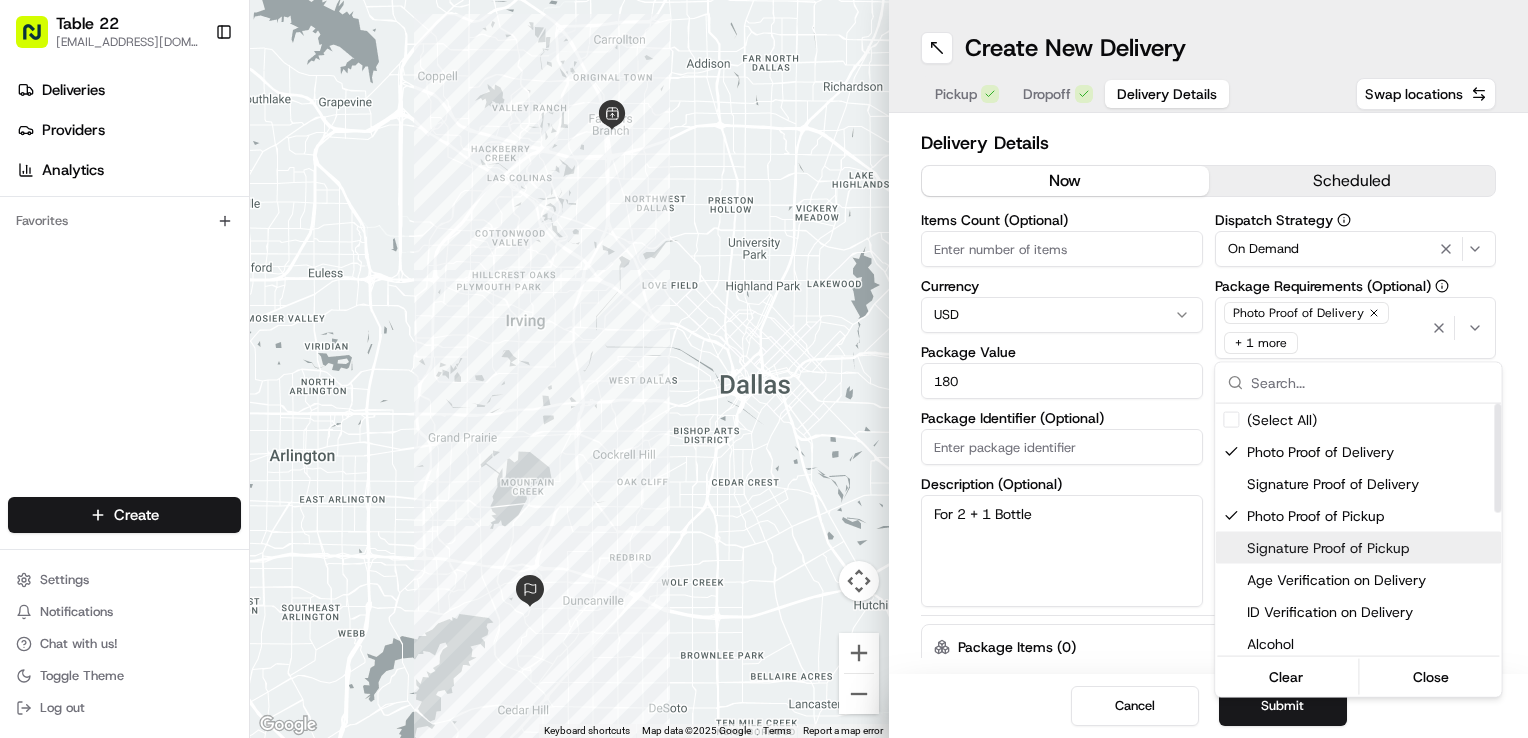 click on "Table 22 nikos@table22.com Toggle Sidebar Deliveries Providers Analytics Favorites Main Menu Members & Organization Organization Users Roles Preferences Customization Tracking Orchestration Automations Dispatch Strategy Locations Pickup Locations Dropoff Locations Billing Billing Refund Requests Integrations Notification Triggers Webhooks API Keys Request Logs Create Settings Notifications Chat with us! Toggle Theme Log out ← Move left → Move right ↑ Move up ↓ Move down + Zoom in - Zoom out Home Jump left by 75% End Jump right by 75% Page Up Jump up by 75% Page Down Jump down by 75% Keyboard shortcuts Map Data Map data ©2025 Google Map data ©2025 Google 5 km  Click to toggle between metric and imperial units Terms Report a map error Create New Delivery Pickup Dropoff Delivery Details Swap locations Delivery Details now scheduled Items Count (Optional) Currency USD Package Value 180 Package Identifier (Optional) Description (Optional) For 2 + 1 Bottle Dispatch Strategy On Demand Car" at bounding box center [764, 369] 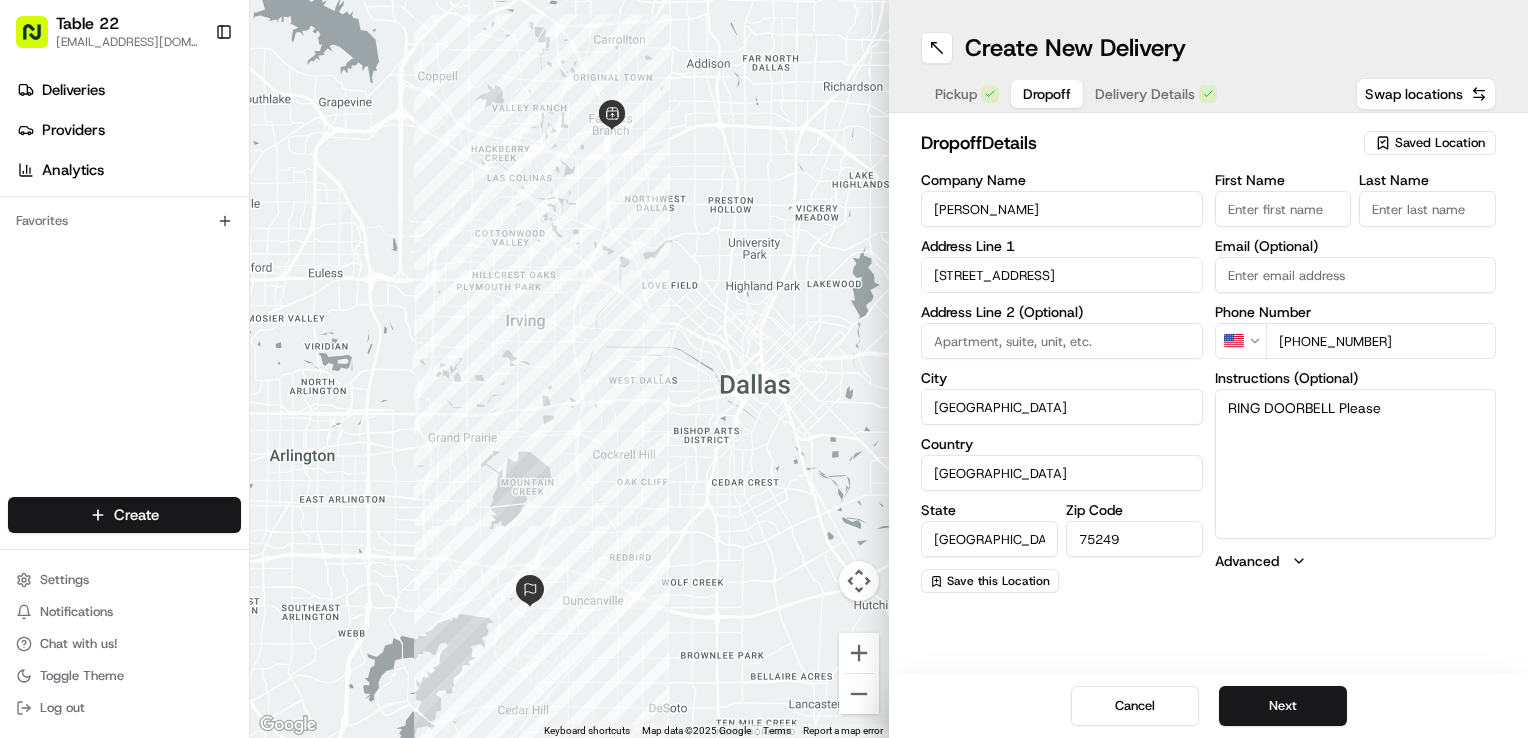 click on "Dropoff" at bounding box center (1047, 94) 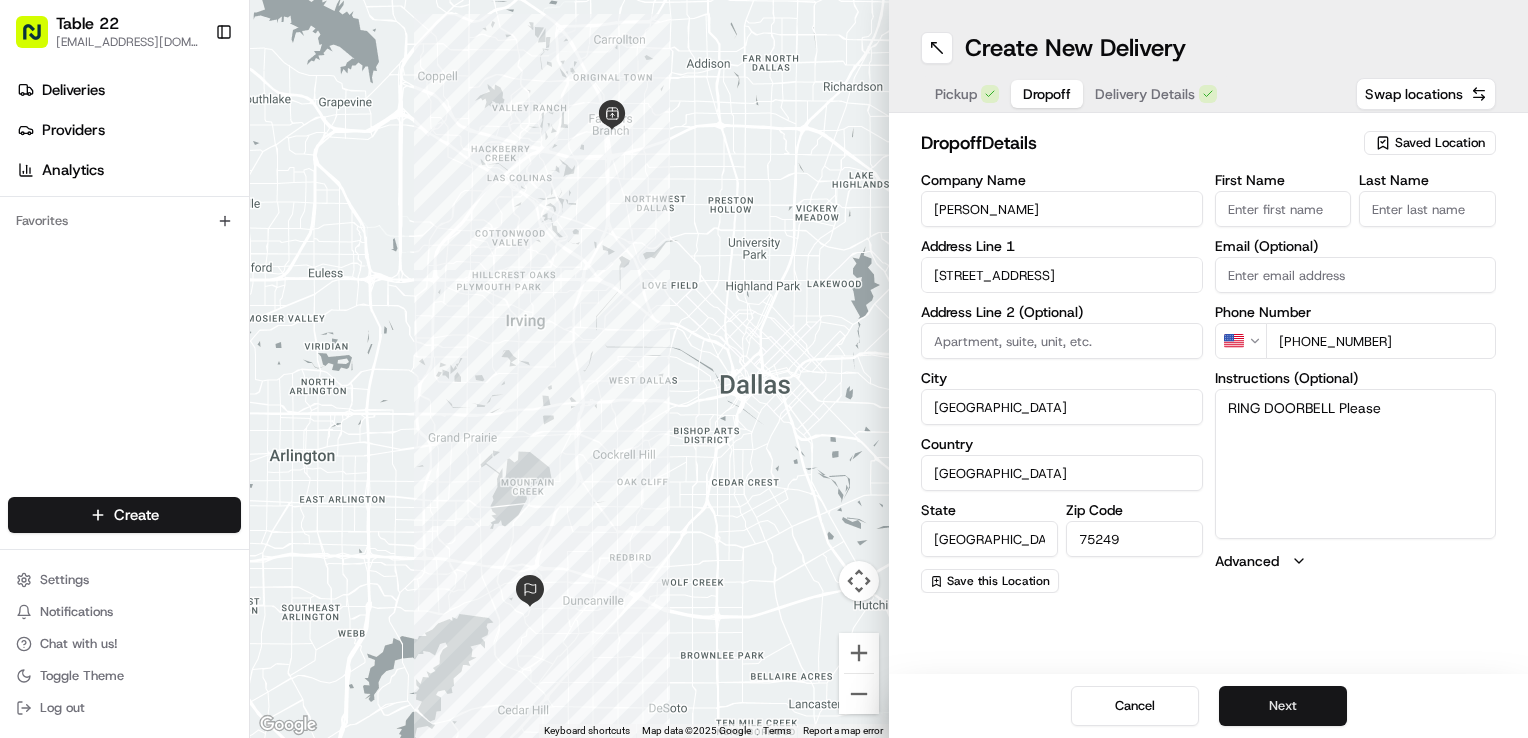 click on "Next" at bounding box center (1283, 706) 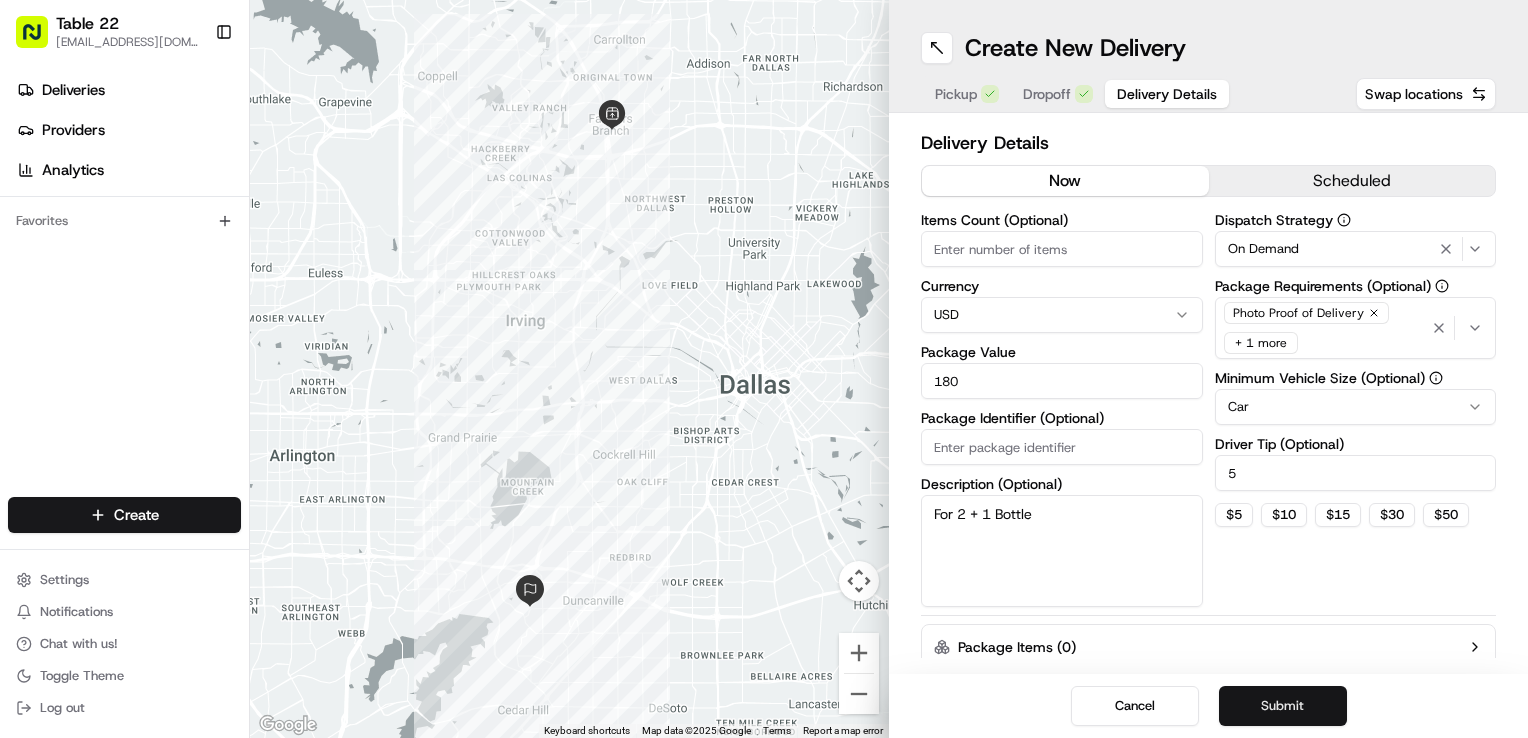 click on "Submit" at bounding box center [1283, 706] 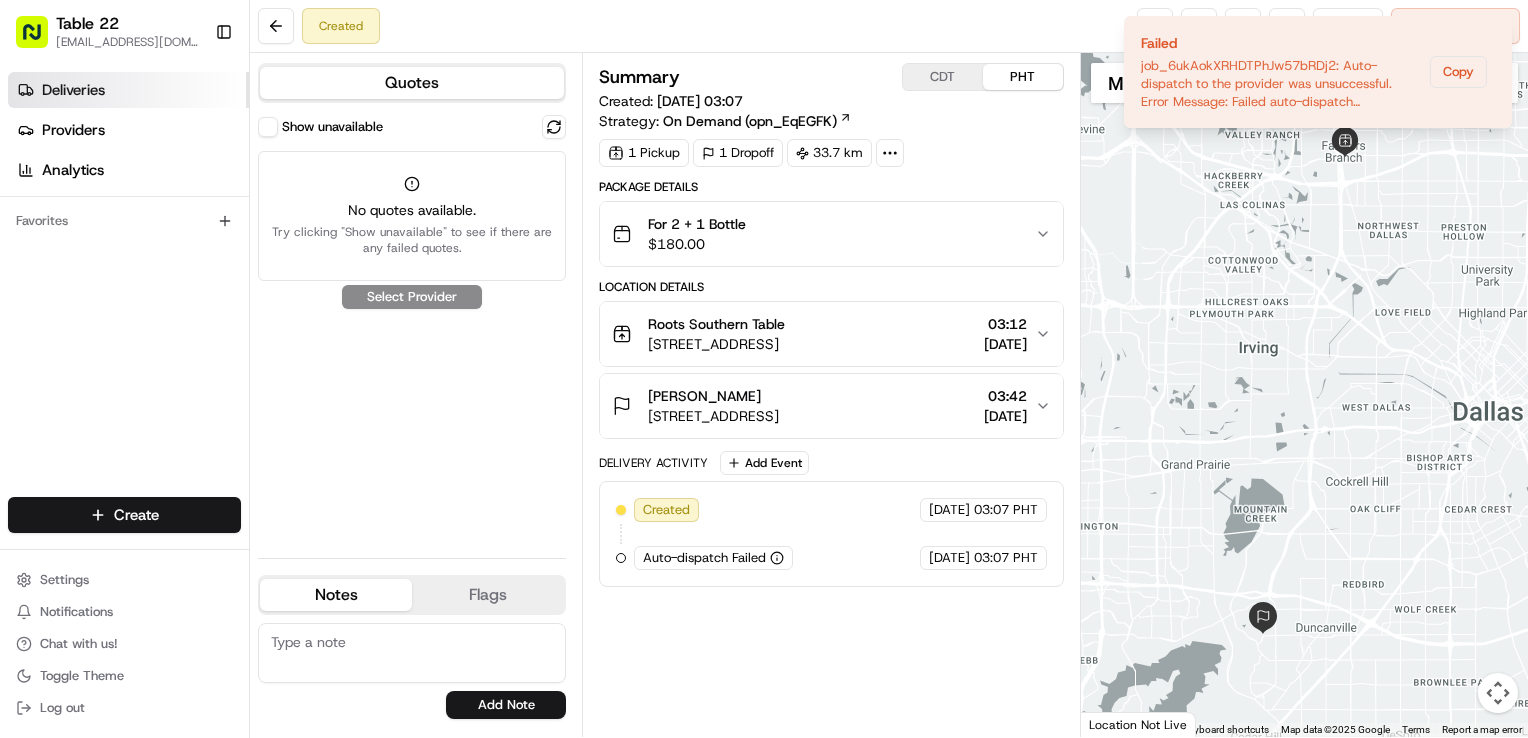 click on "Deliveries" at bounding box center [128, 90] 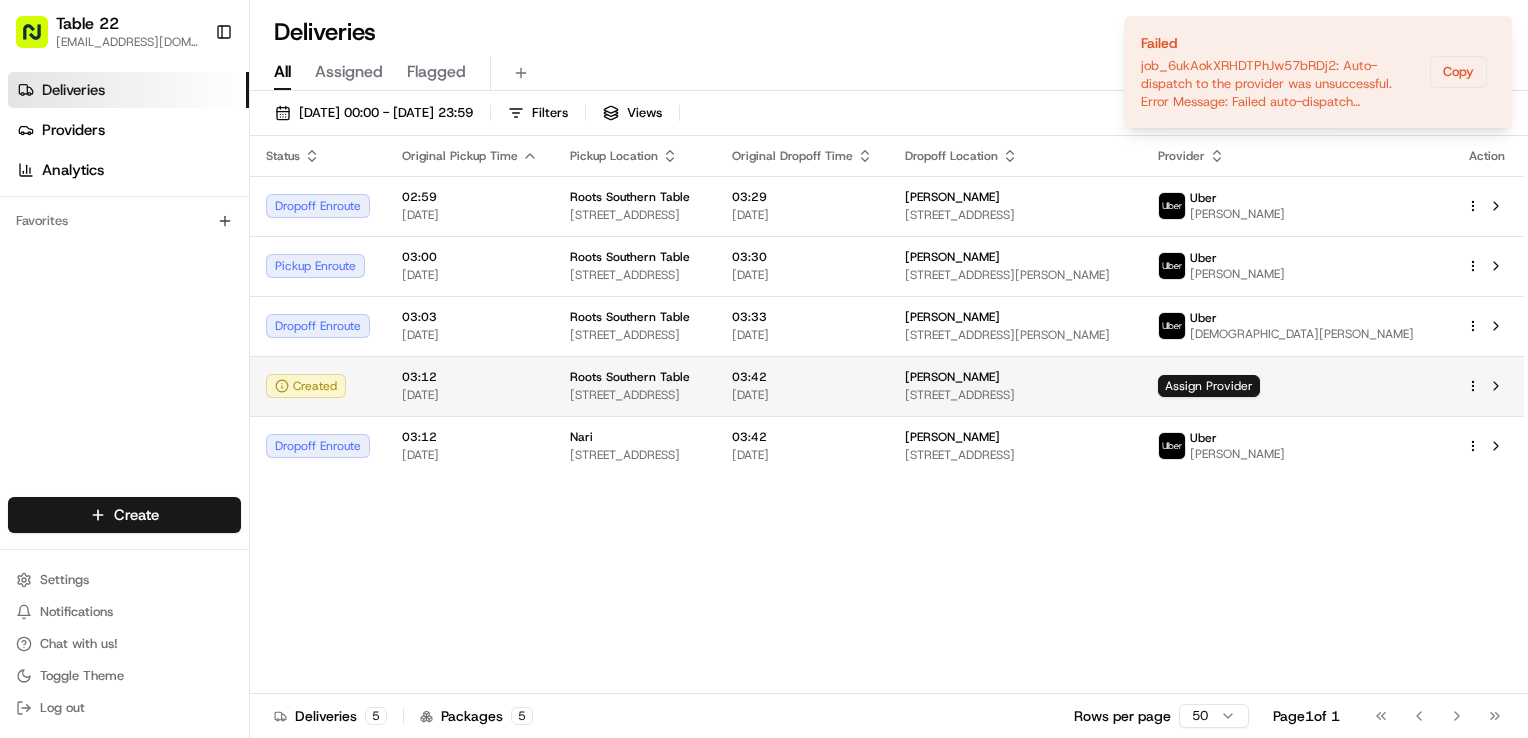 click at bounding box center (1487, 386) 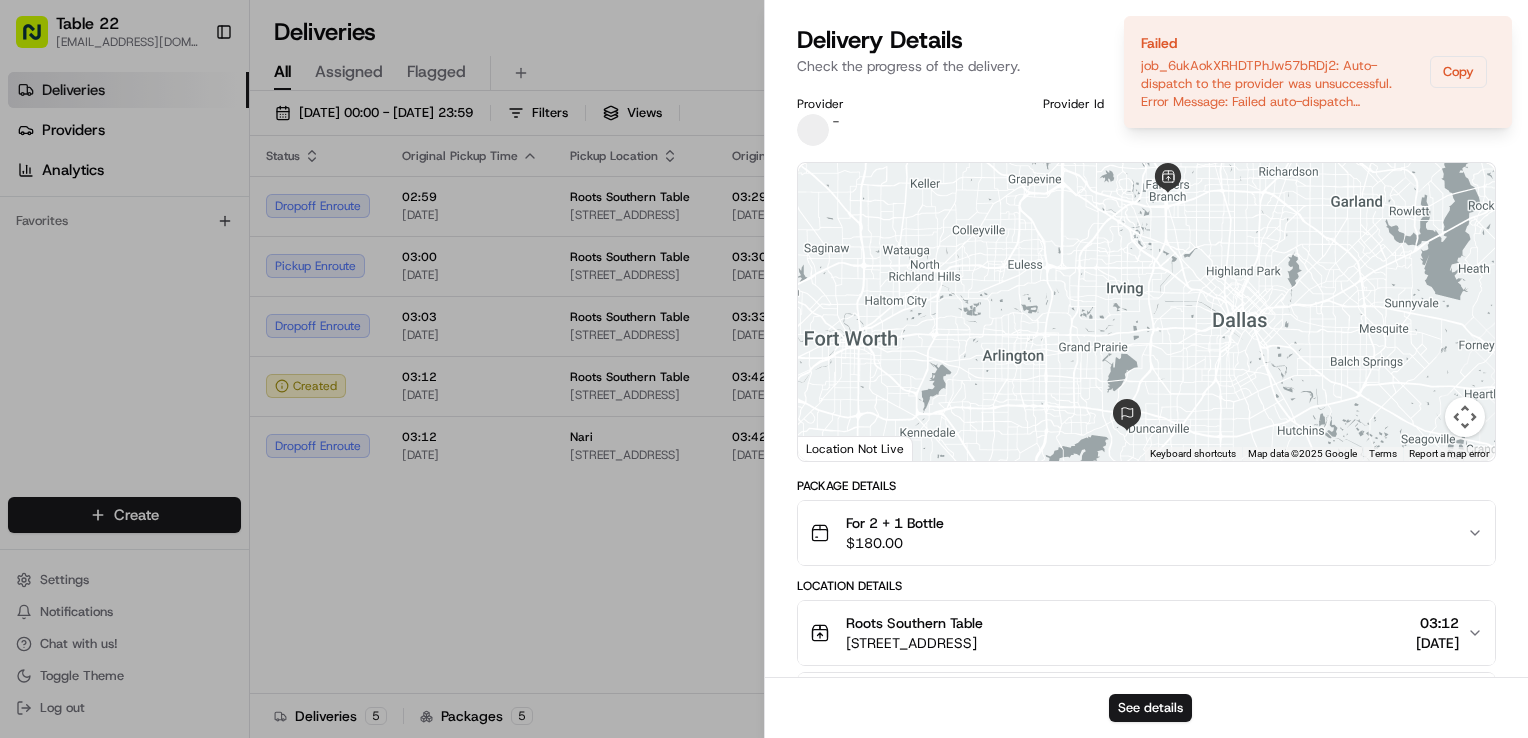 click on "Check the progress of the delivery." at bounding box center (1146, 66) 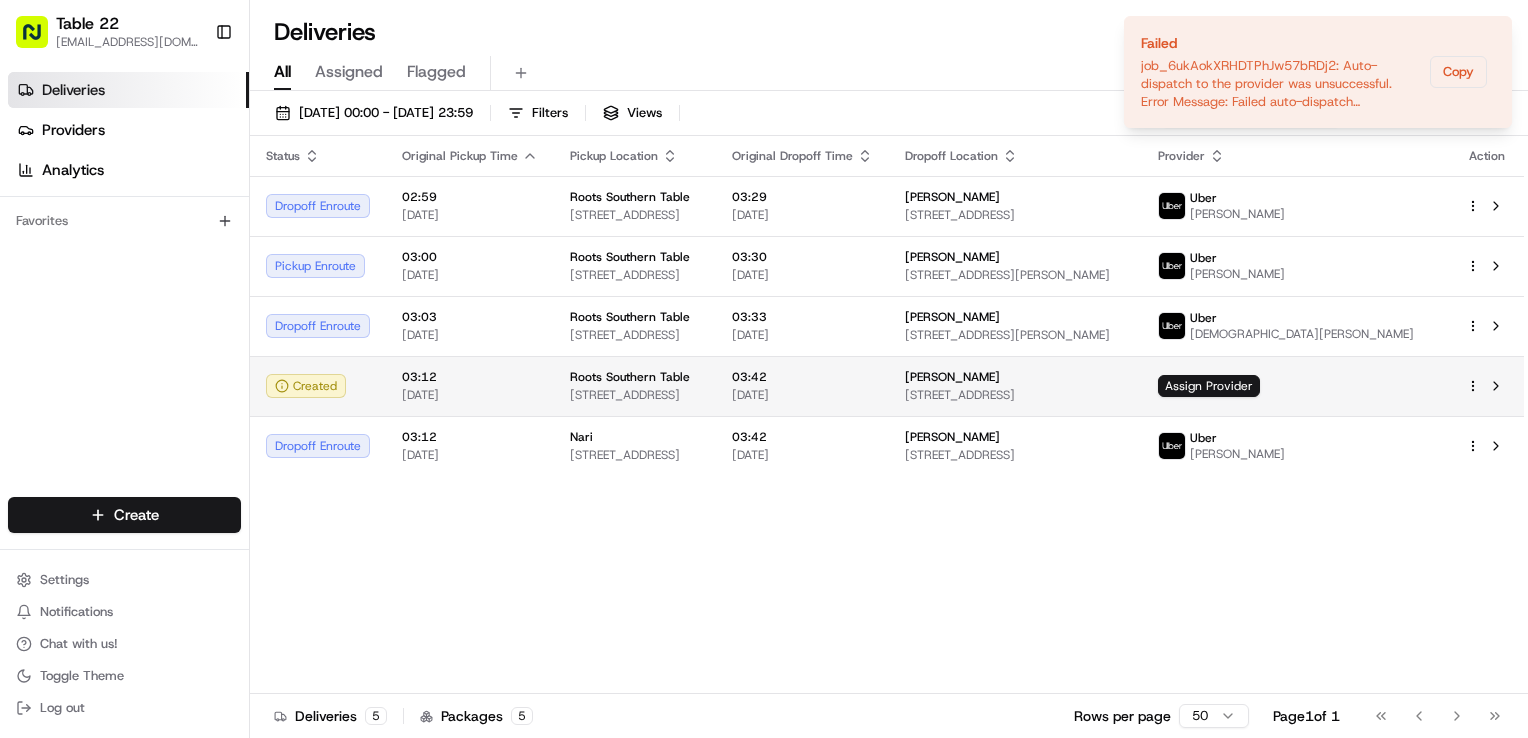 click at bounding box center (1487, 386) 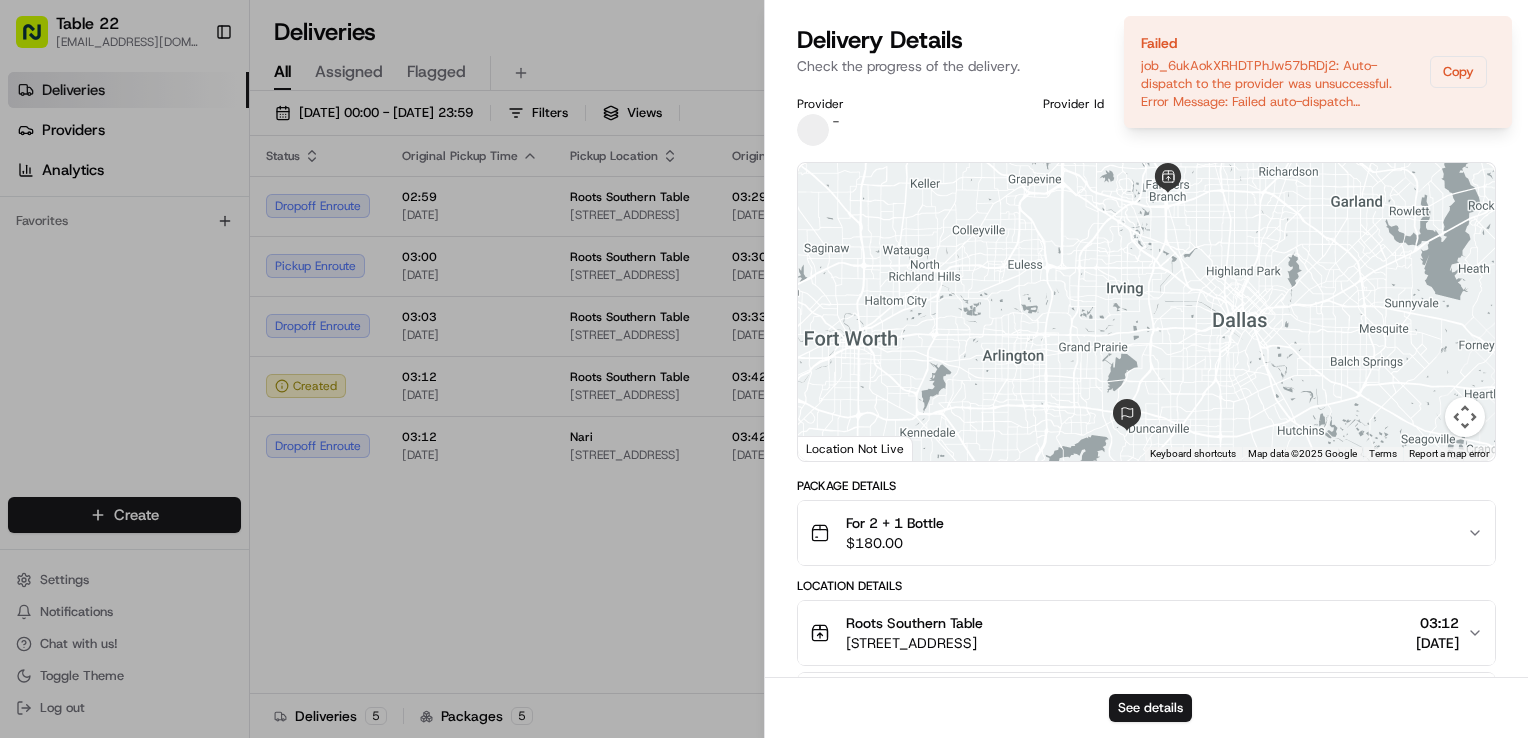 click on "Check the progress of the delivery." at bounding box center (1146, 66) 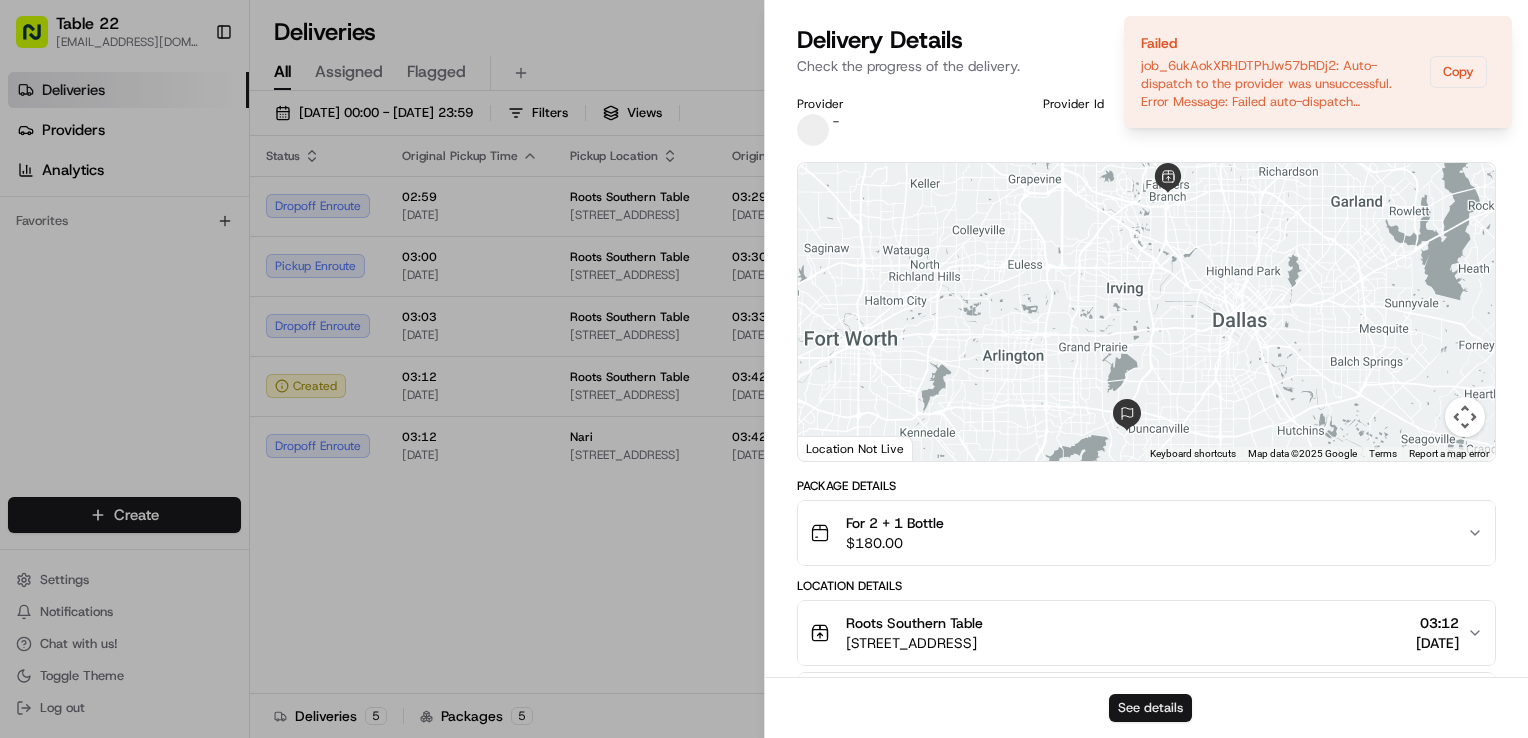 click on "See details" at bounding box center [1150, 708] 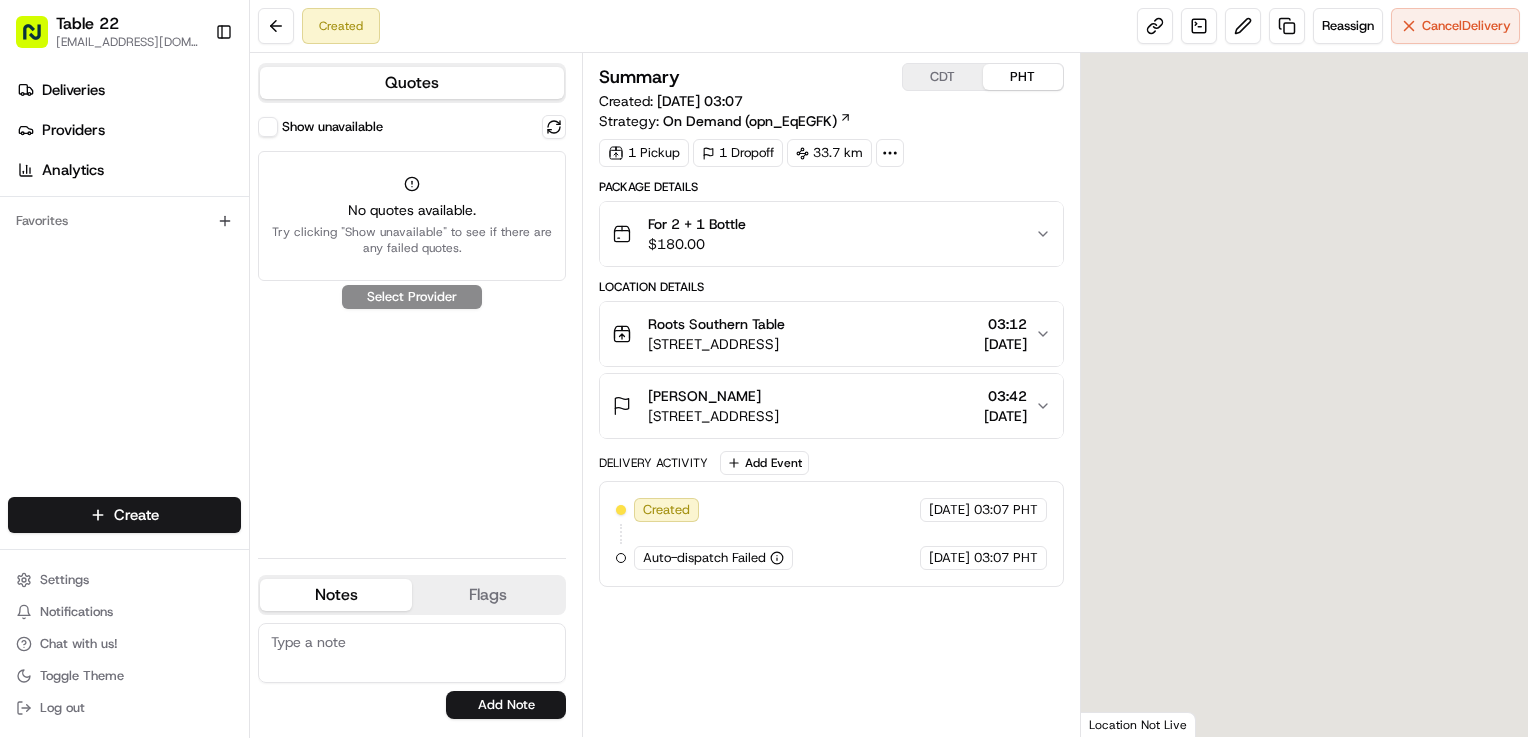 scroll, scrollTop: 0, scrollLeft: 0, axis: both 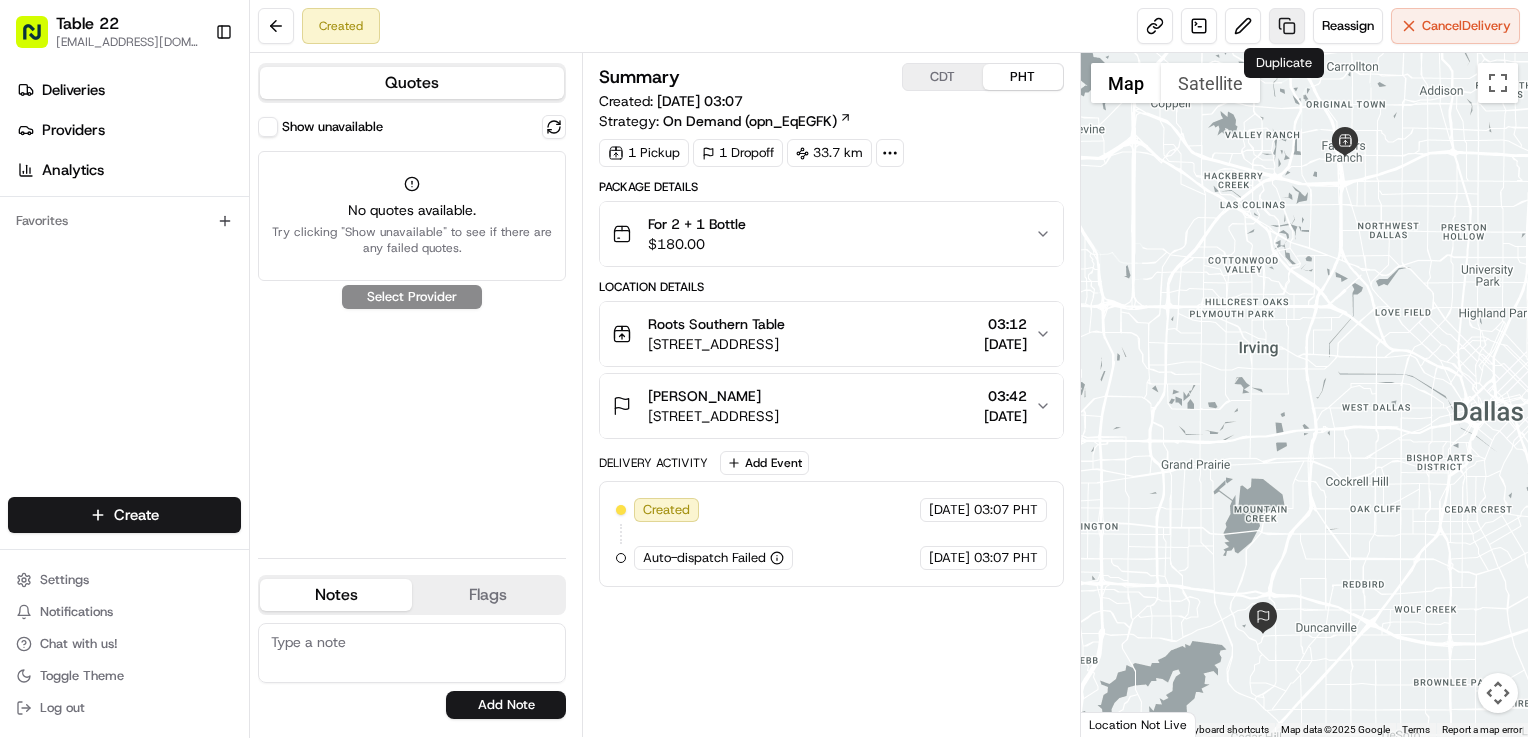 click at bounding box center (1287, 26) 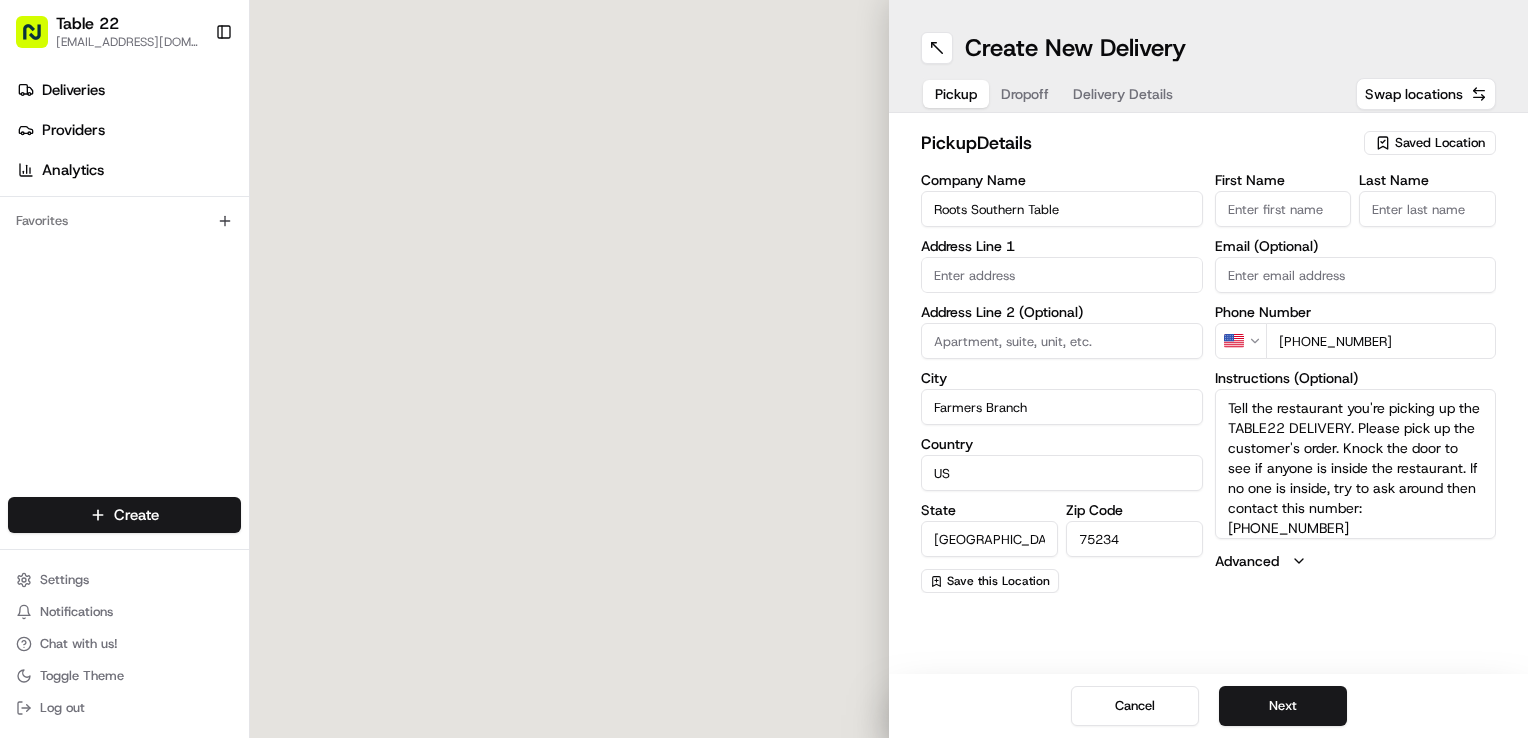 type on "[STREET_ADDRESS]" 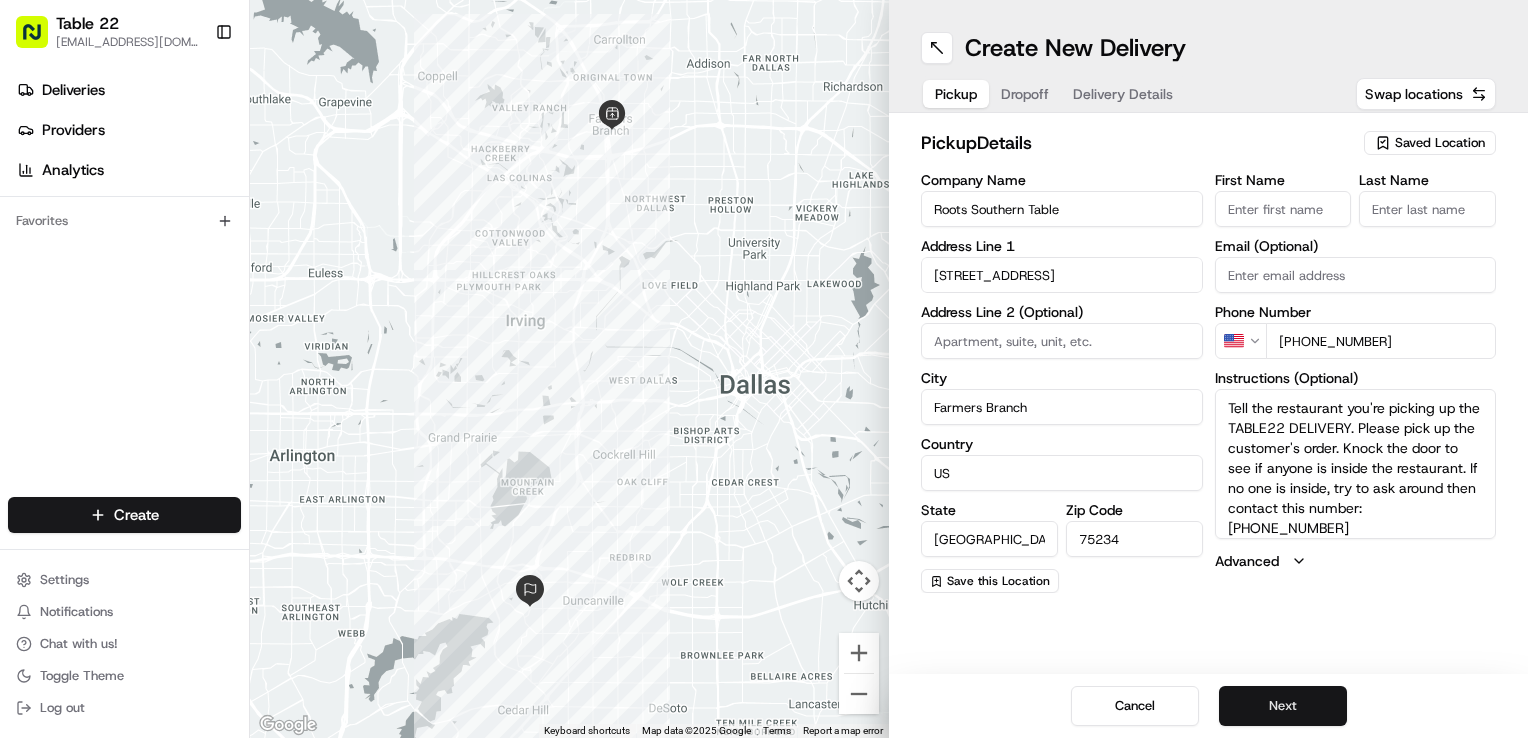 click on "Next" at bounding box center (1283, 706) 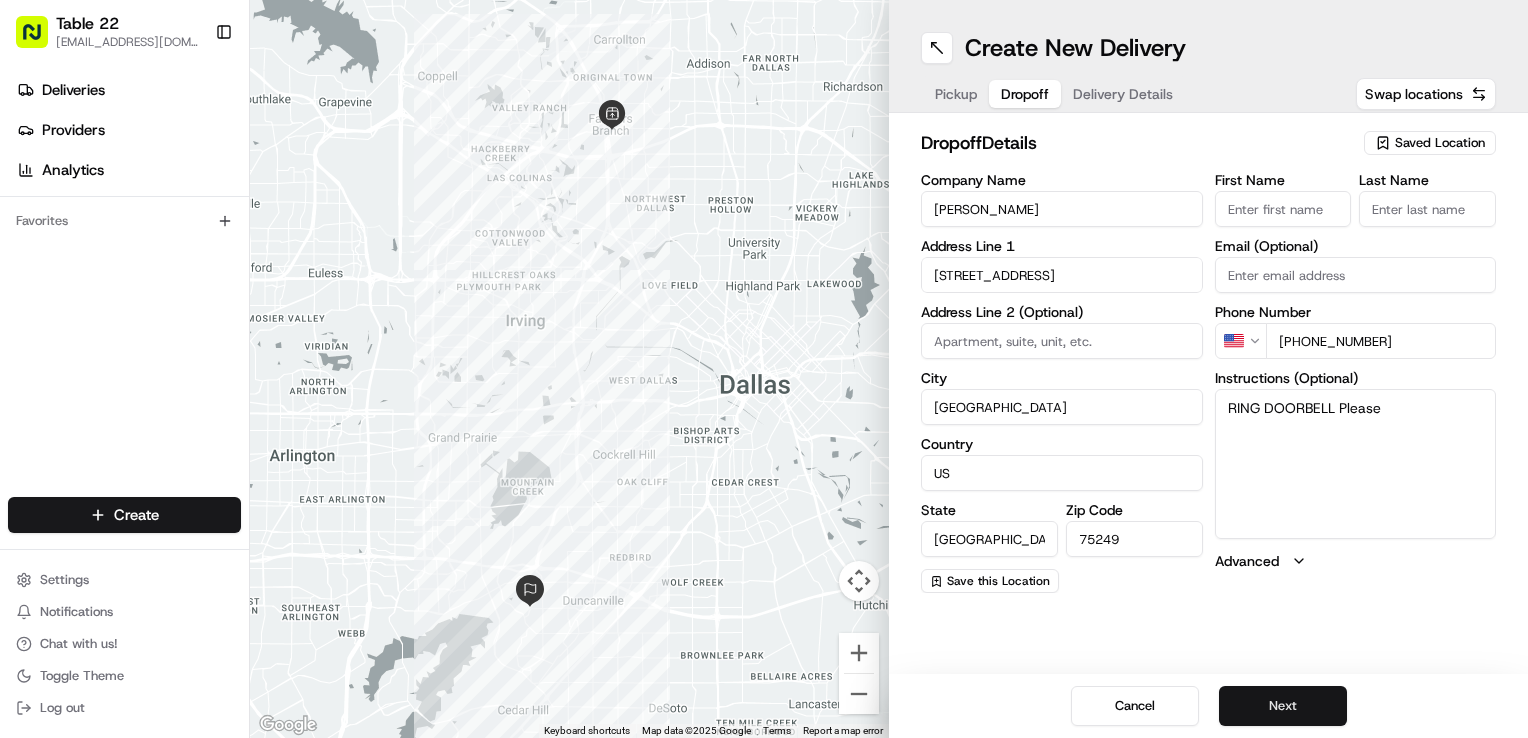 click on "Next" at bounding box center (1283, 706) 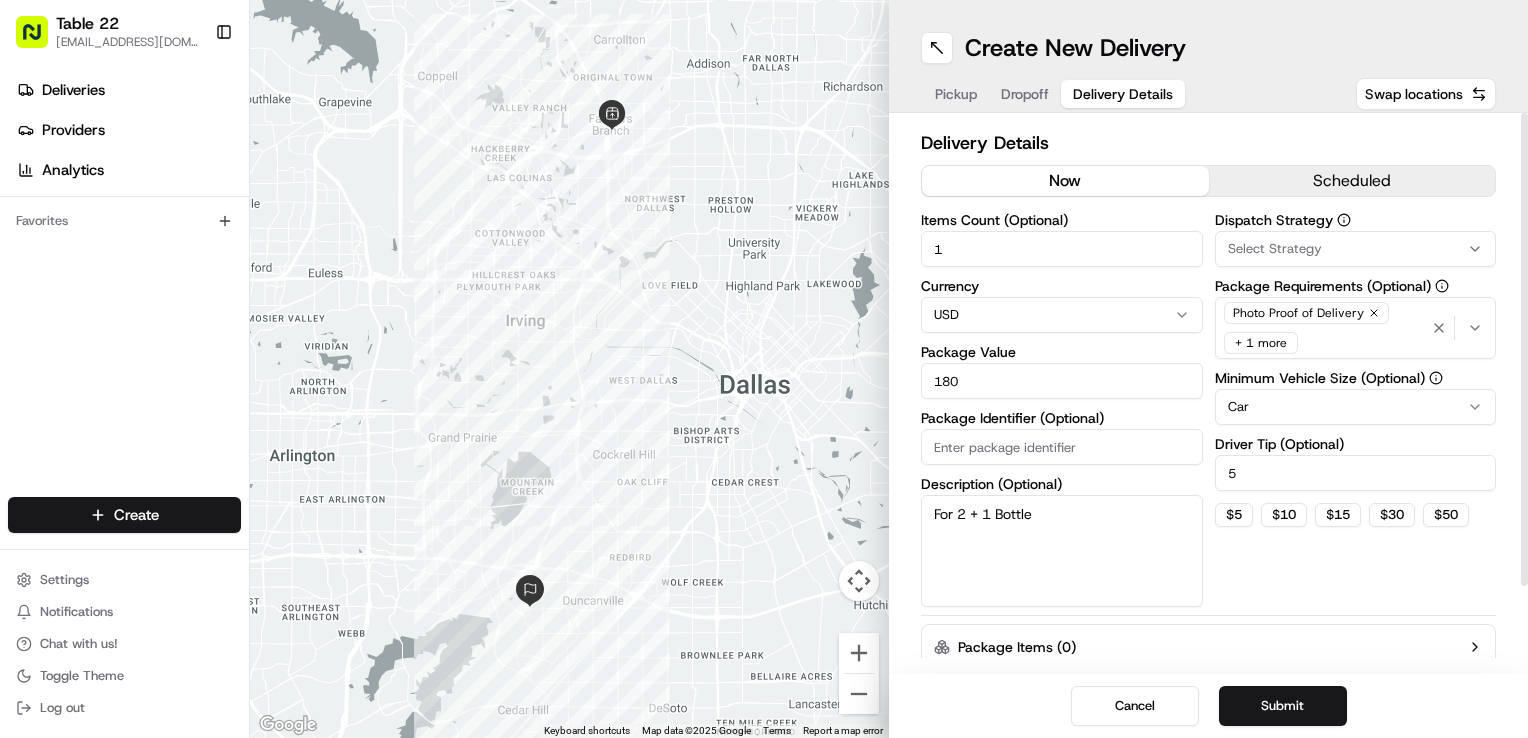 click on "Photo Proof of Delivery + 1 more" at bounding box center (1324, 328) 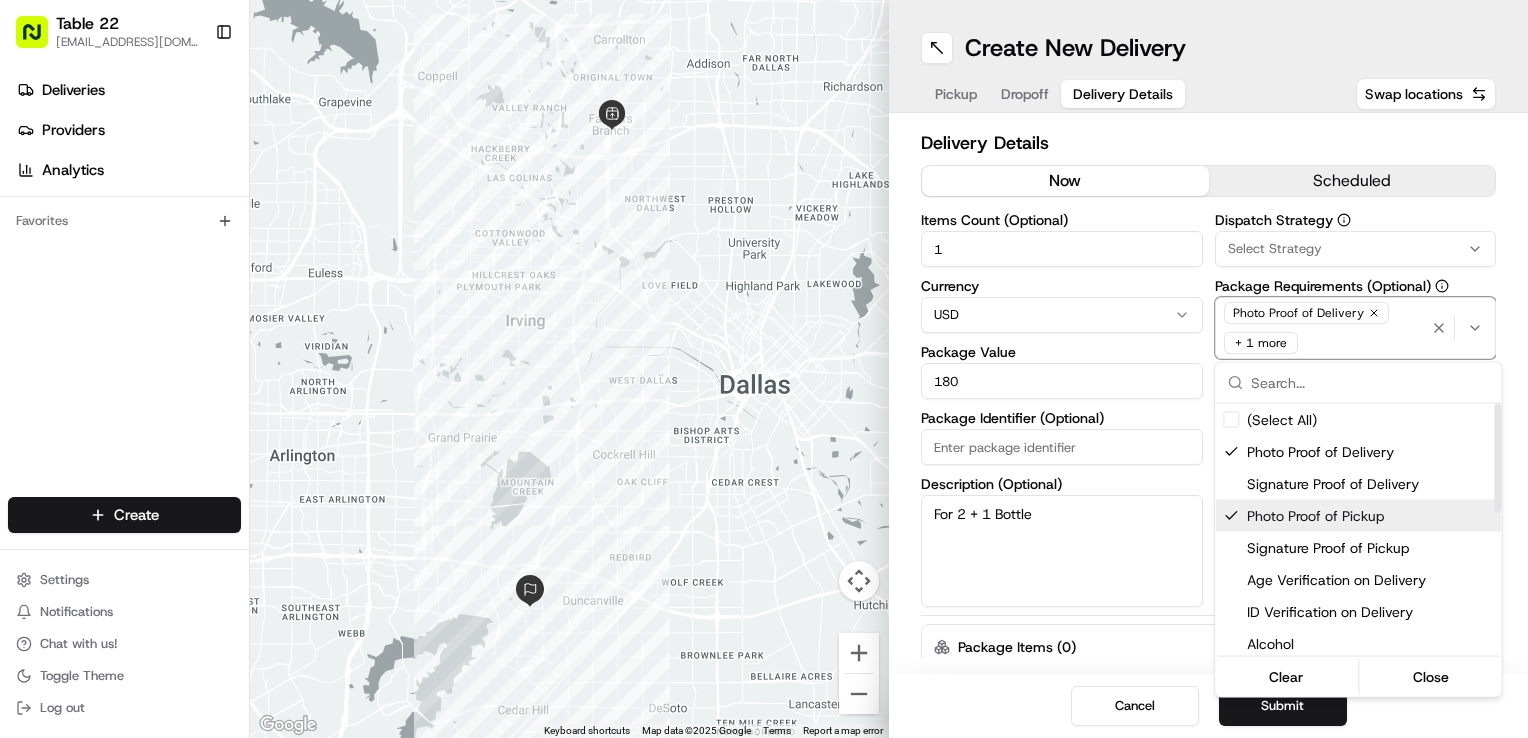 drag, startPoint x: 1341, startPoint y: 513, endPoint x: 1329, endPoint y: 512, distance: 12.0415945 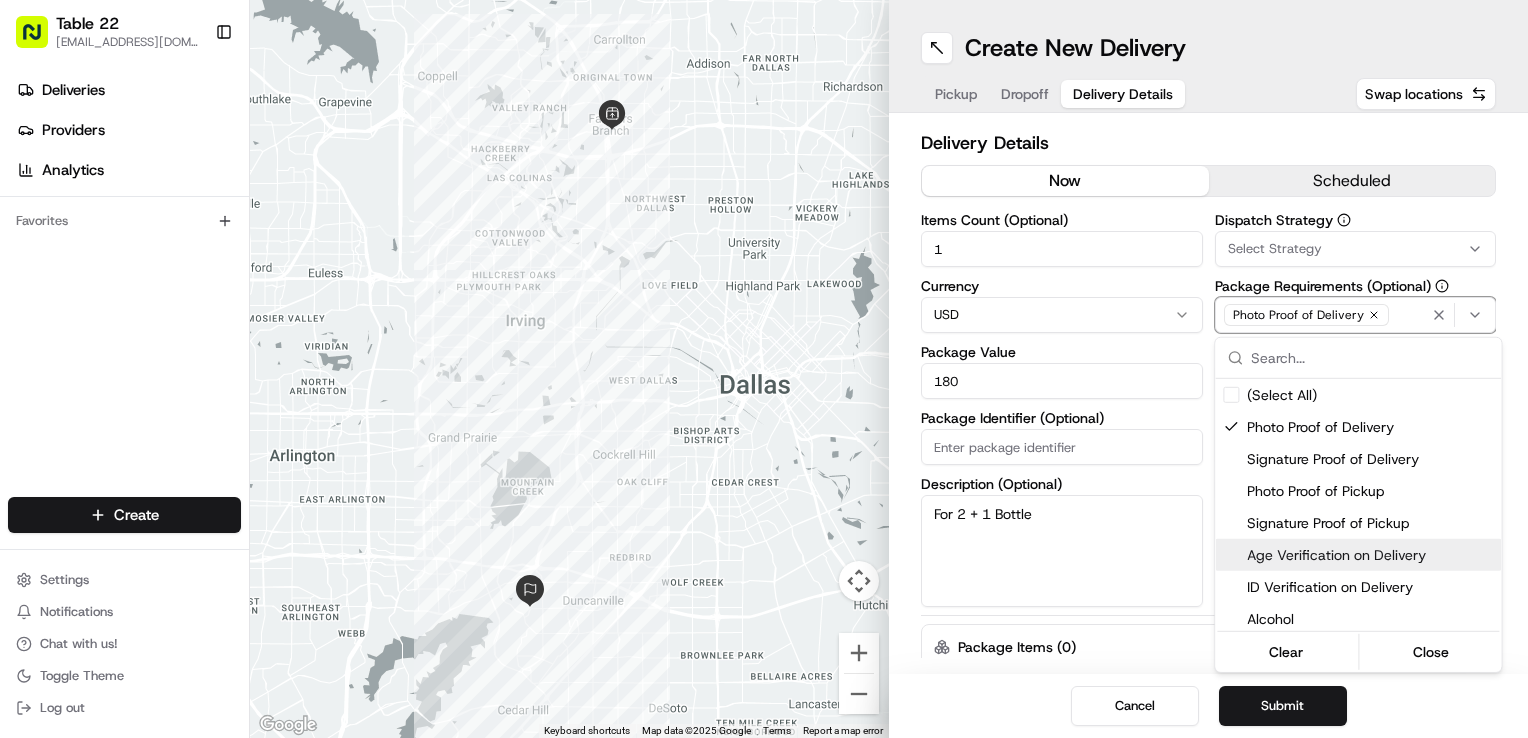 click on "Table 22 [EMAIL_ADDRESS][DOMAIN_NAME] Toggle Sidebar Deliveries Providers Analytics Favorites Main Menu Members & Organization Organization Users Roles Preferences Customization Tracking Orchestration Automations Dispatch Strategy Locations Pickup Locations Dropoff Locations Billing Billing Refund Requests Integrations Notification Triggers Webhooks API Keys Request Logs Create Settings Notifications Chat with us! Toggle Theme Log out ← Move left → Move right ↑ Move up ↓ Move down + Zoom in - Zoom out Home Jump left by 75% End Jump right by 75% Page Up Jump up by 75% Page Down Jump down by 75% Keyboard shortcuts Map Data Map data ©2025 Google Map data ©2025 Google 5 km  Click to toggle between metric and imperial units Terms Report a map error Create New Delivery Pickup Dropoff Delivery Details Swap locations Delivery Details now scheduled Items Count (Optional) 1 Currency USD Package Value 180 Package Identifier (Optional) Description (Optional) For 2 + 1 Bottle Dispatch Strategy Car 5 $ 5 $" at bounding box center [764, 369] 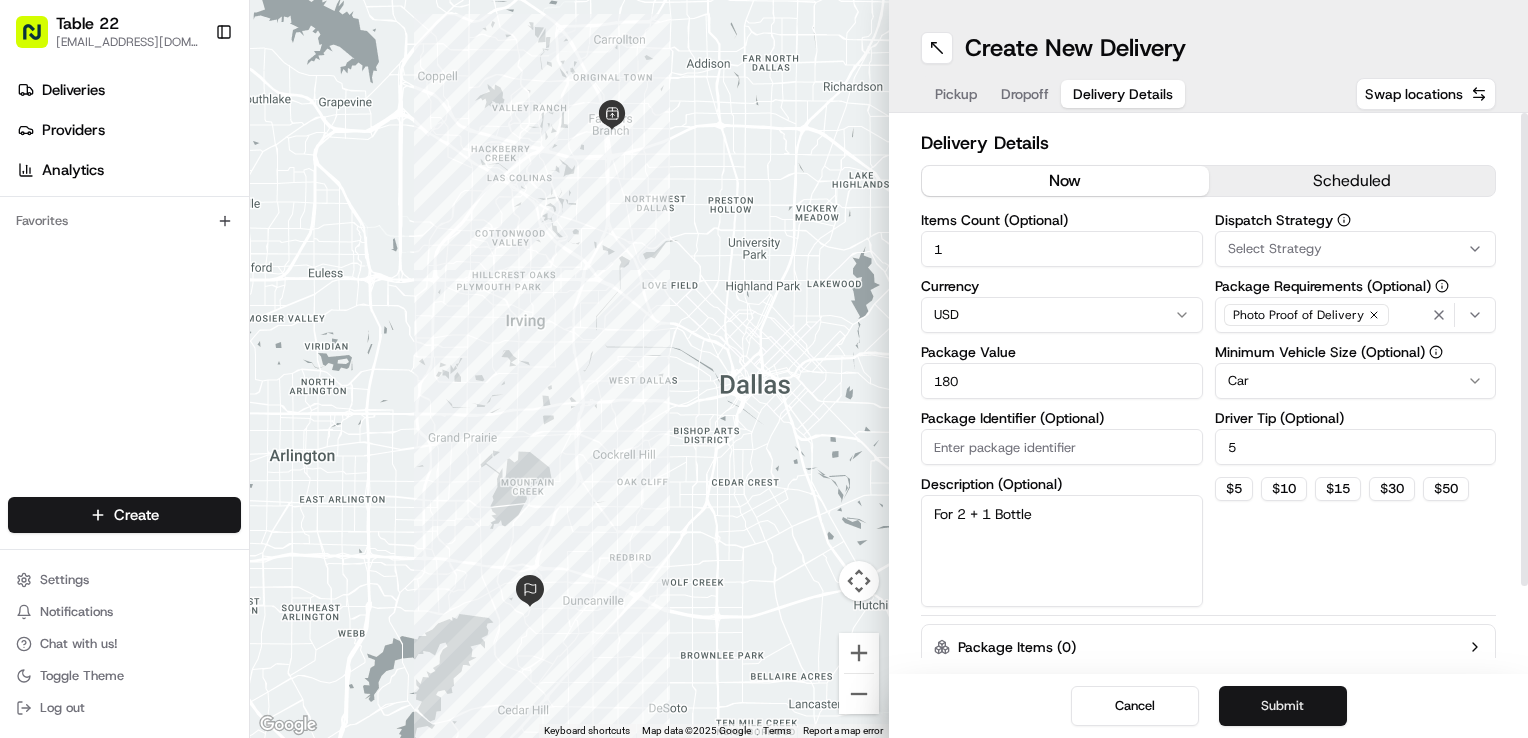 click on "Submit" at bounding box center (1283, 706) 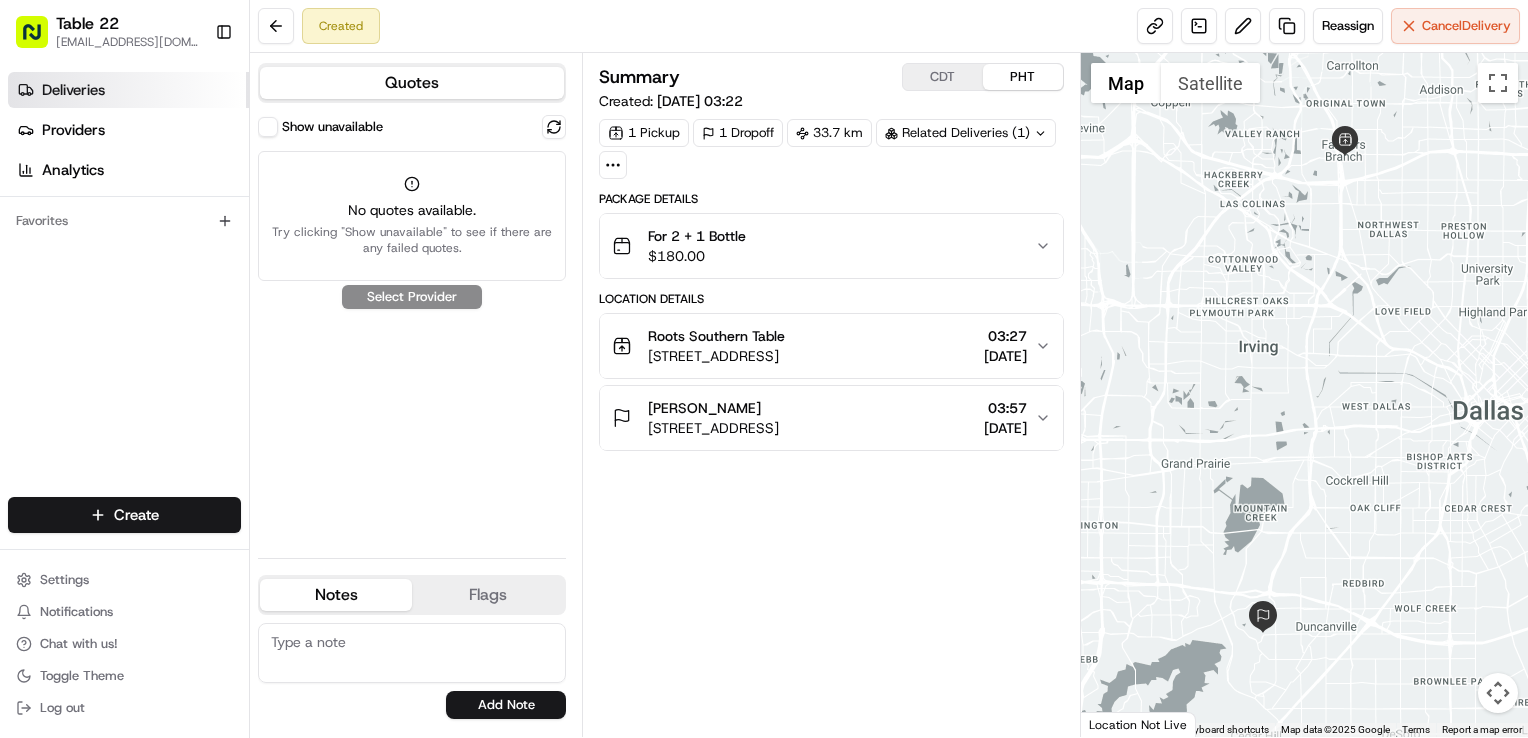drag, startPoint x: 129, startPoint y: 93, endPoint x: 145, endPoint y: 101, distance: 17.888544 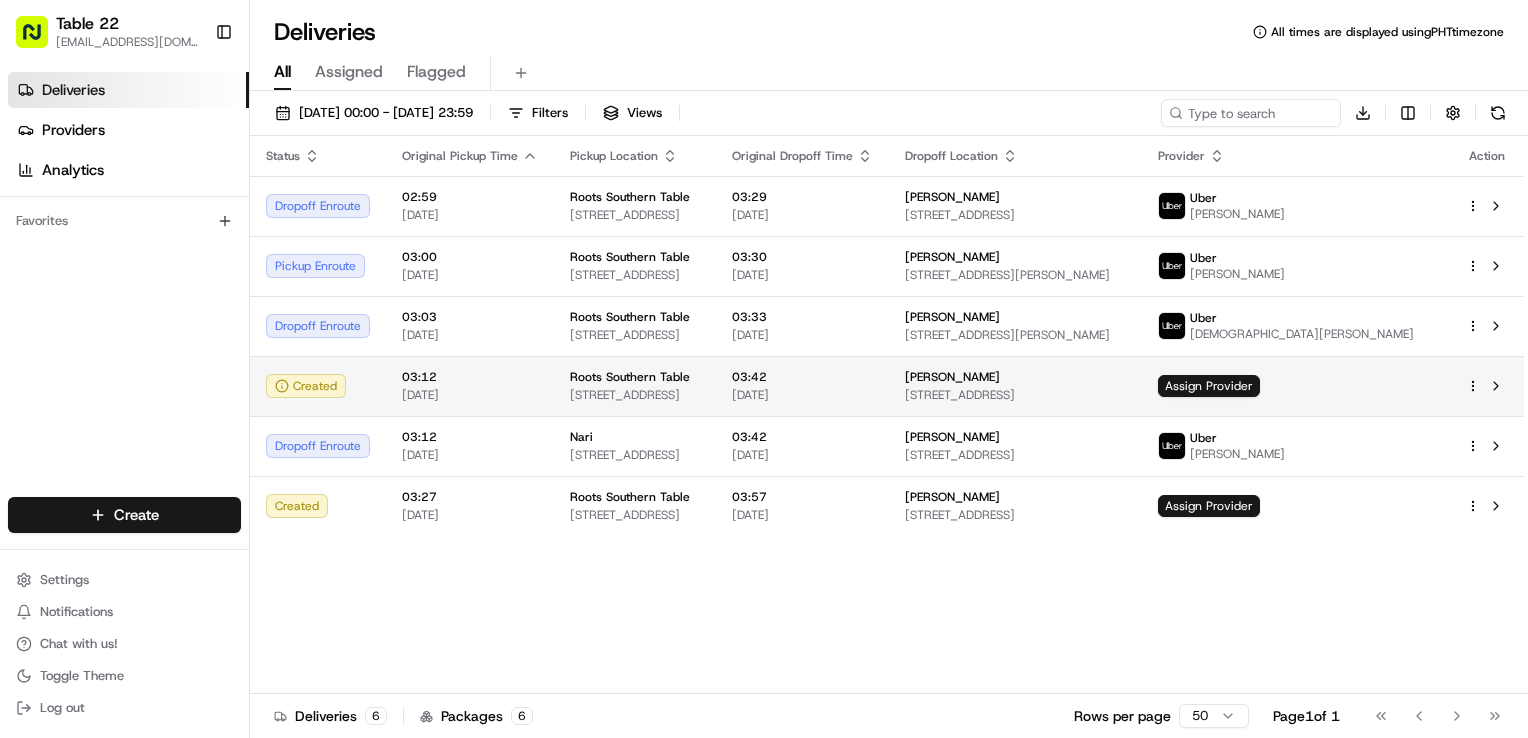 click on "Table 22 [EMAIL_ADDRESS][DOMAIN_NAME] Toggle Sidebar Deliveries Providers Analytics Favorites Main Menu Members & Organization Organization Users Roles Preferences Customization Tracking Orchestration Automations Dispatch Strategy Locations Pickup Locations Dropoff Locations Billing Billing Refund Requests Integrations Notification Triggers Webhooks API Keys Request Logs Create Settings Notifications Chat with us! Toggle Theme Log out Deliveries All times are displayed using  PHT  timezone All Assigned Flagged [DATE] 00:00 - [DATE] 23:59 Filters Views Download Status Original Pickup Time Pickup Location Original Dropoff Time Dropoff Location Provider Action Dropoff Enroute 02:59 [DATE] Roots Southern Table [STREET_ADDRESS] 03:29 [DATE] [PERSON_NAME] [STREET_ADDRESS][PERSON_NAME] Uber [PERSON_NAME] Pickup Enroute 03:00 [DATE] Roots Southern Table [STREET_ADDRESS] 03:30 [DATE] [PERSON_NAME] [PERSON_NAME] 03:03 03:33" at bounding box center (764, 369) 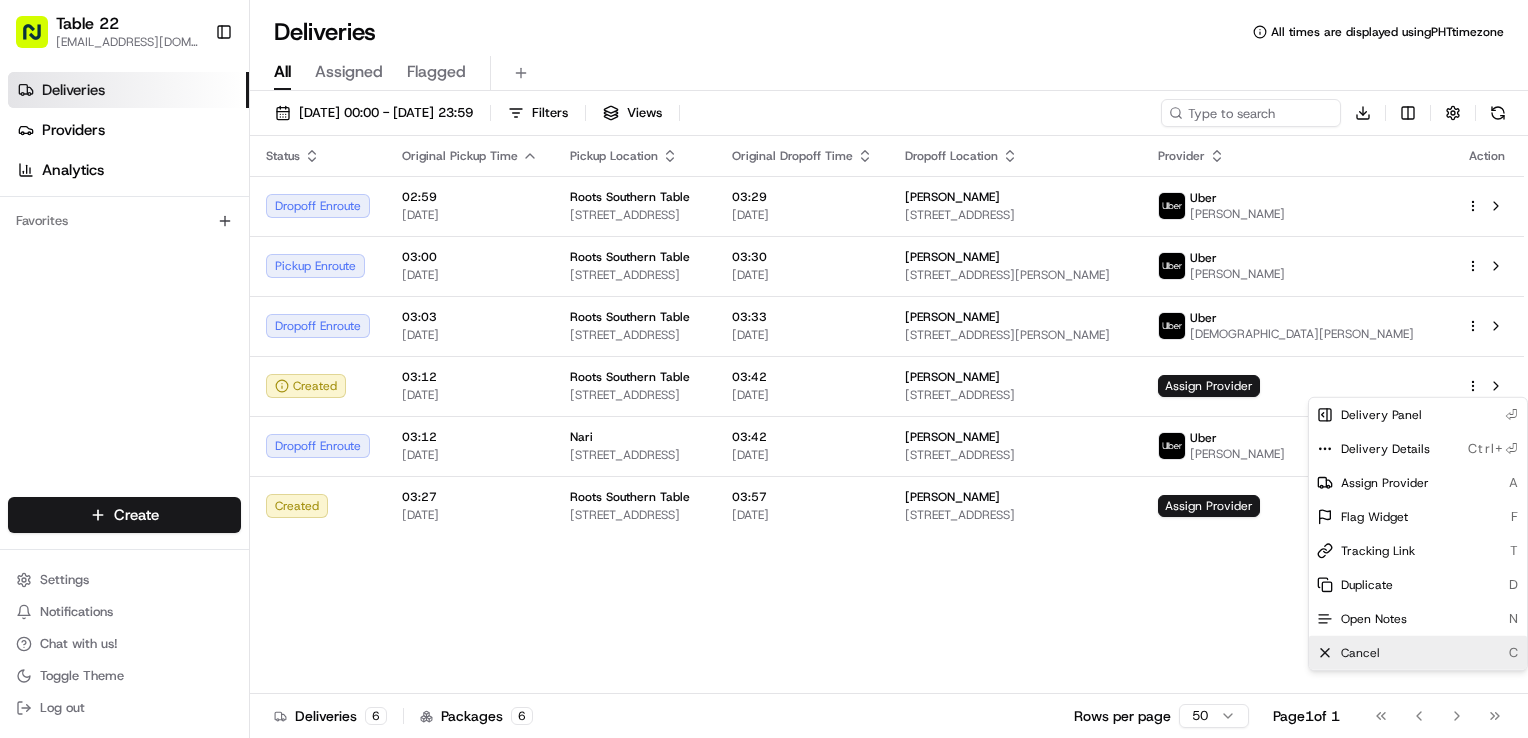 click on "Cancel" at bounding box center (1360, 653) 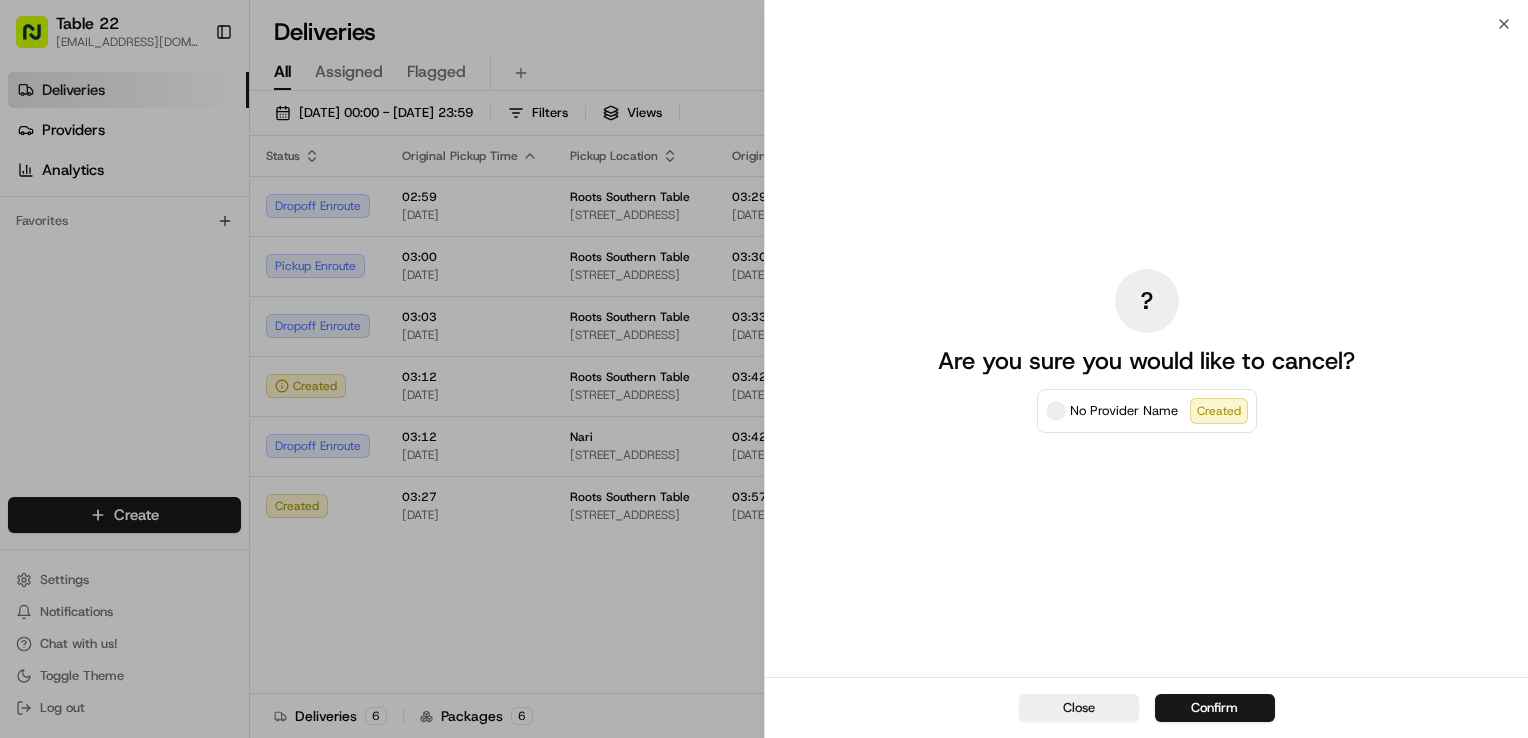 click on "Confirm" at bounding box center [1215, 708] 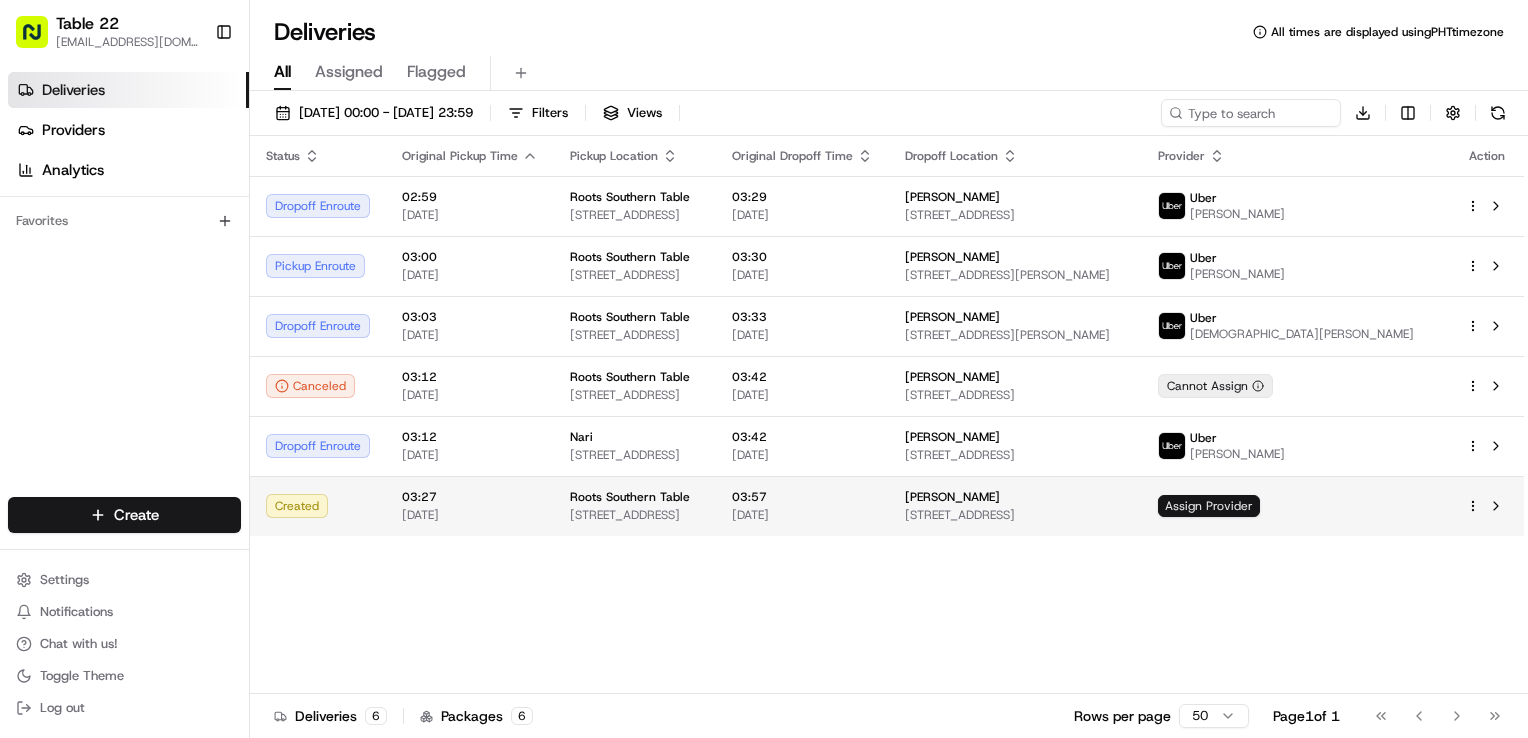 click on "Assign Provider" at bounding box center (1209, 506) 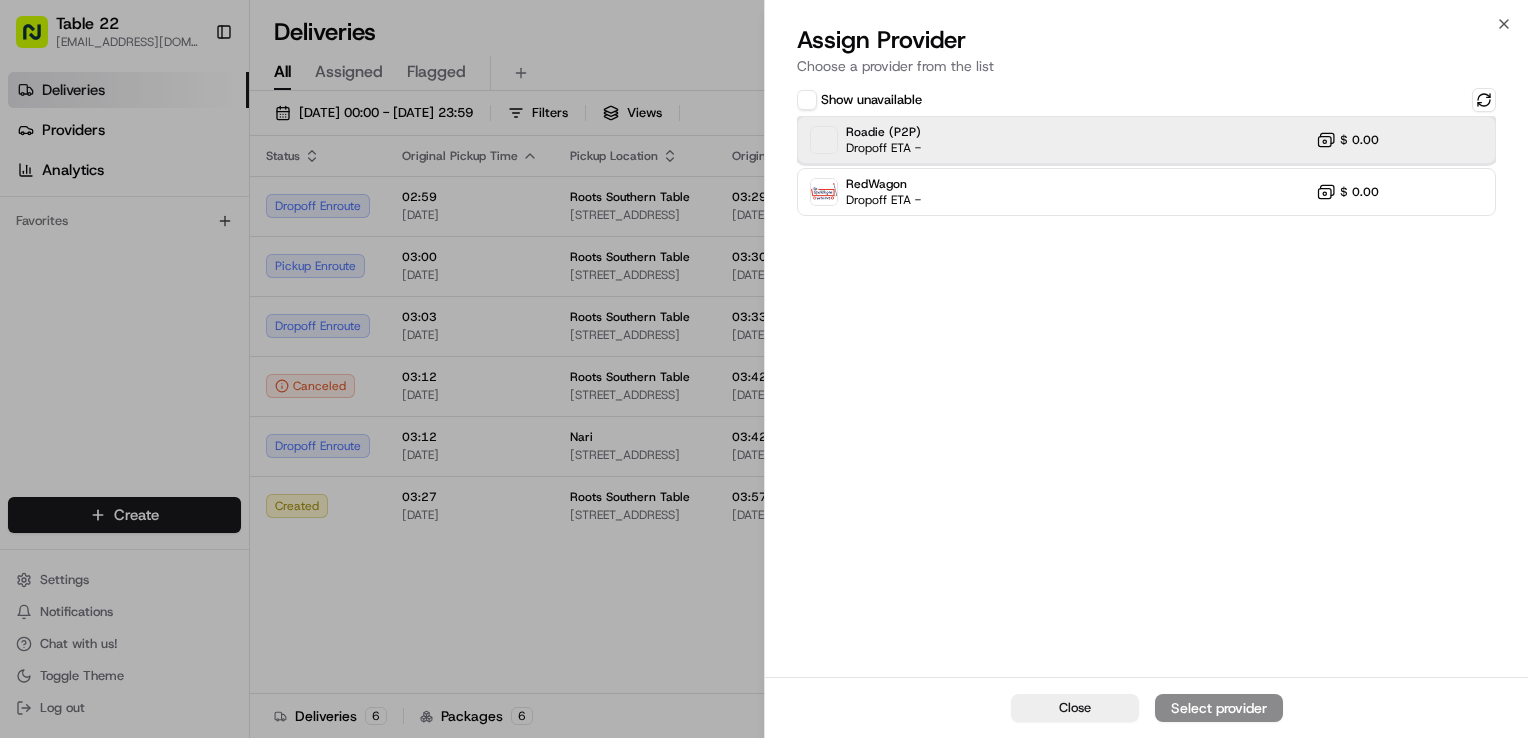 click on "Roadie (P2P) Dropoff ETA   - $   0.00" at bounding box center (1146, 140) 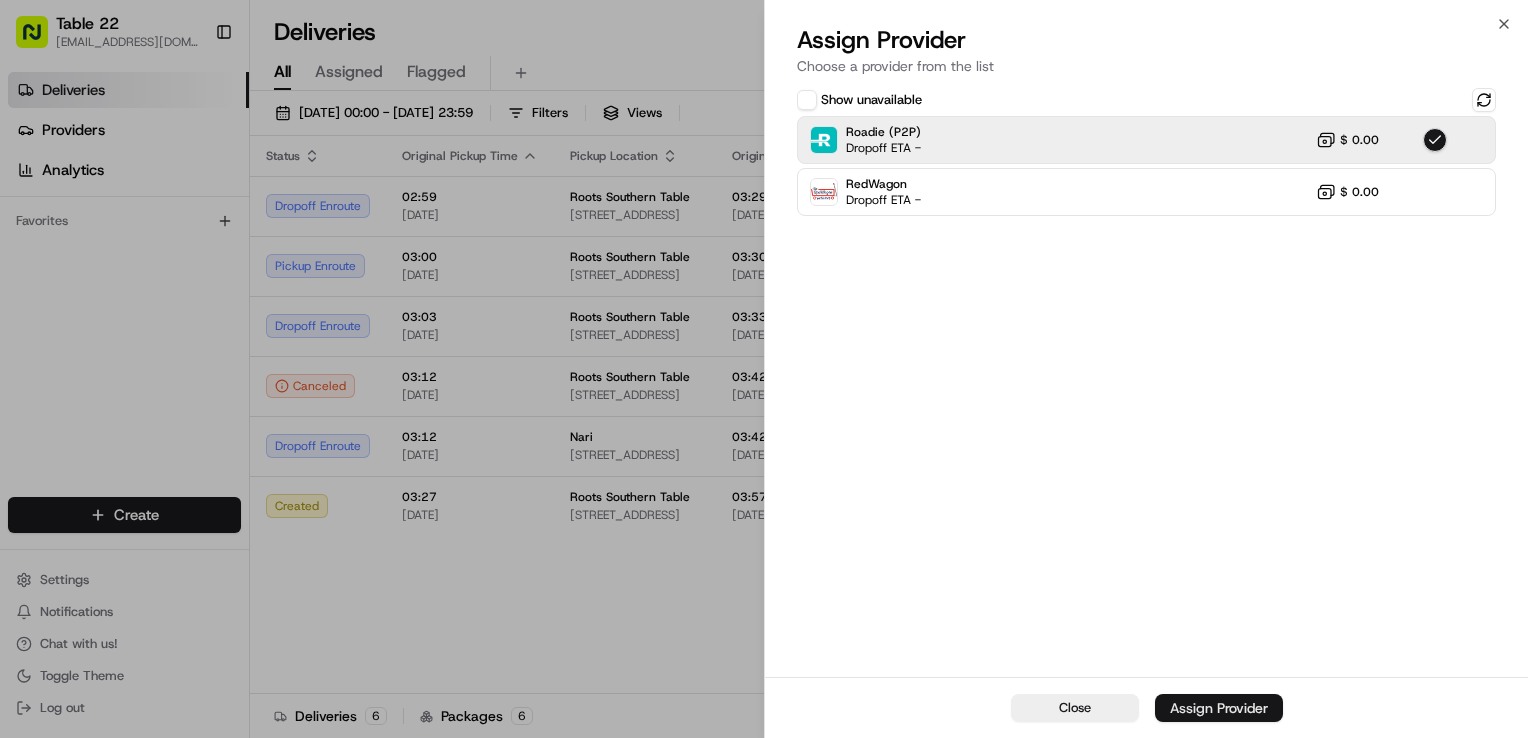 click on "Assign Provider" at bounding box center [1219, 708] 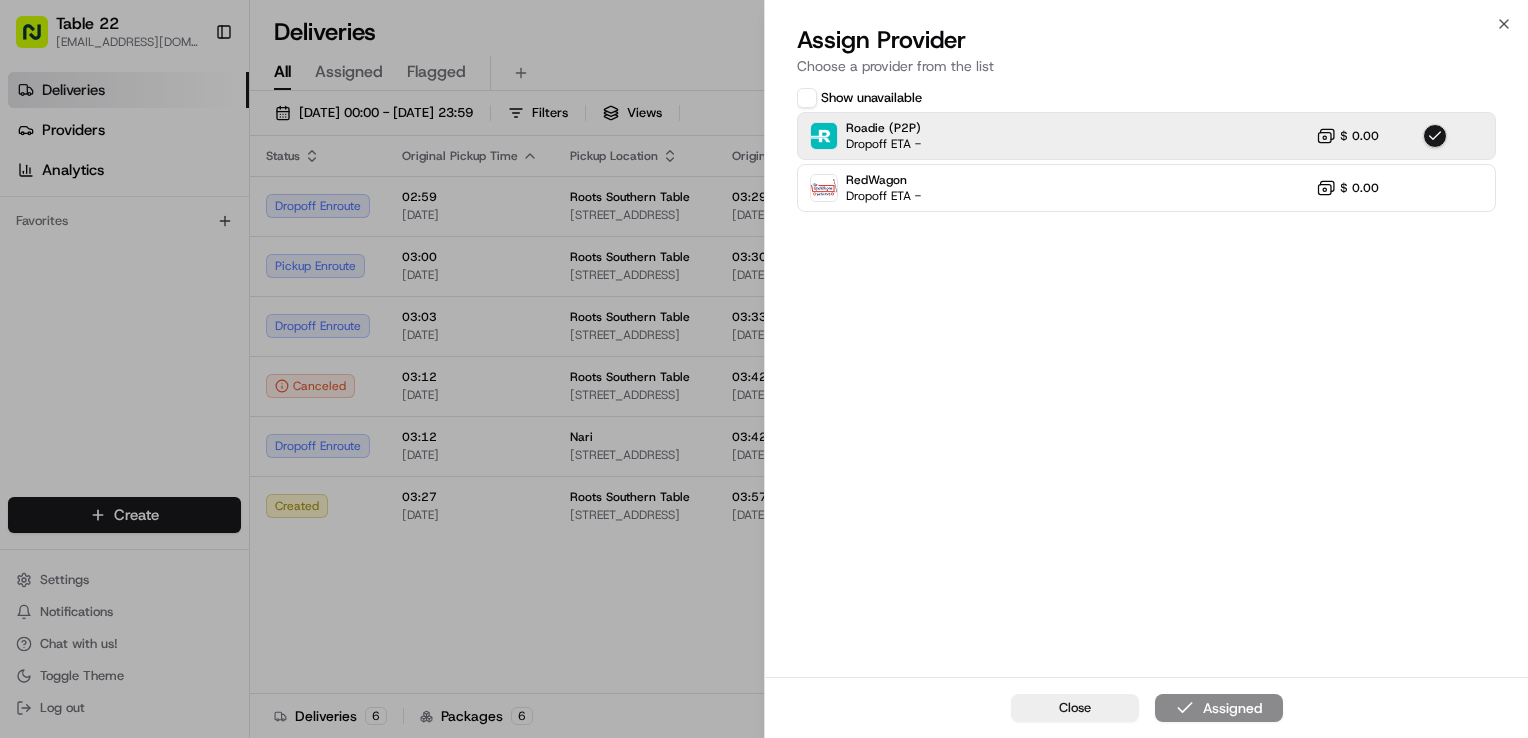 click on "Close Assigned" at bounding box center [1146, 707] 